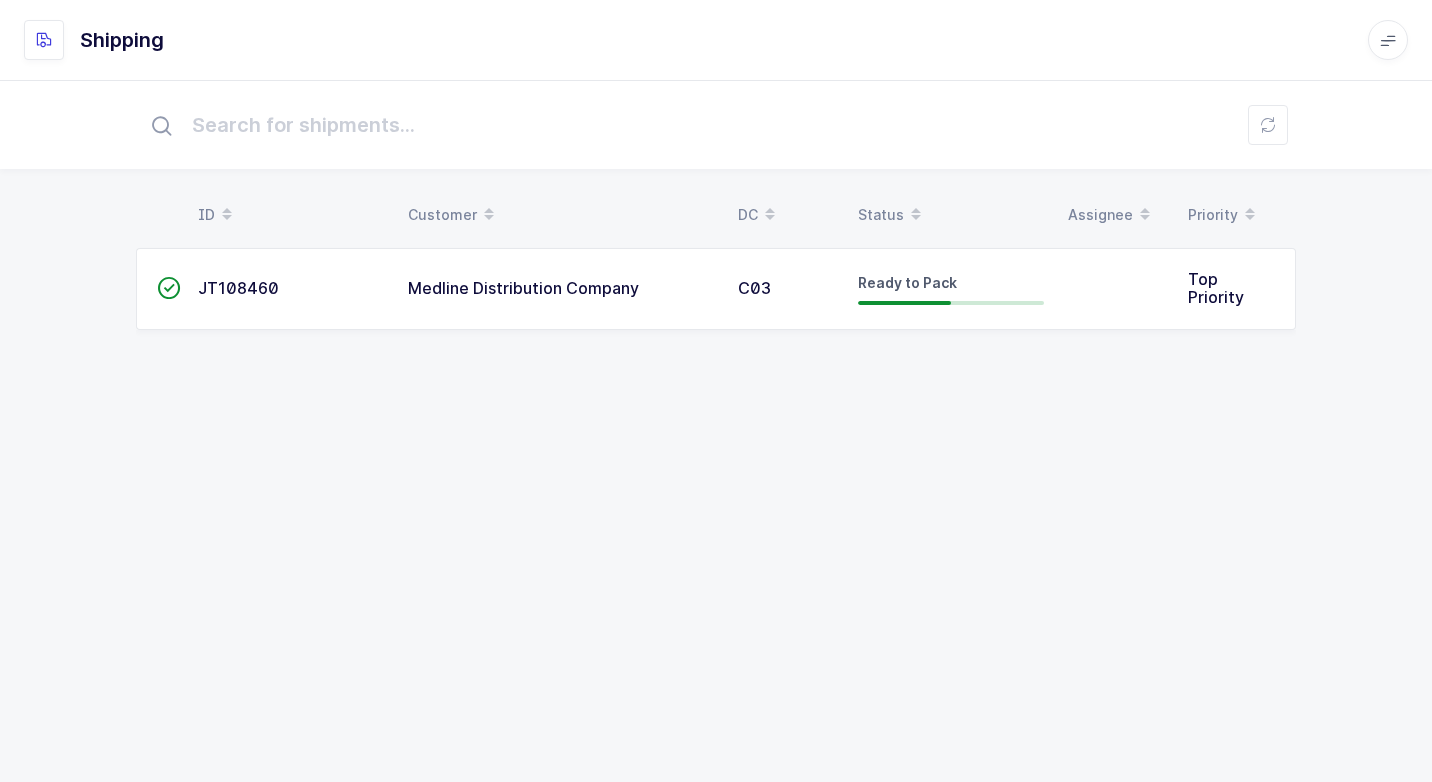 scroll, scrollTop: 0, scrollLeft: 0, axis: both 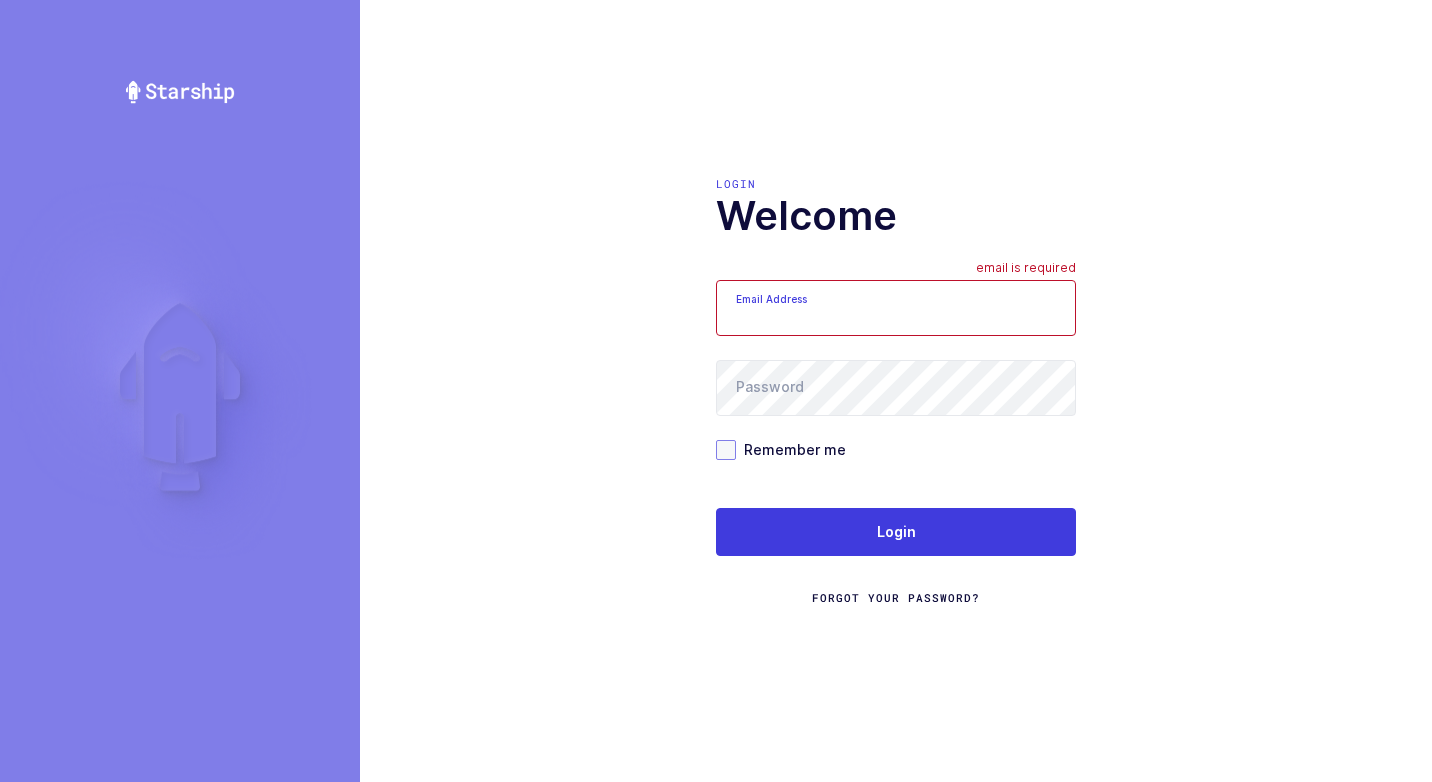 type on "[EMAIL_ADDRESS][DOMAIN_NAME]" 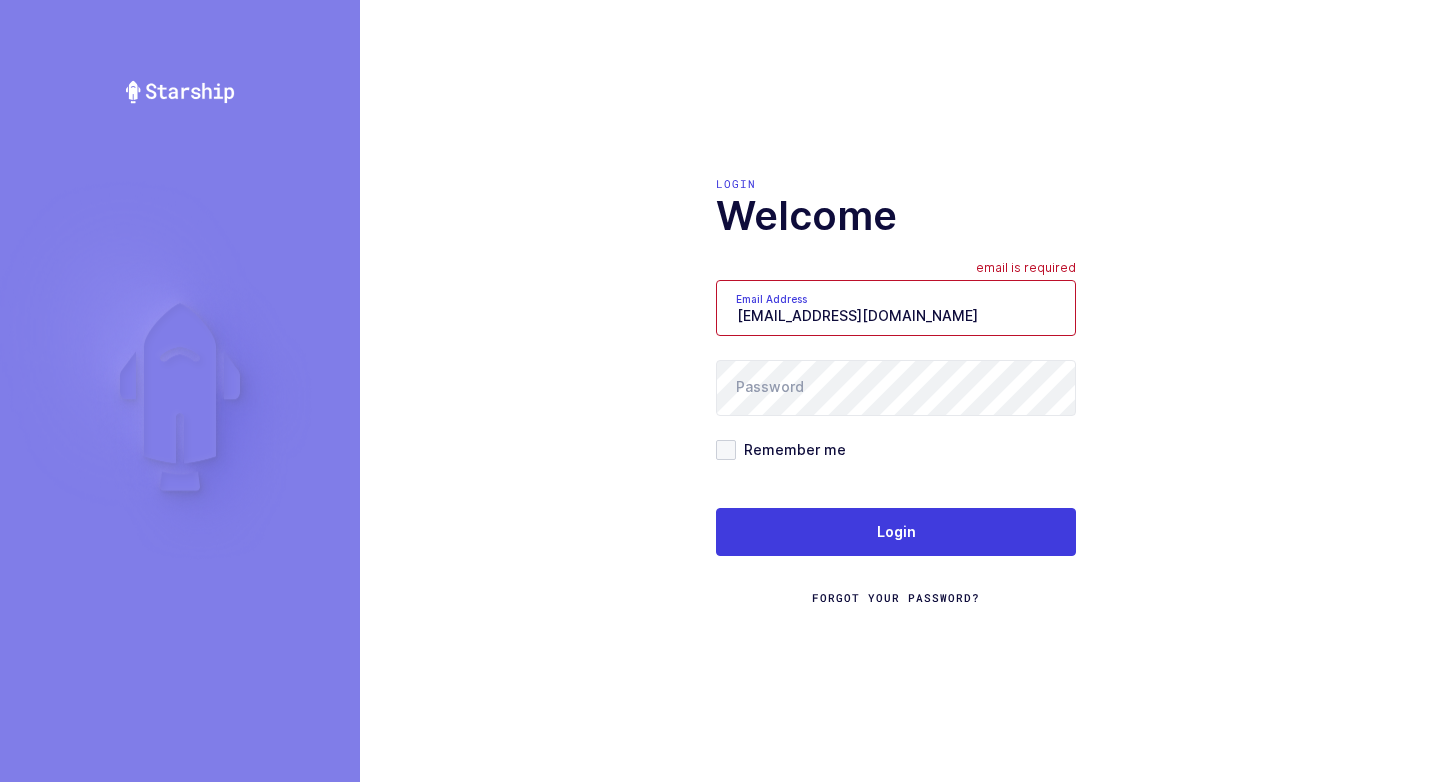 drag, startPoint x: 722, startPoint y: 454, endPoint x: 761, endPoint y: 496, distance: 57.31492 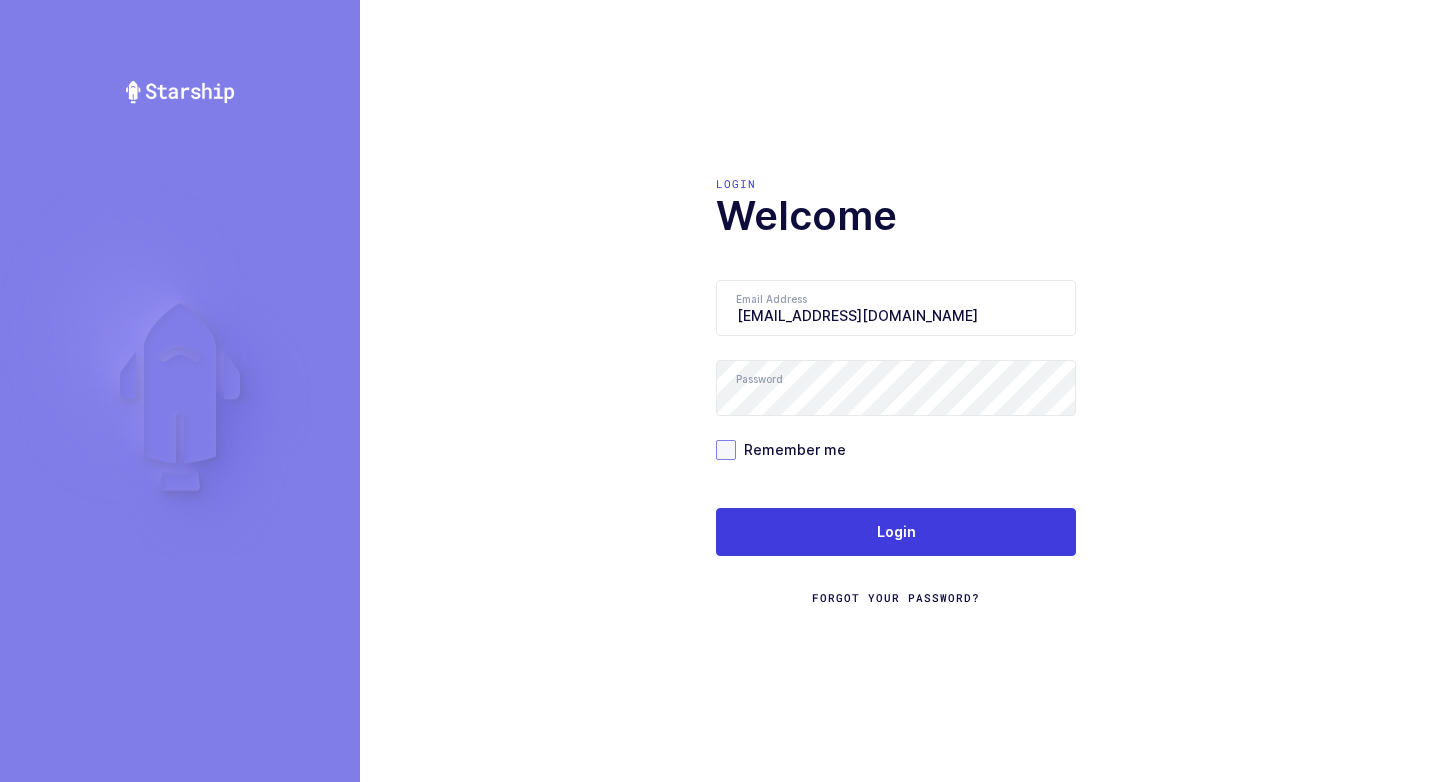 click at bounding box center (726, 450) 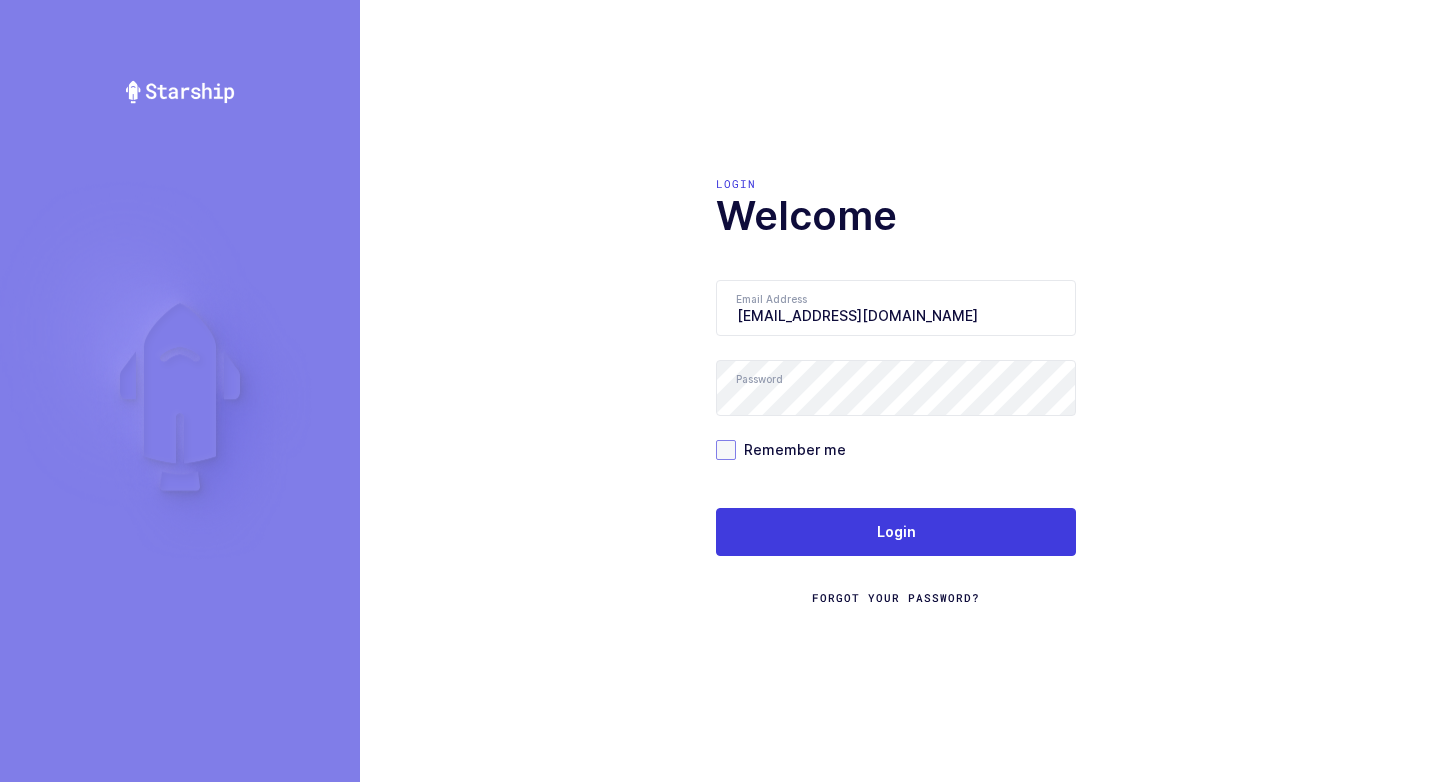 click on "Remember me" at bounding box center [736, 440] 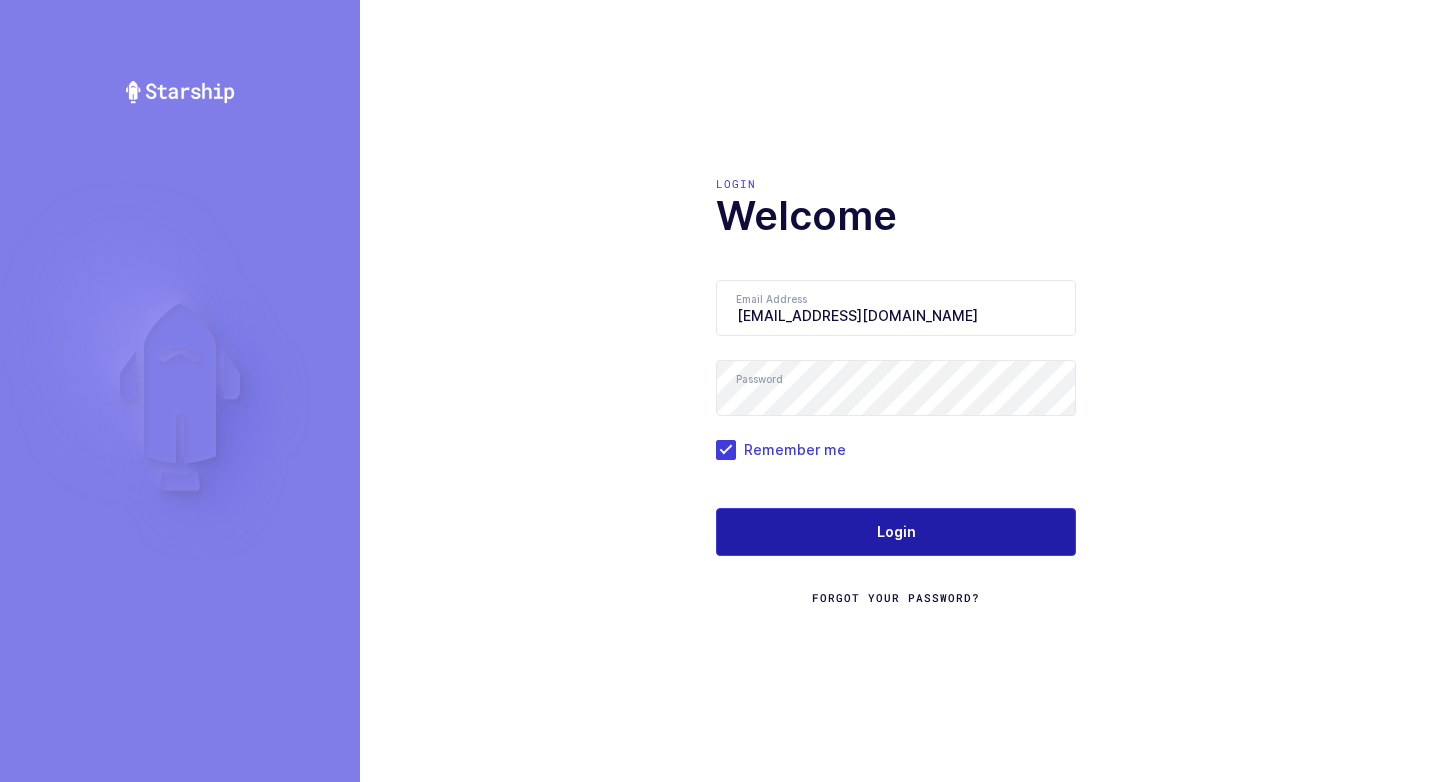 click on "Login" at bounding box center [896, 532] 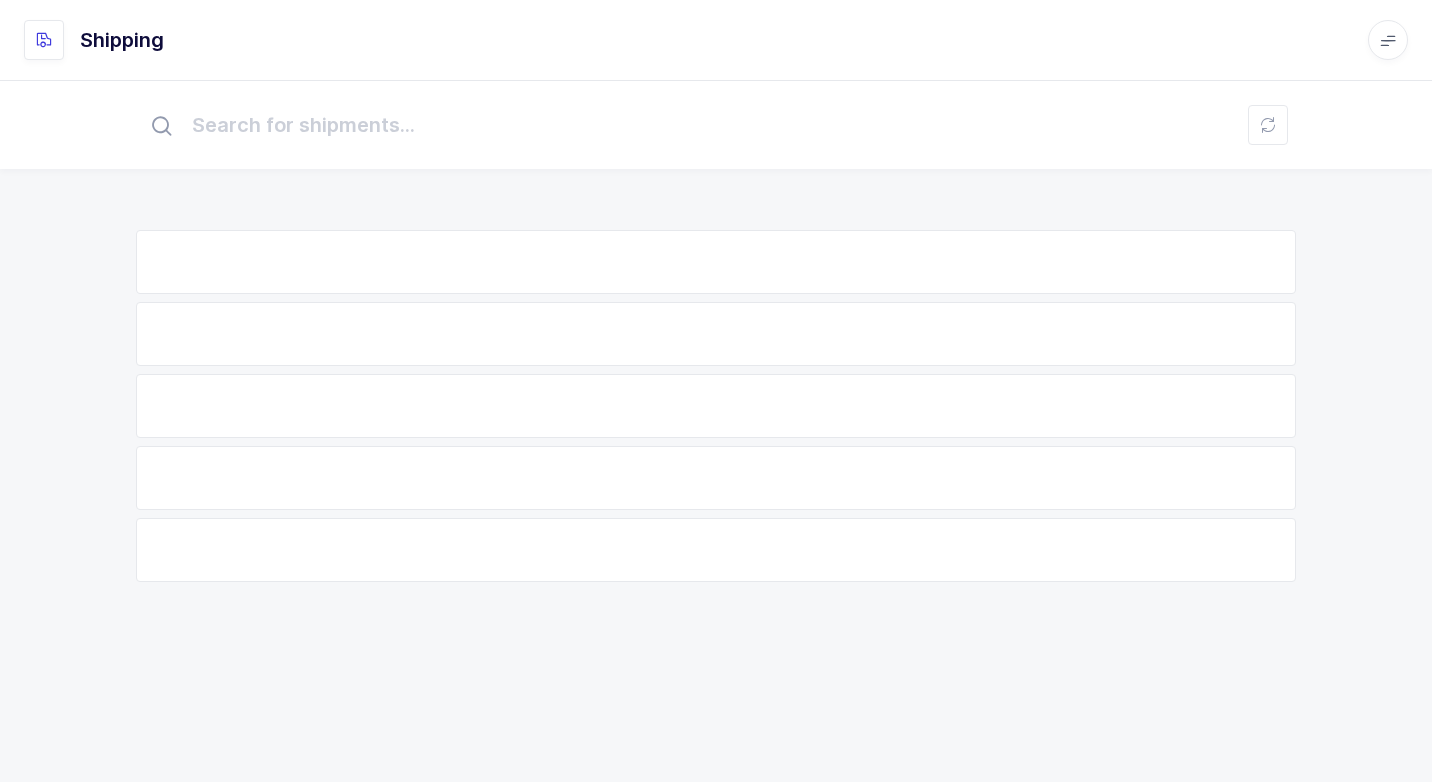scroll, scrollTop: 0, scrollLeft: 0, axis: both 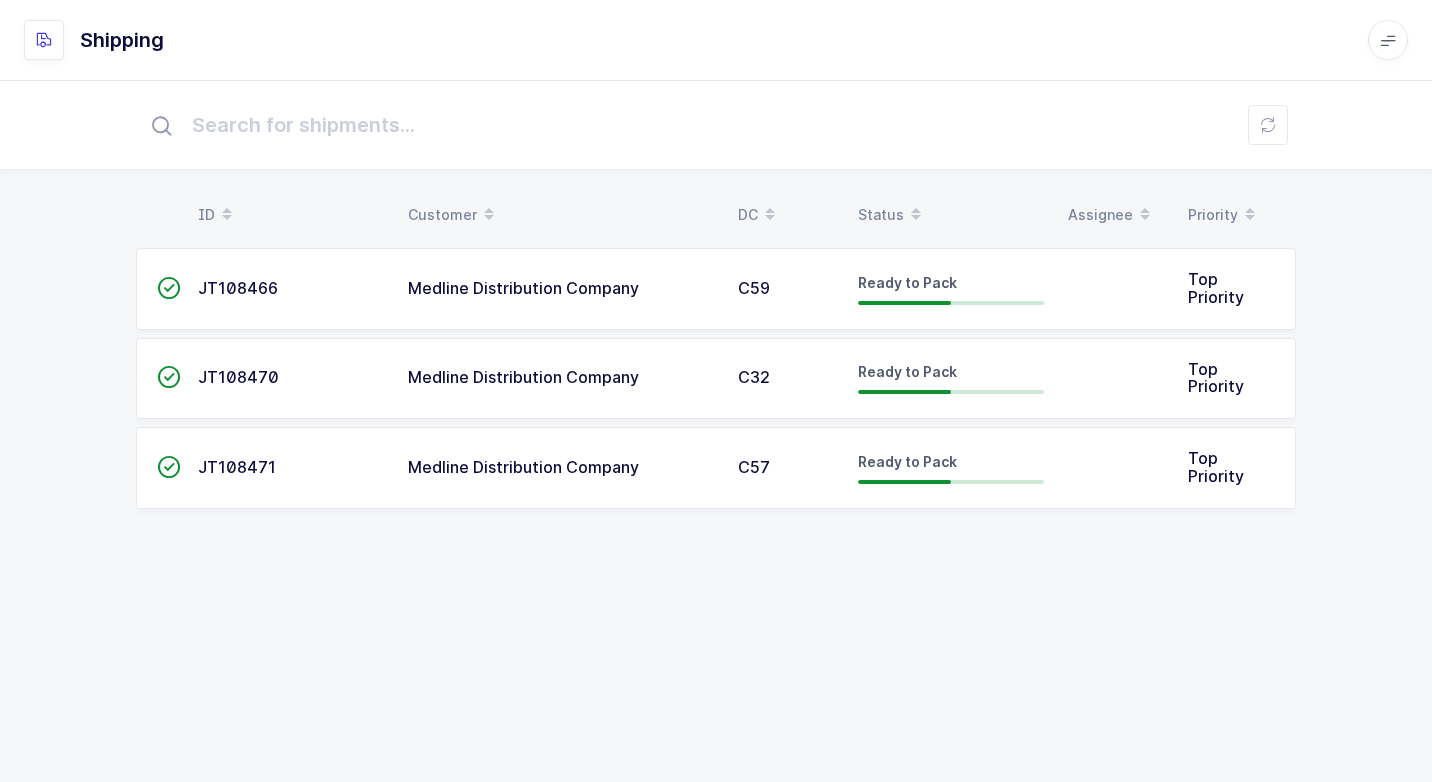click on "Medline Distribution Company" at bounding box center (561, 378) 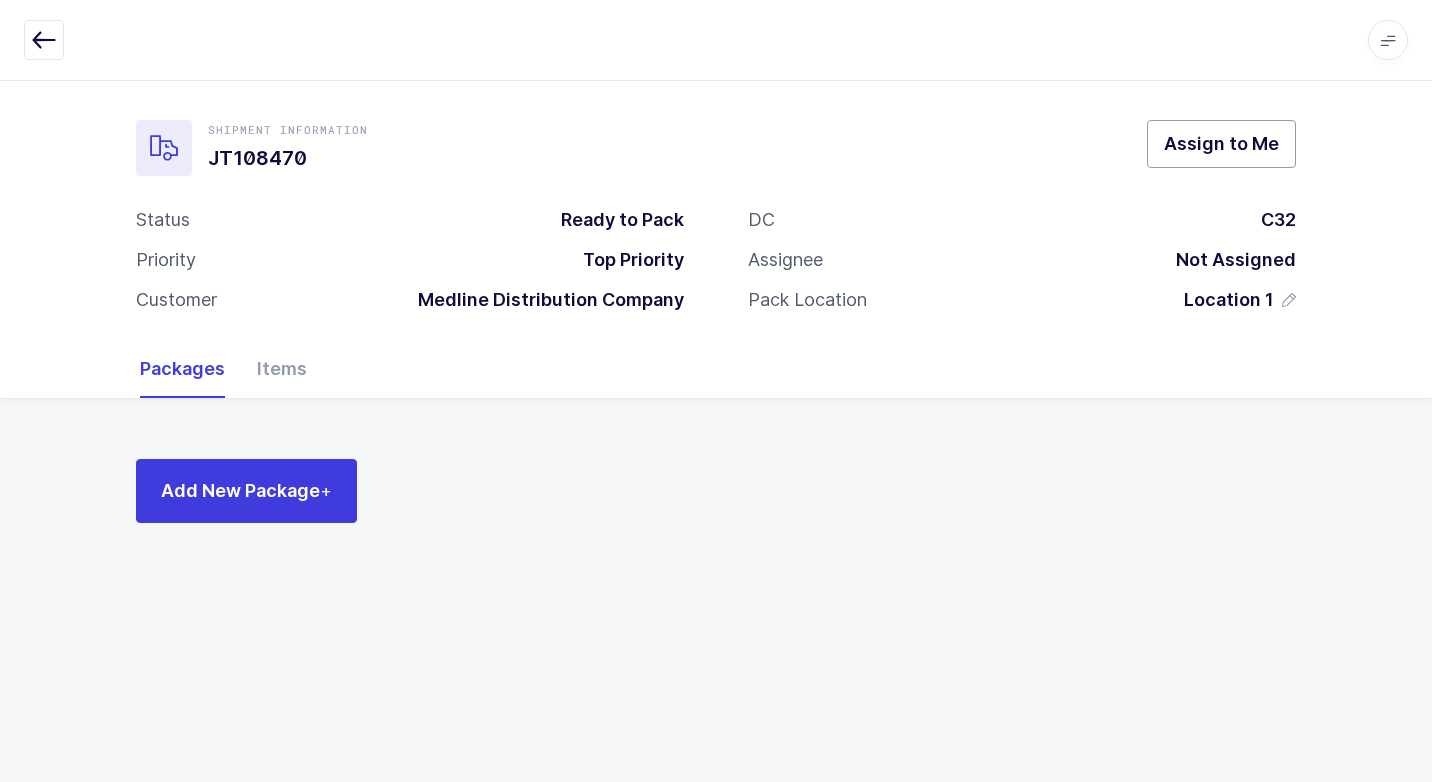click on "Assign to Me" at bounding box center [1221, 143] 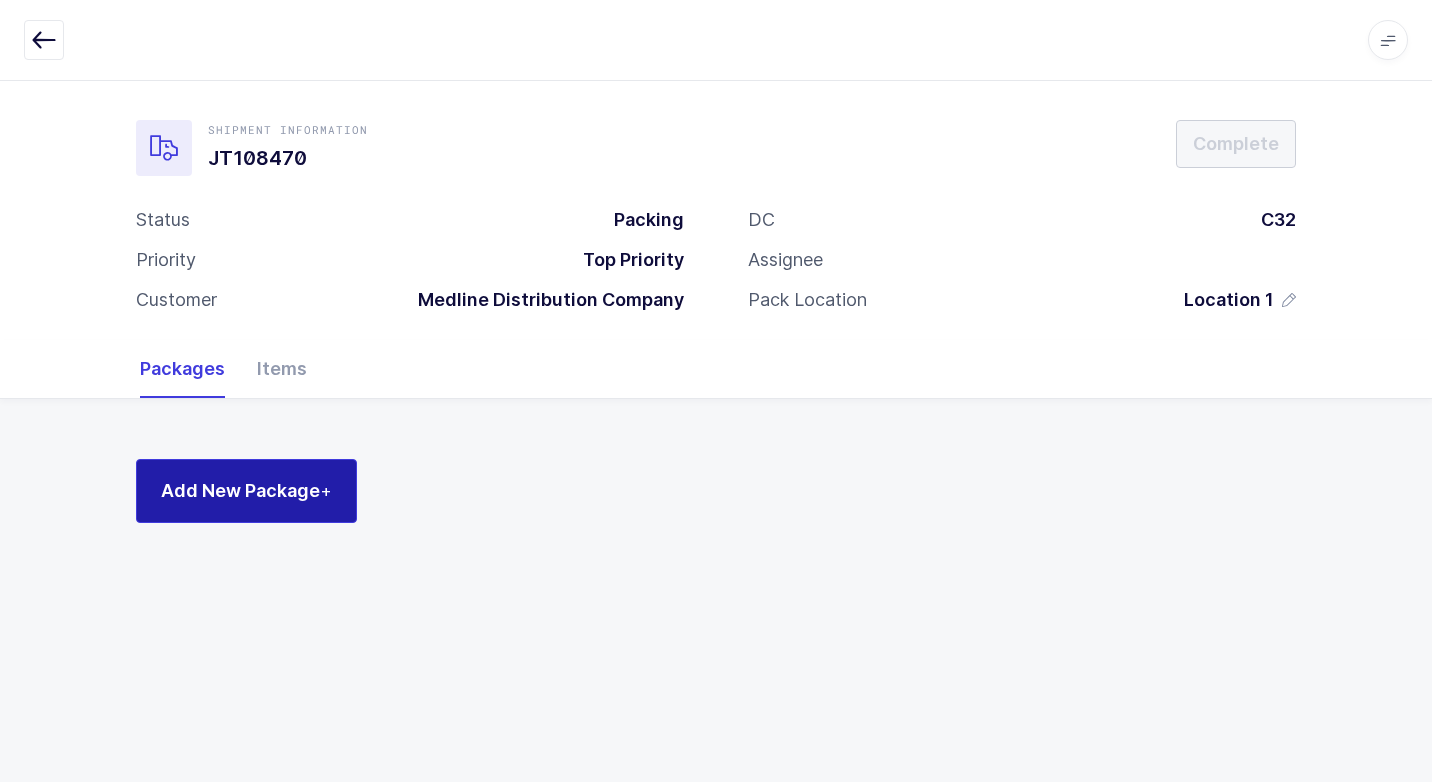 drag, startPoint x: 292, startPoint y: 484, endPoint x: 305, endPoint y: 477, distance: 14.764823 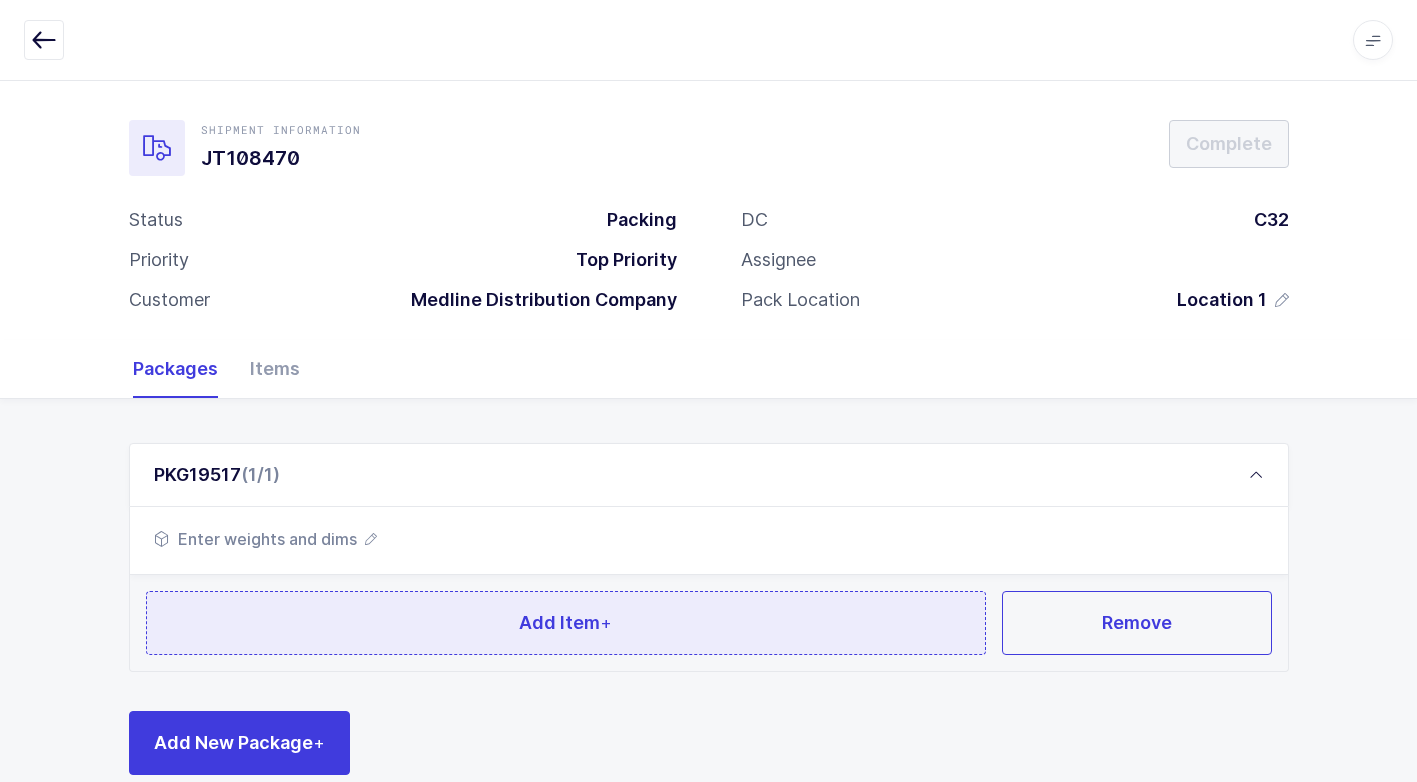 click on "Add Item  +" at bounding box center [566, 623] 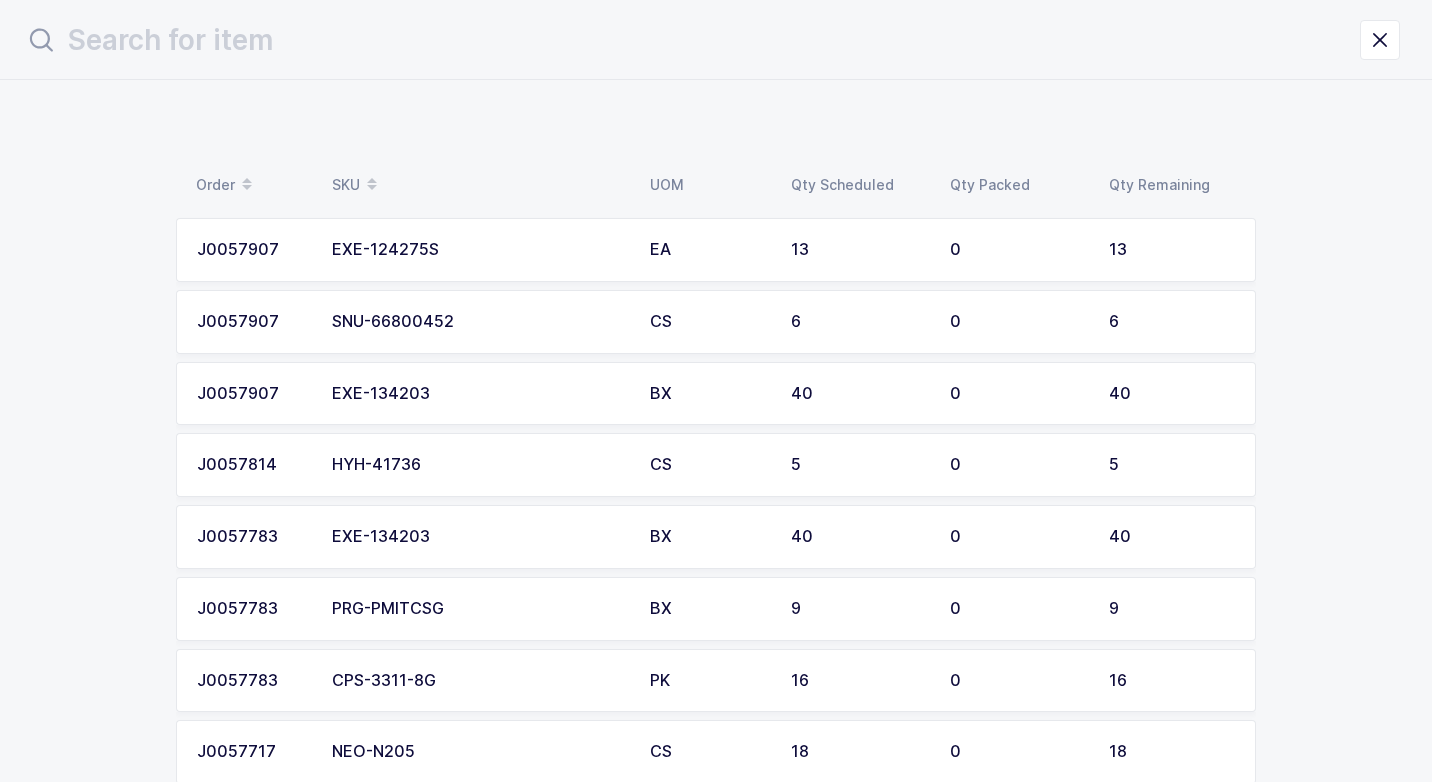 click on "EXE-124275S" at bounding box center (479, 250) 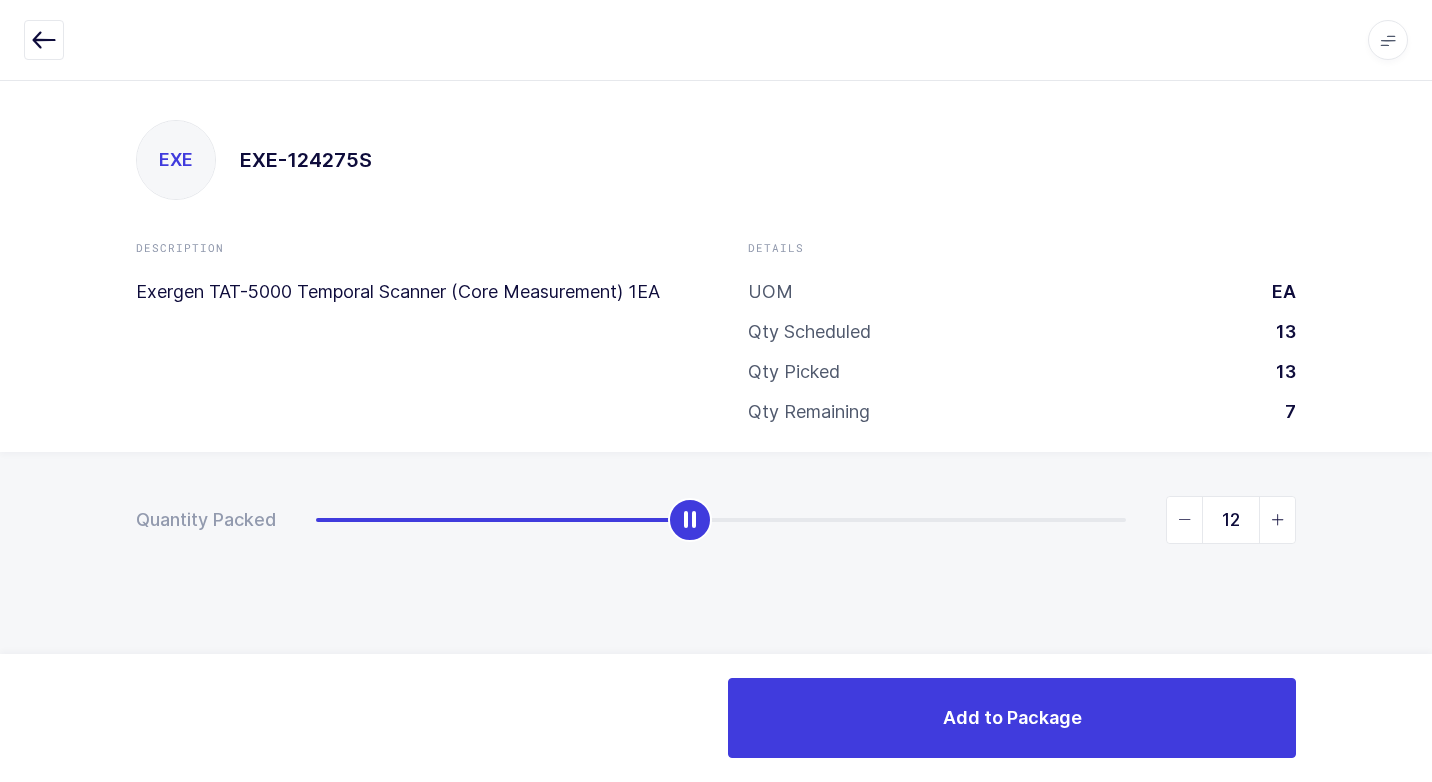 type on "13" 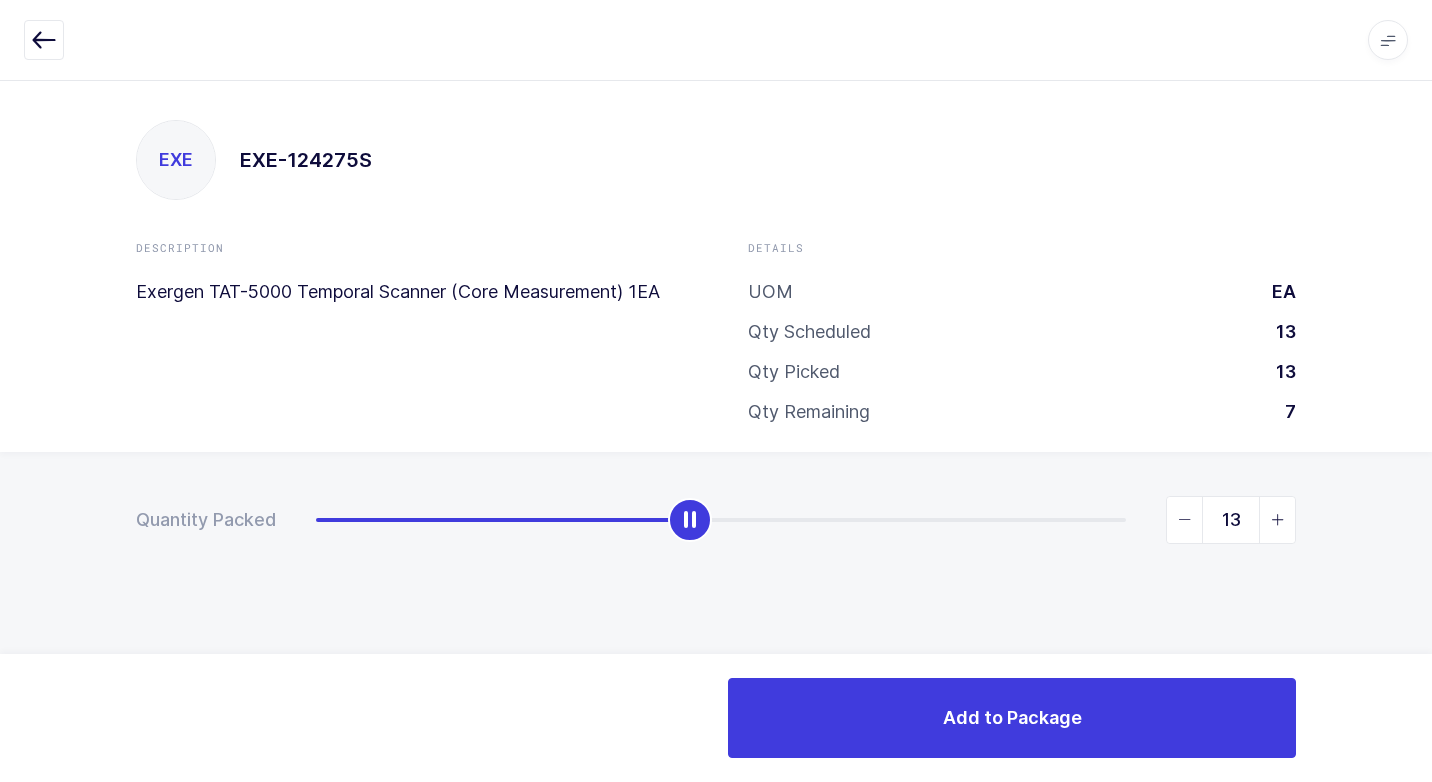 drag, startPoint x: 324, startPoint y: 513, endPoint x: 1435, endPoint y: 525, distance: 1111.0648 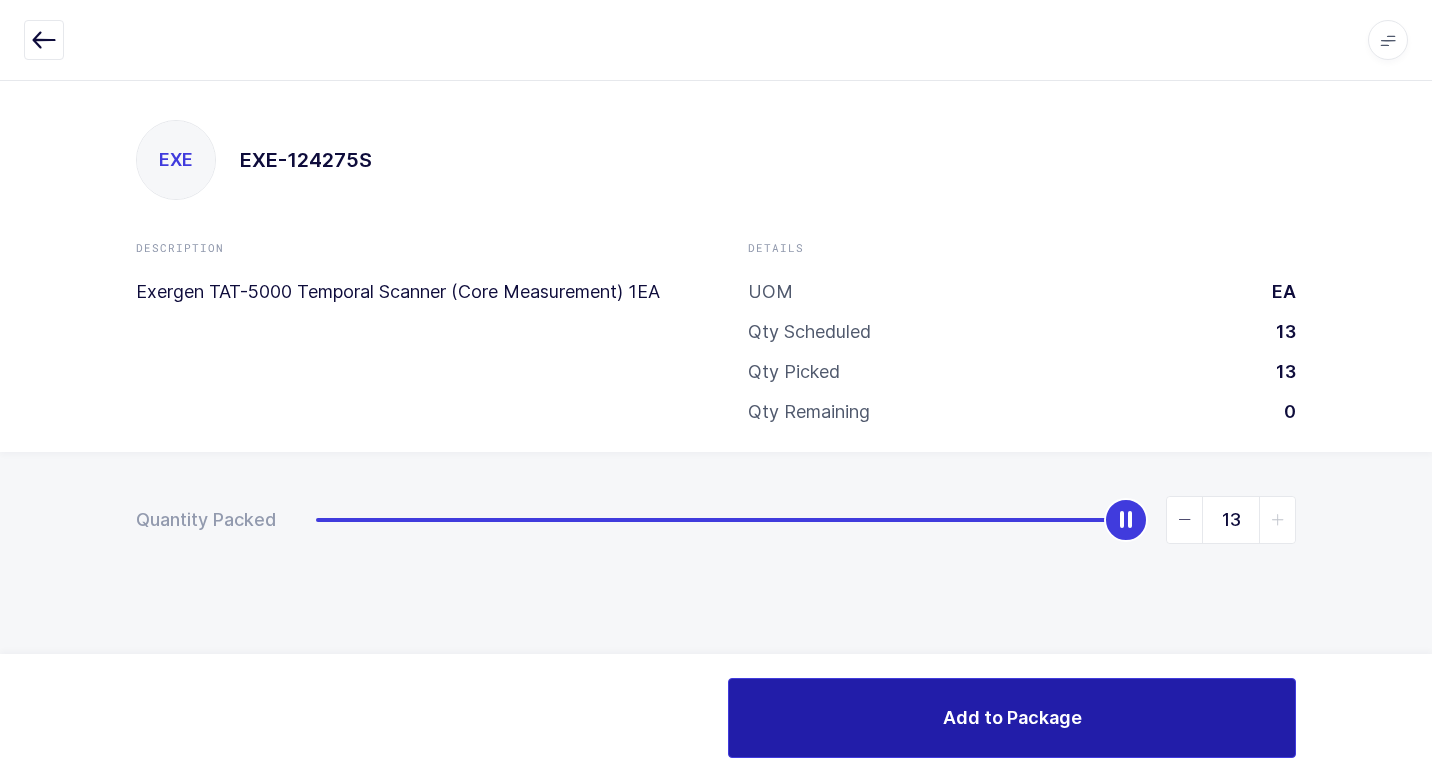 click on "Add to Package" at bounding box center (1012, 718) 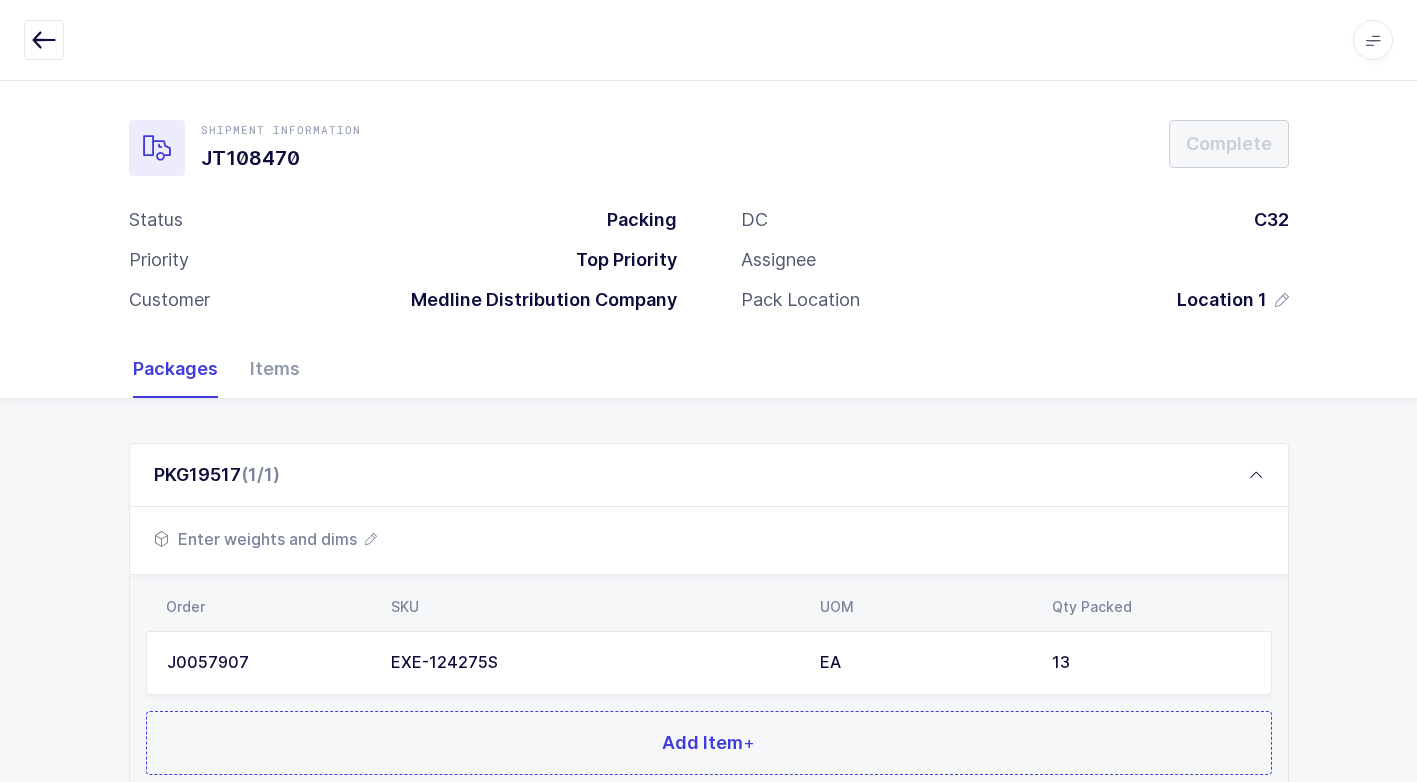 click on "Enter weights and dims" at bounding box center (265, 539) 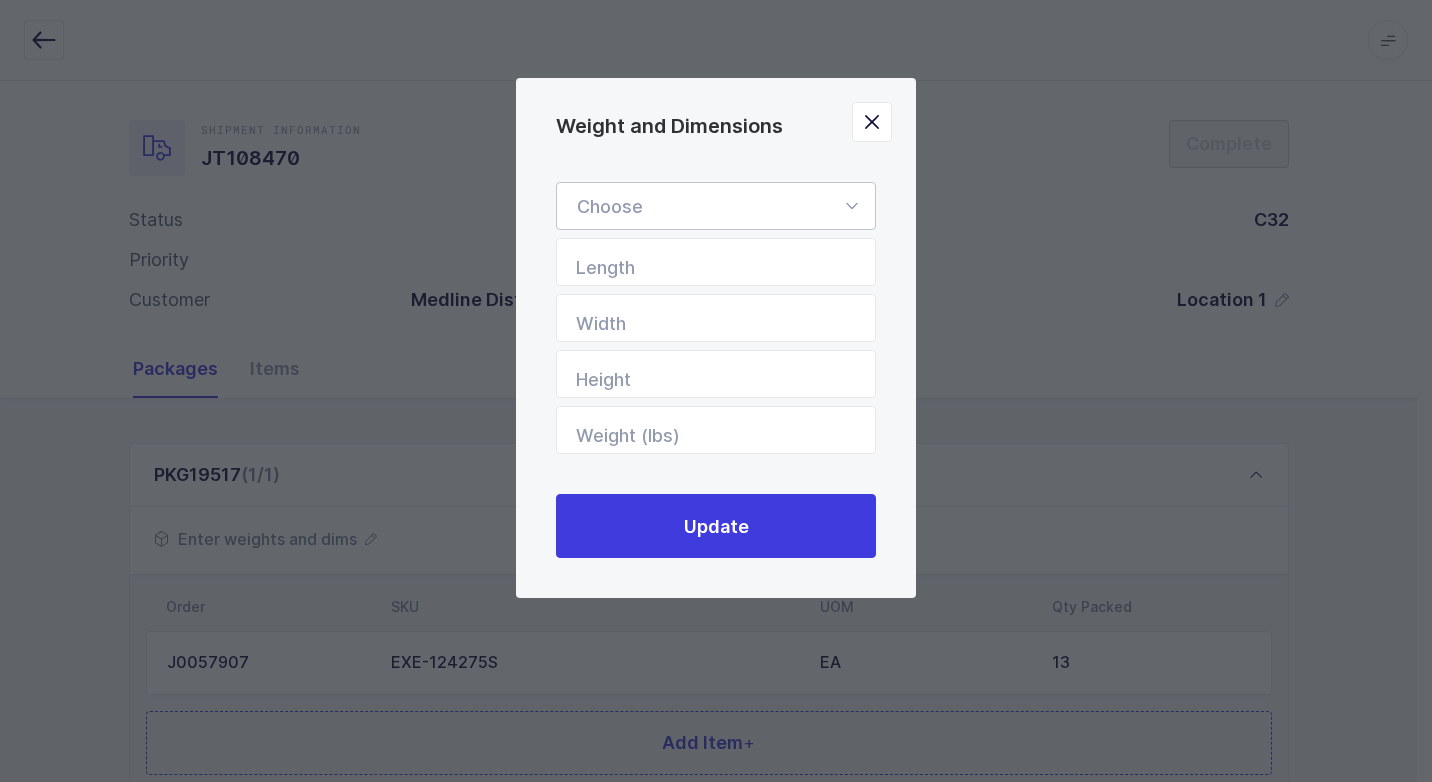 drag, startPoint x: 854, startPoint y: 194, endPoint x: 855, endPoint y: 210, distance: 16.03122 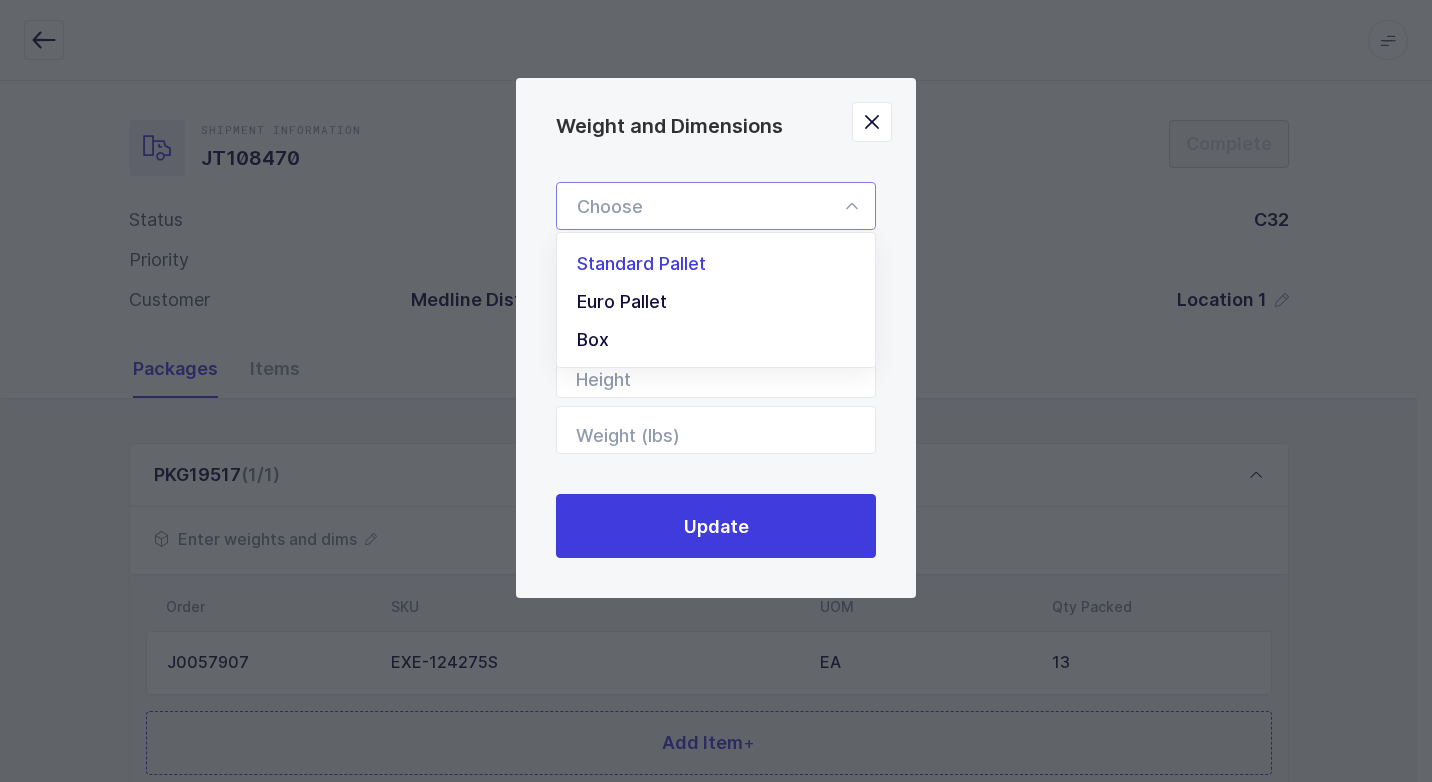 click on "Standard Pallet" at bounding box center [723, 264] 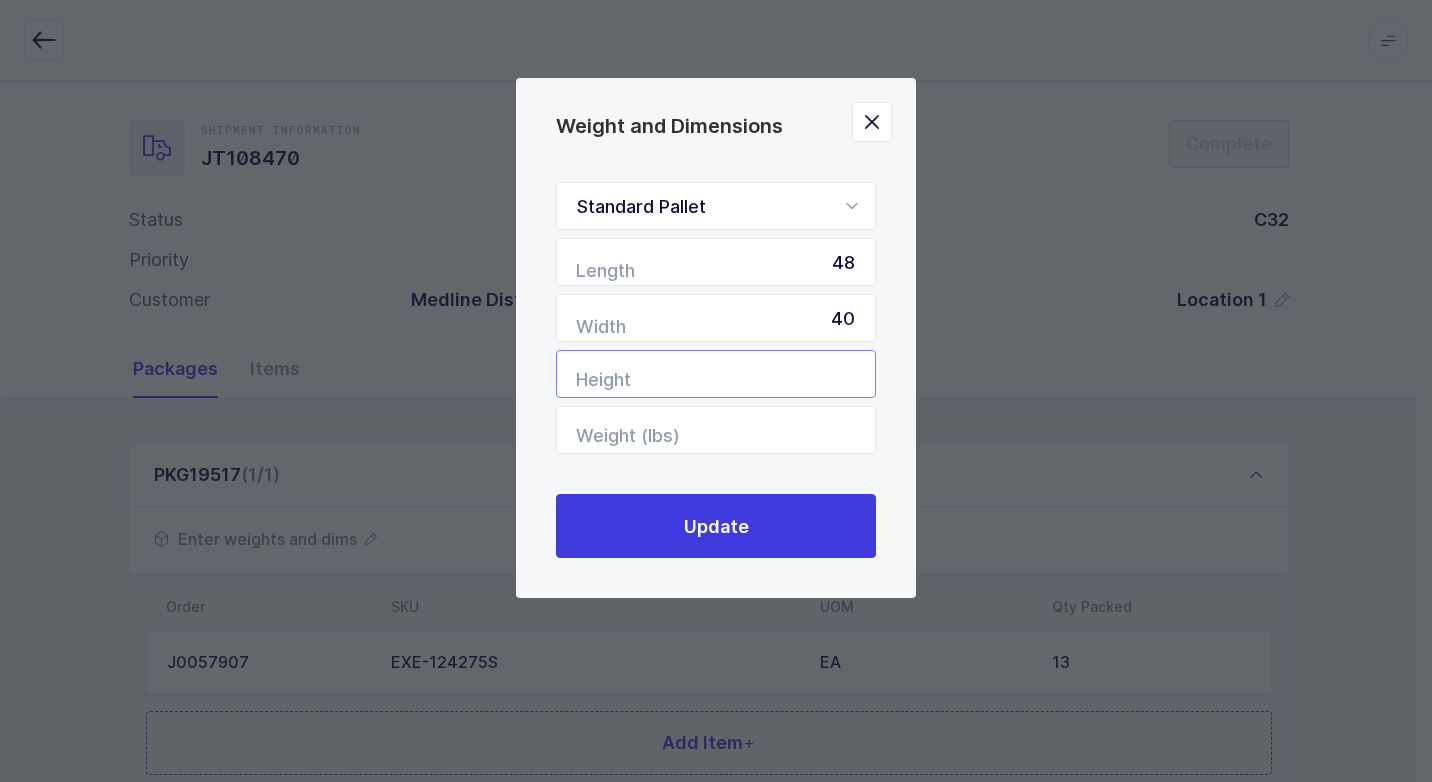 click at bounding box center [716, 374] 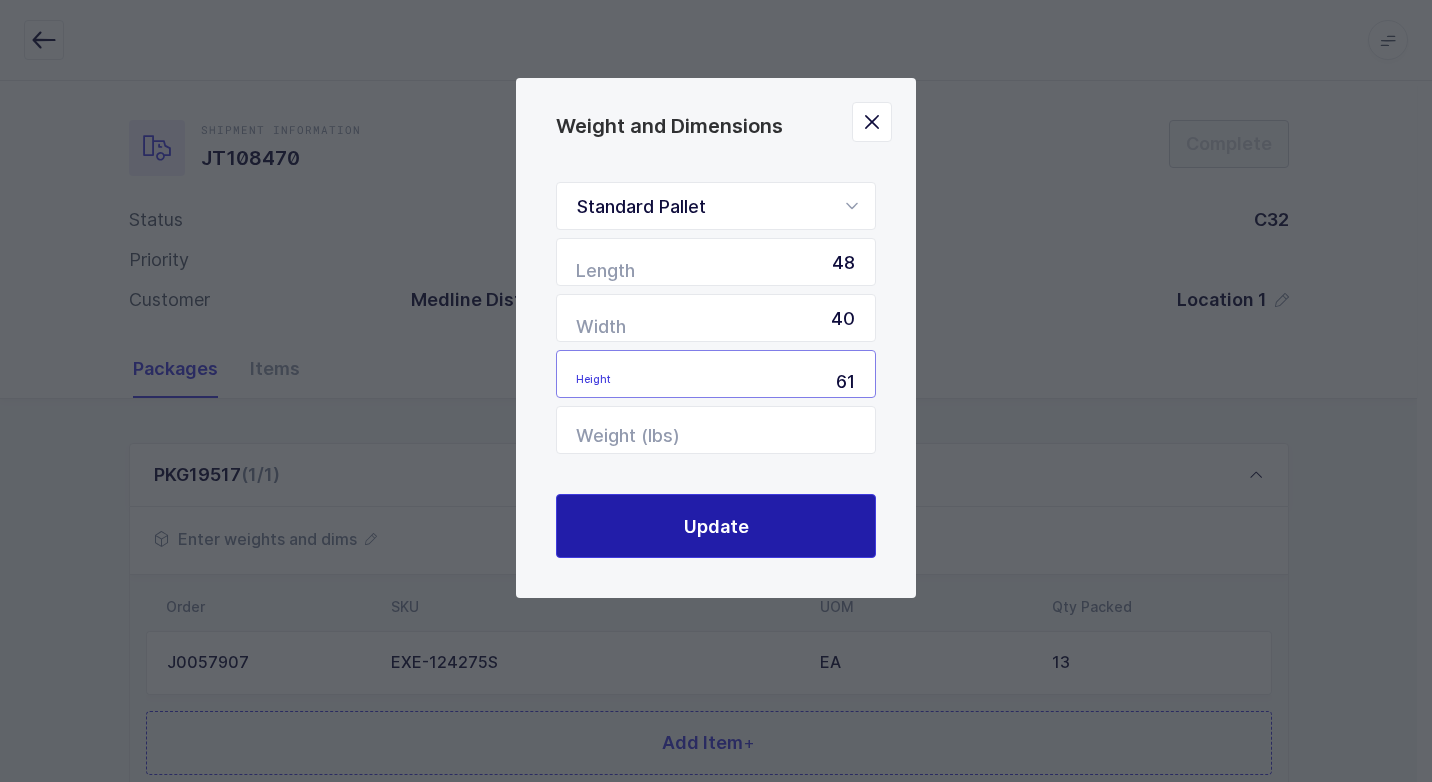 type on "61" 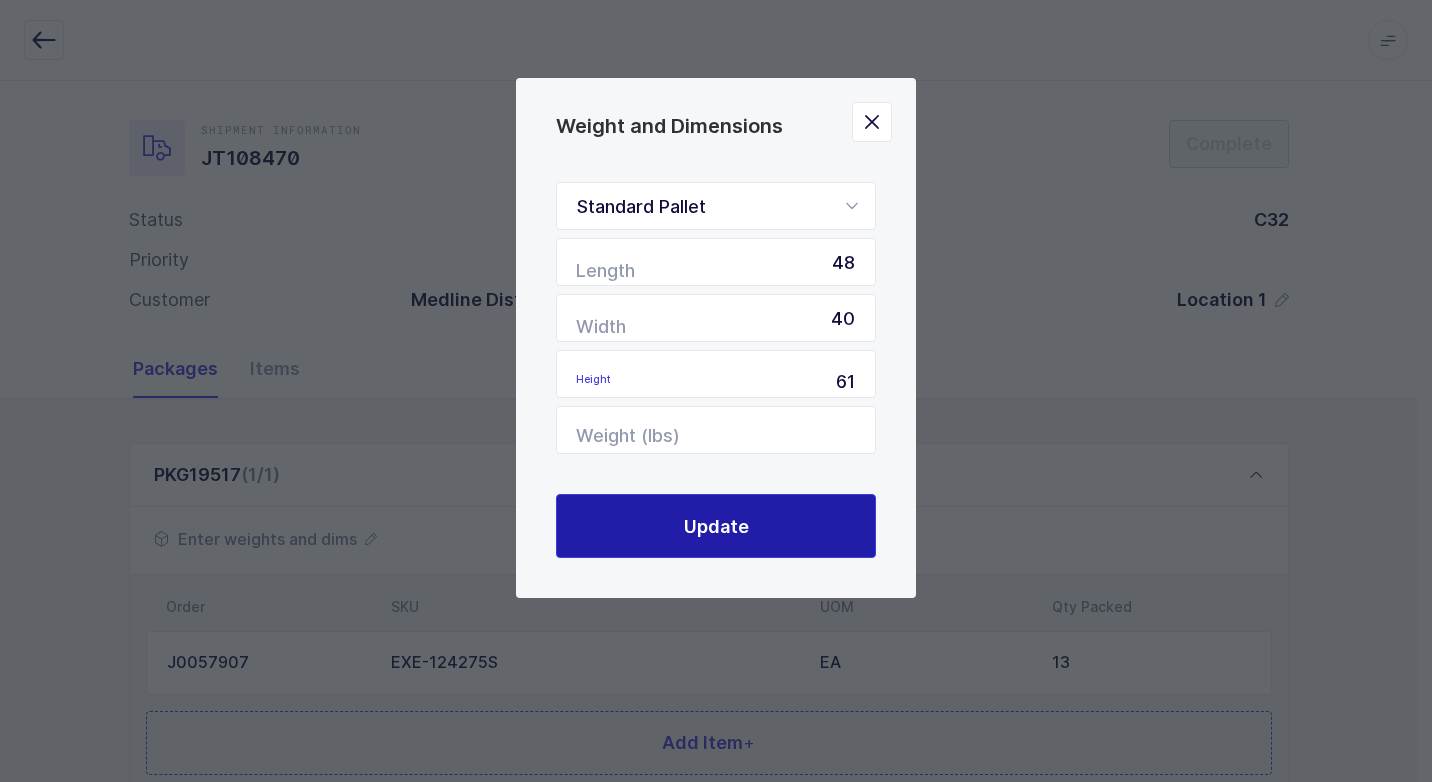 click on "Update" at bounding box center (716, 526) 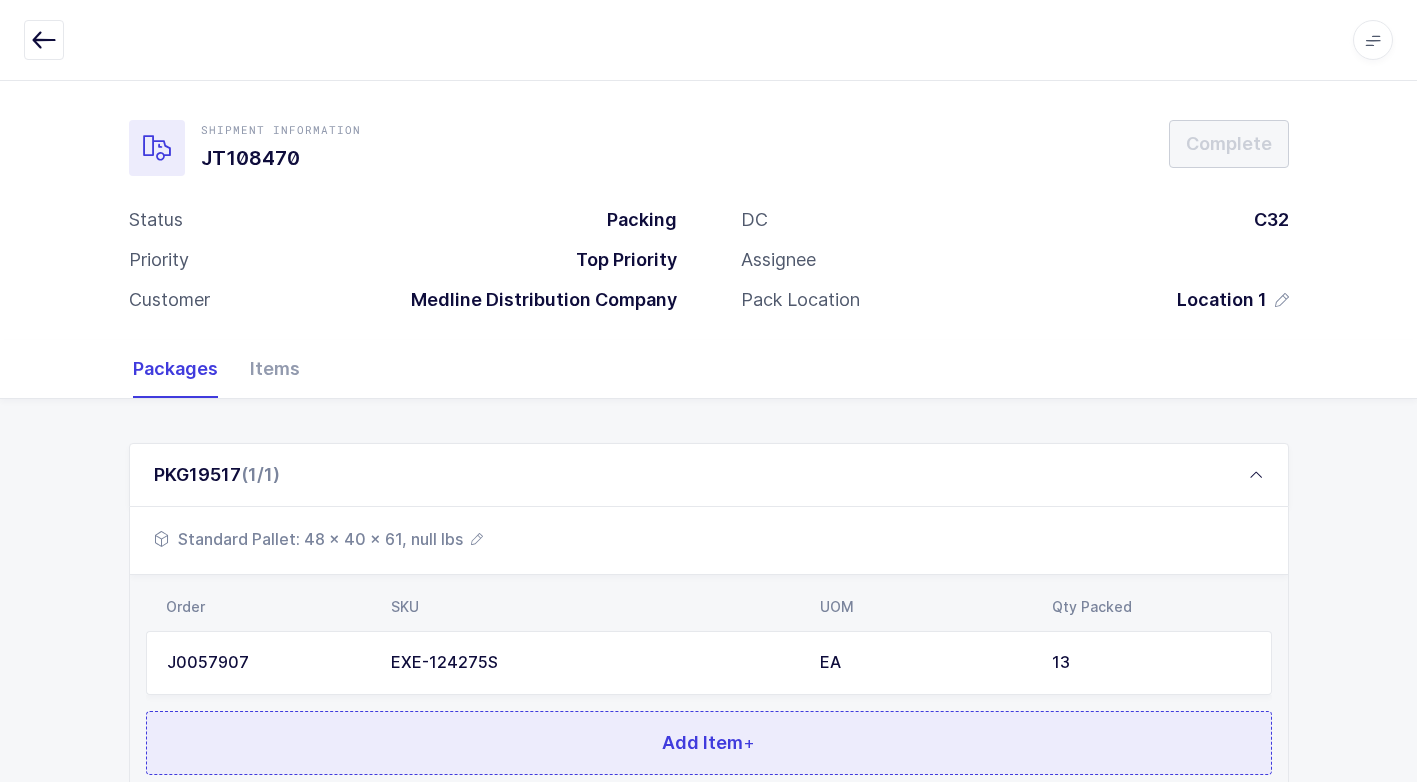 click on "Add Item  +" at bounding box center (709, 743) 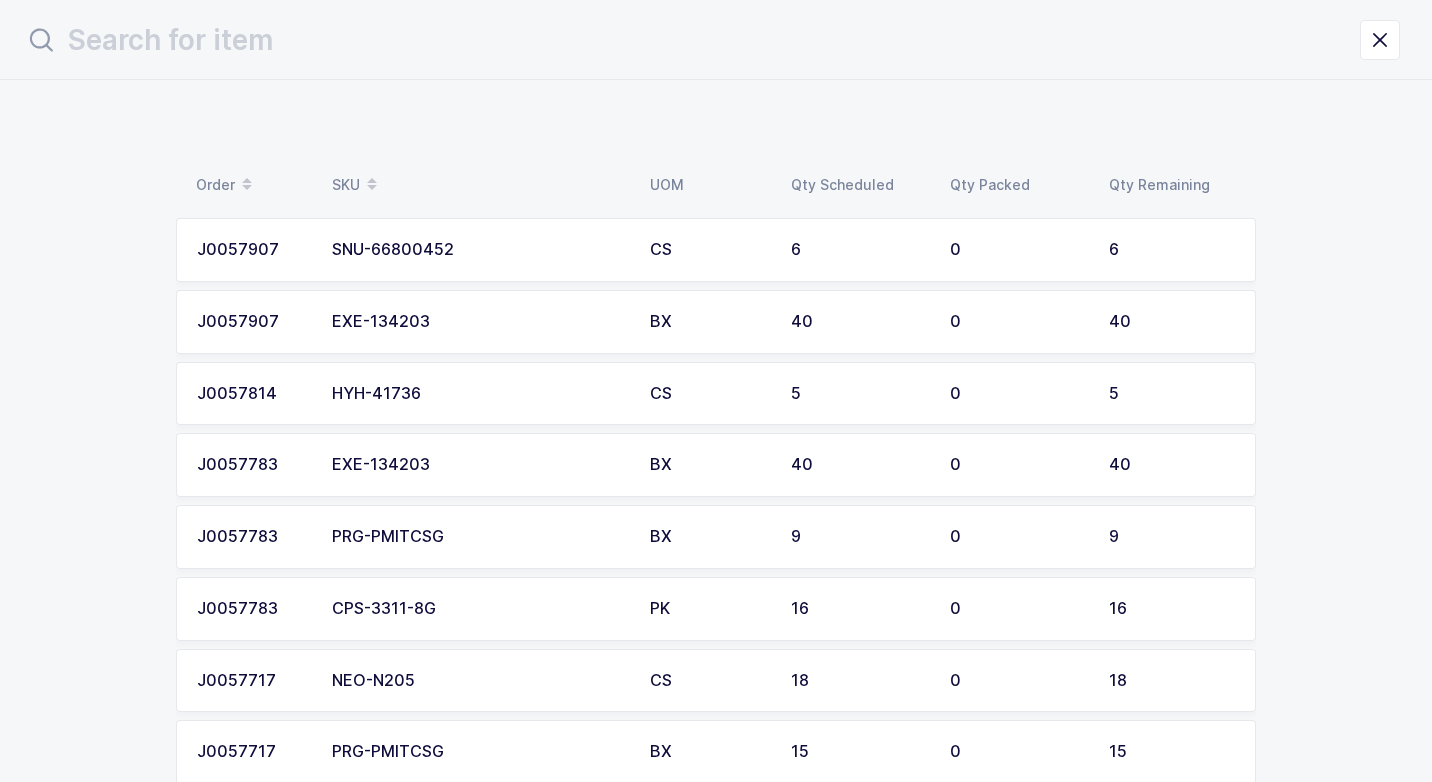 click on "SNU-66800452" at bounding box center (479, 250) 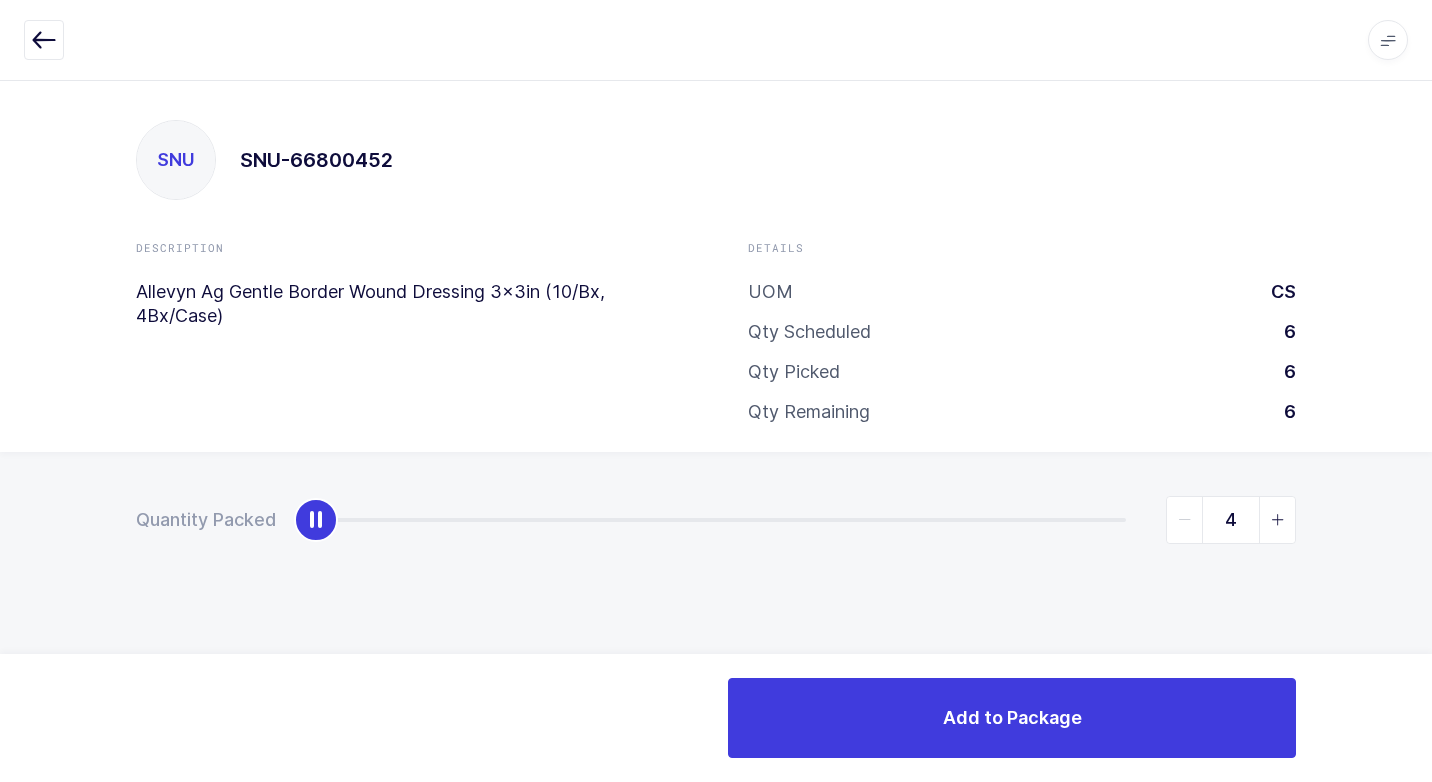 type on "6" 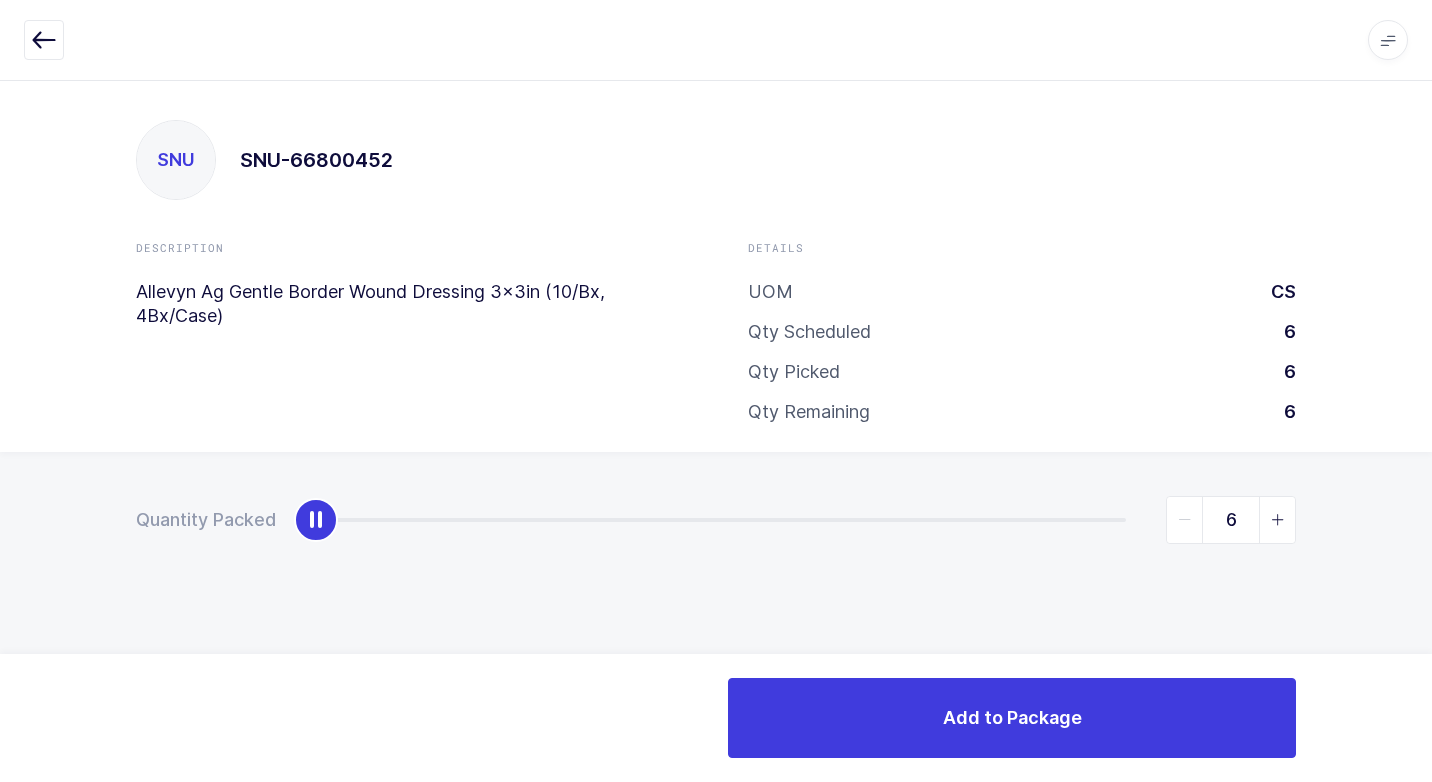 drag, startPoint x: 327, startPoint y: 527, endPoint x: 1370, endPoint y: 416, distance: 1048.8899 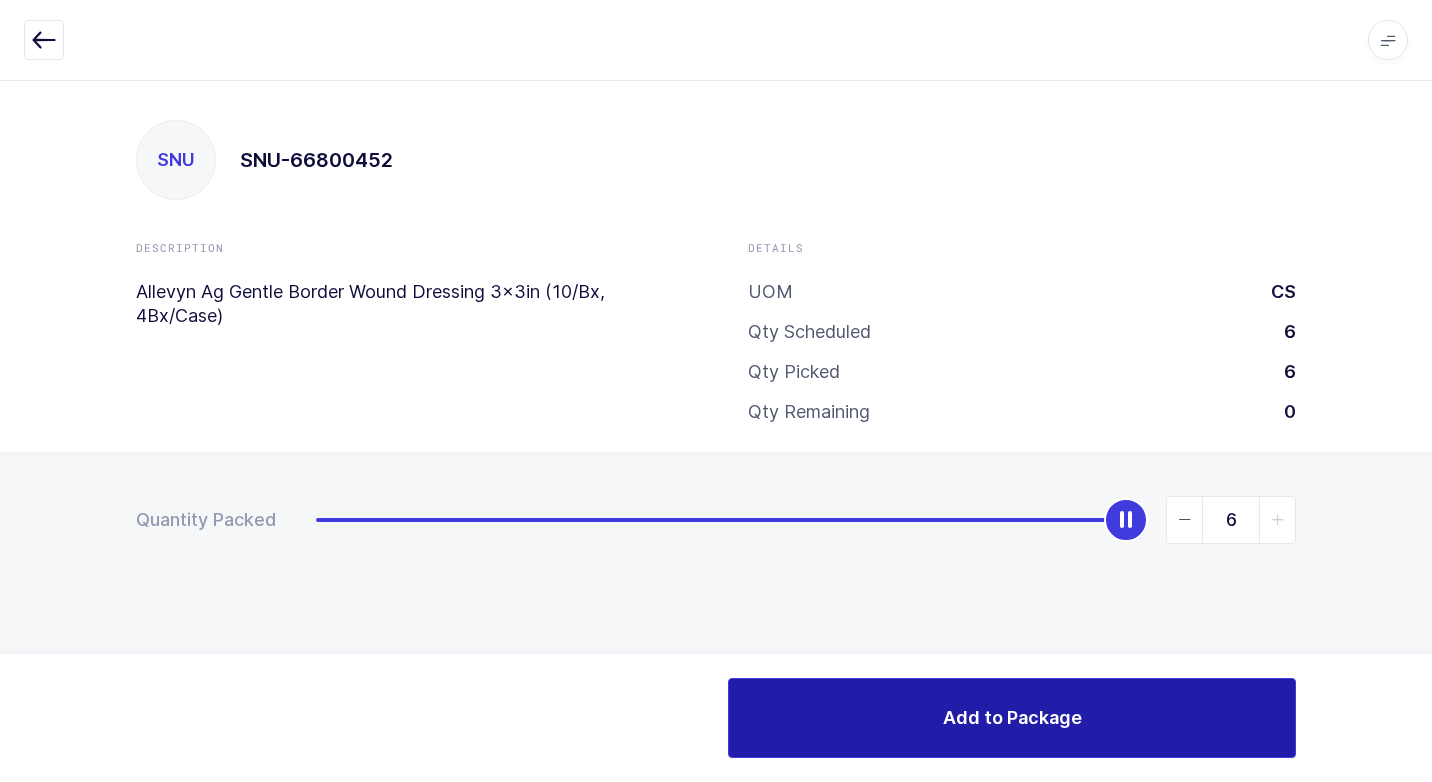 click on "Add to Package" at bounding box center (1012, 718) 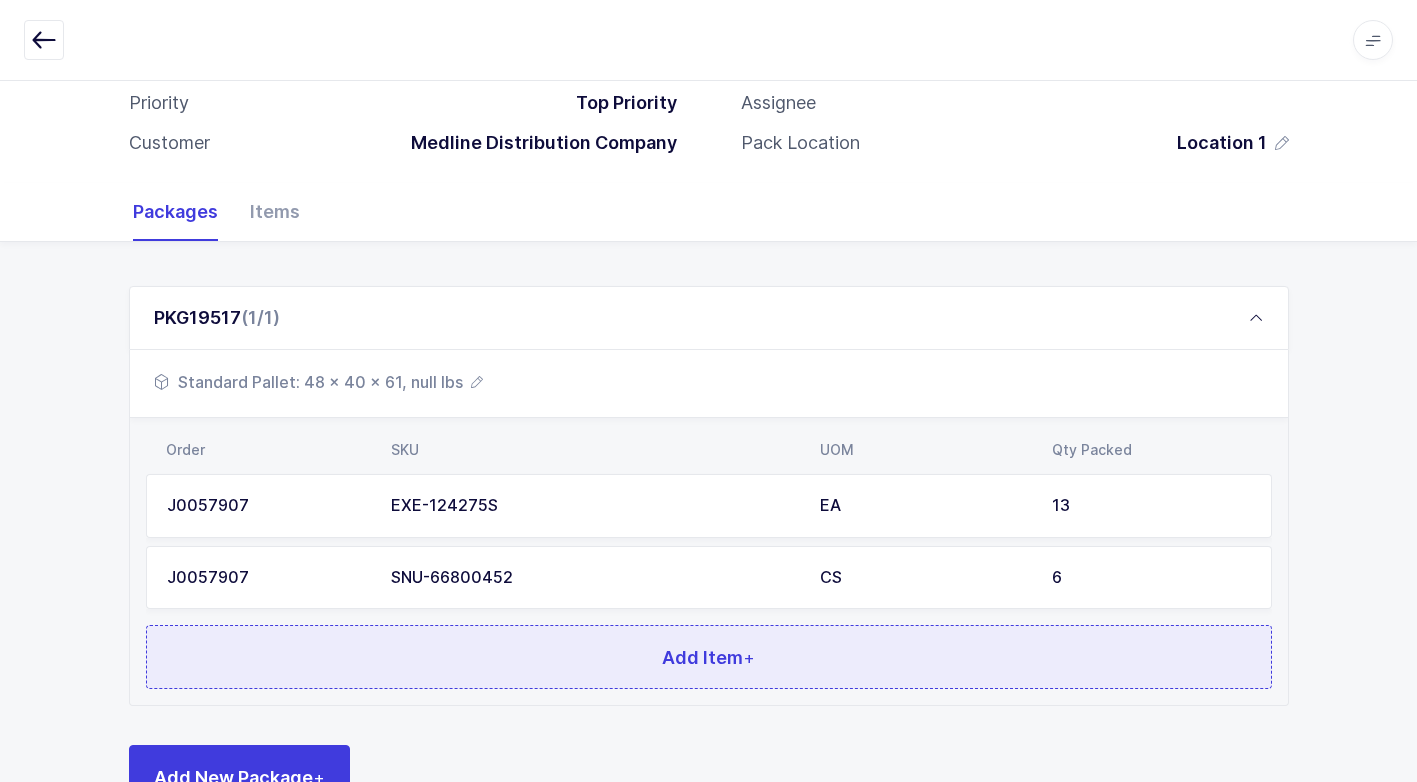 scroll, scrollTop: 224, scrollLeft: 0, axis: vertical 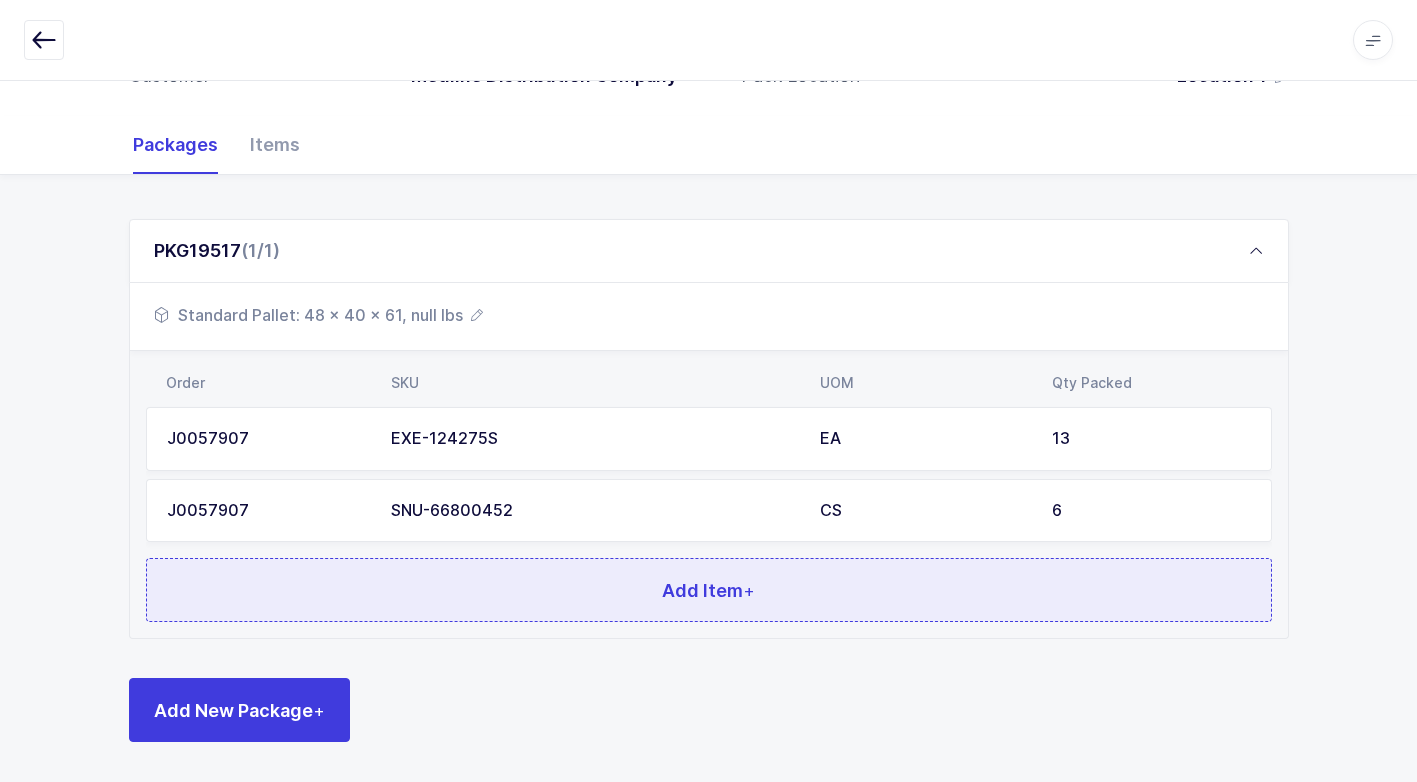 click on "Add Item  +" at bounding box center (709, 590) 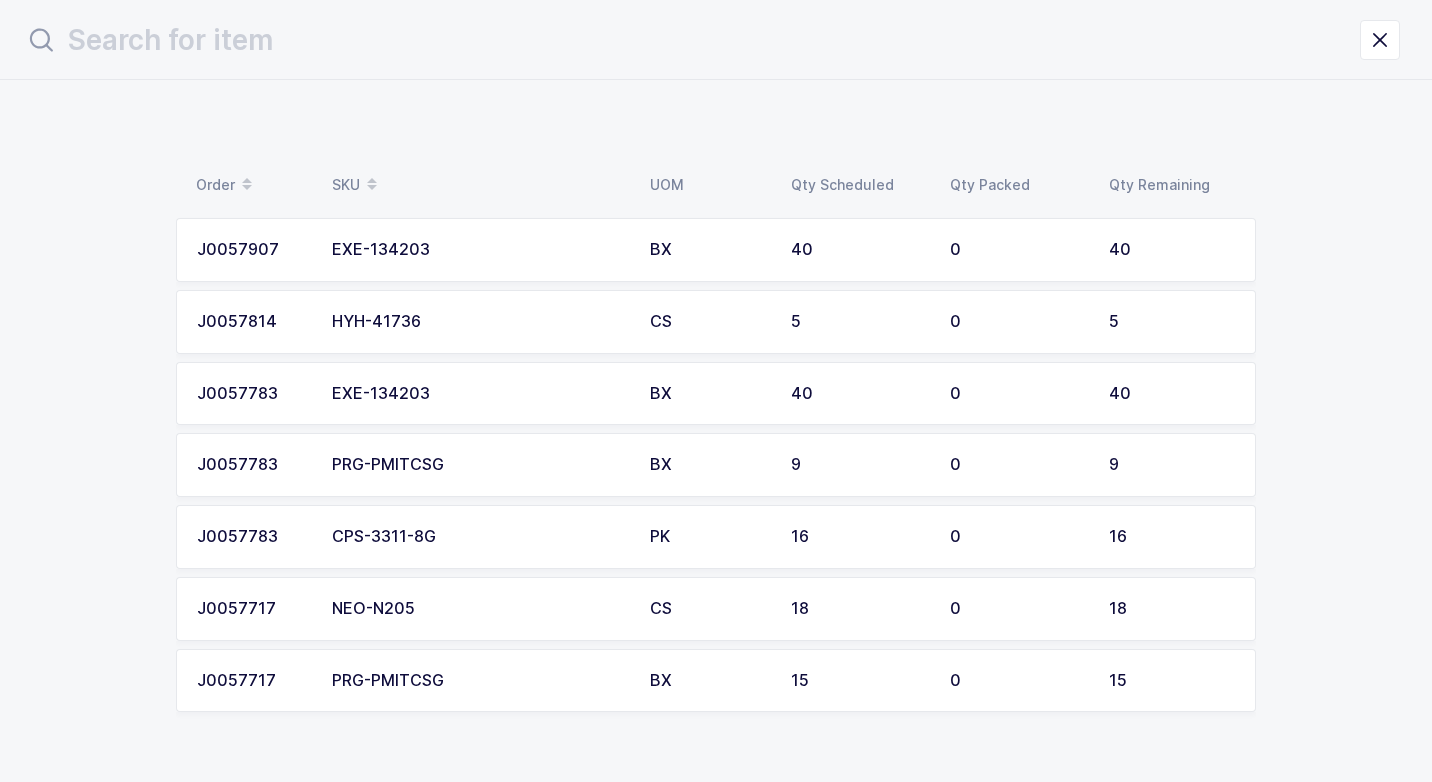 click on "EXE-134203" at bounding box center (479, 250) 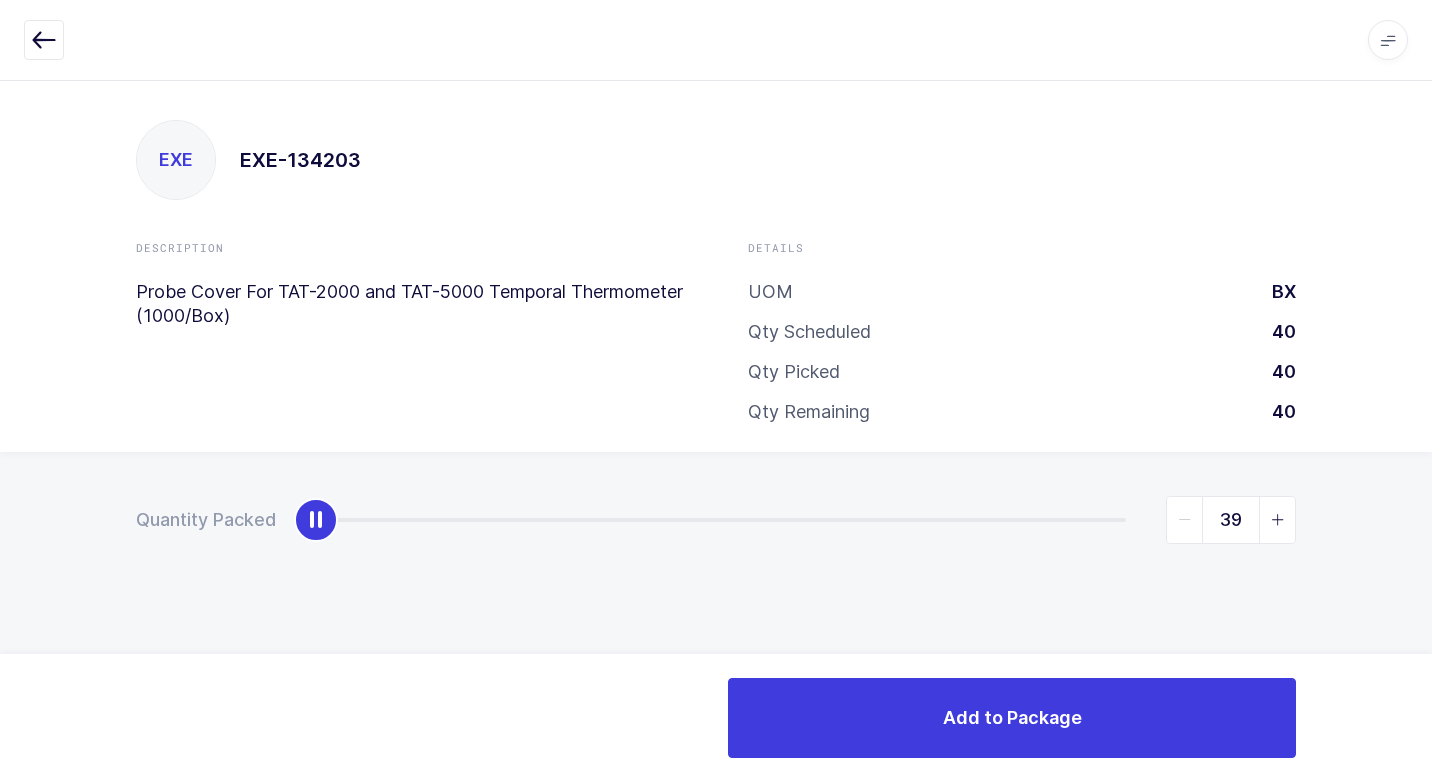 type on "40" 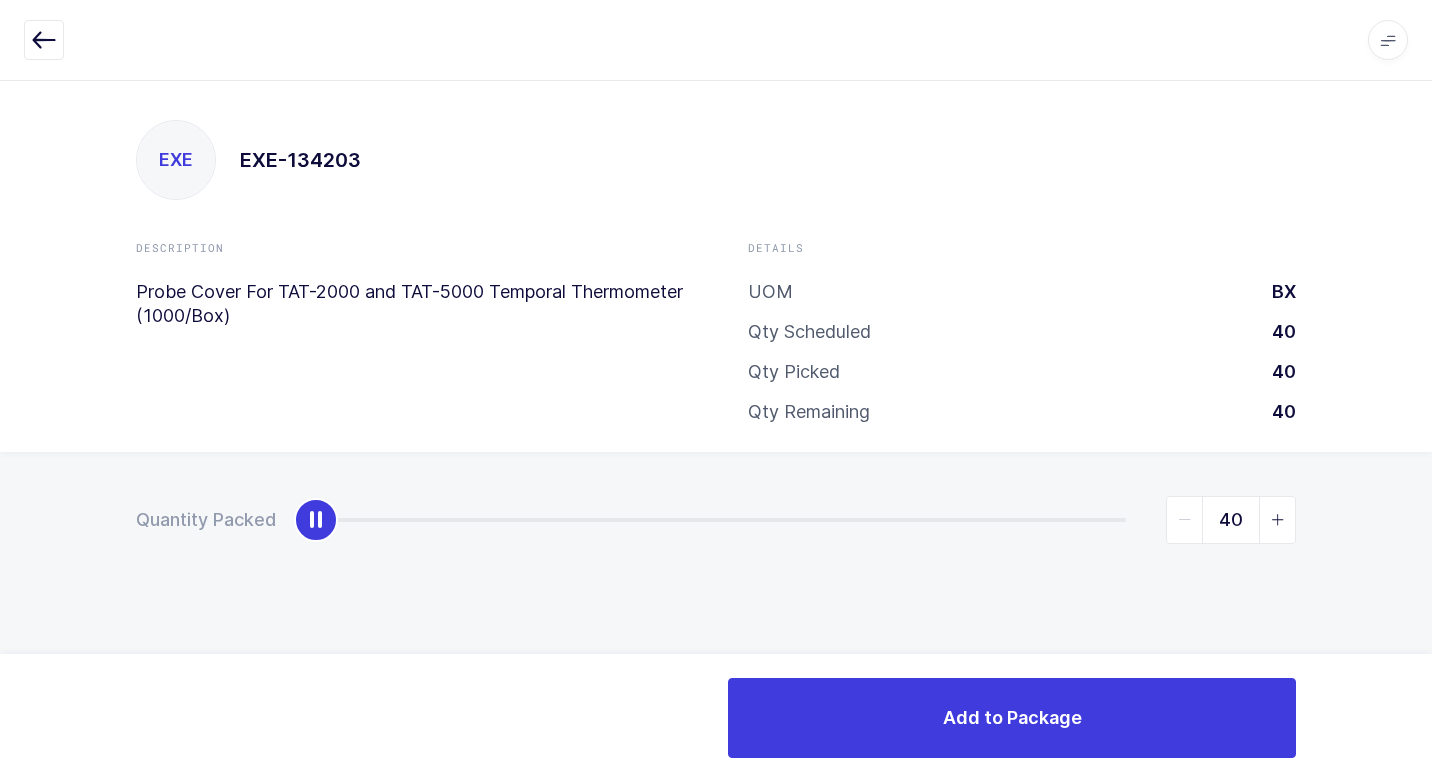 drag, startPoint x: 323, startPoint y: 520, endPoint x: 1426, endPoint y: 275, distance: 1129.8823 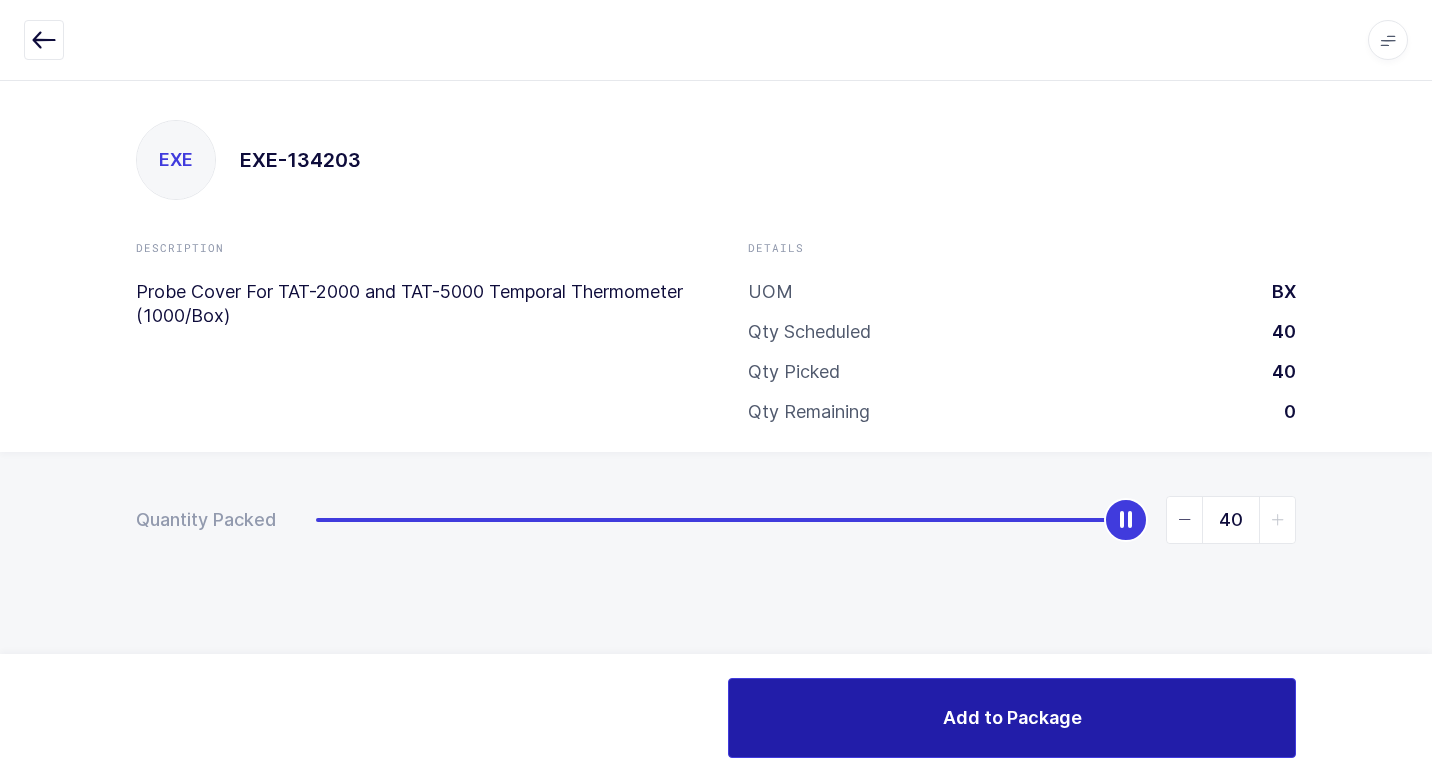 click on "Add to Package" at bounding box center [1012, 718] 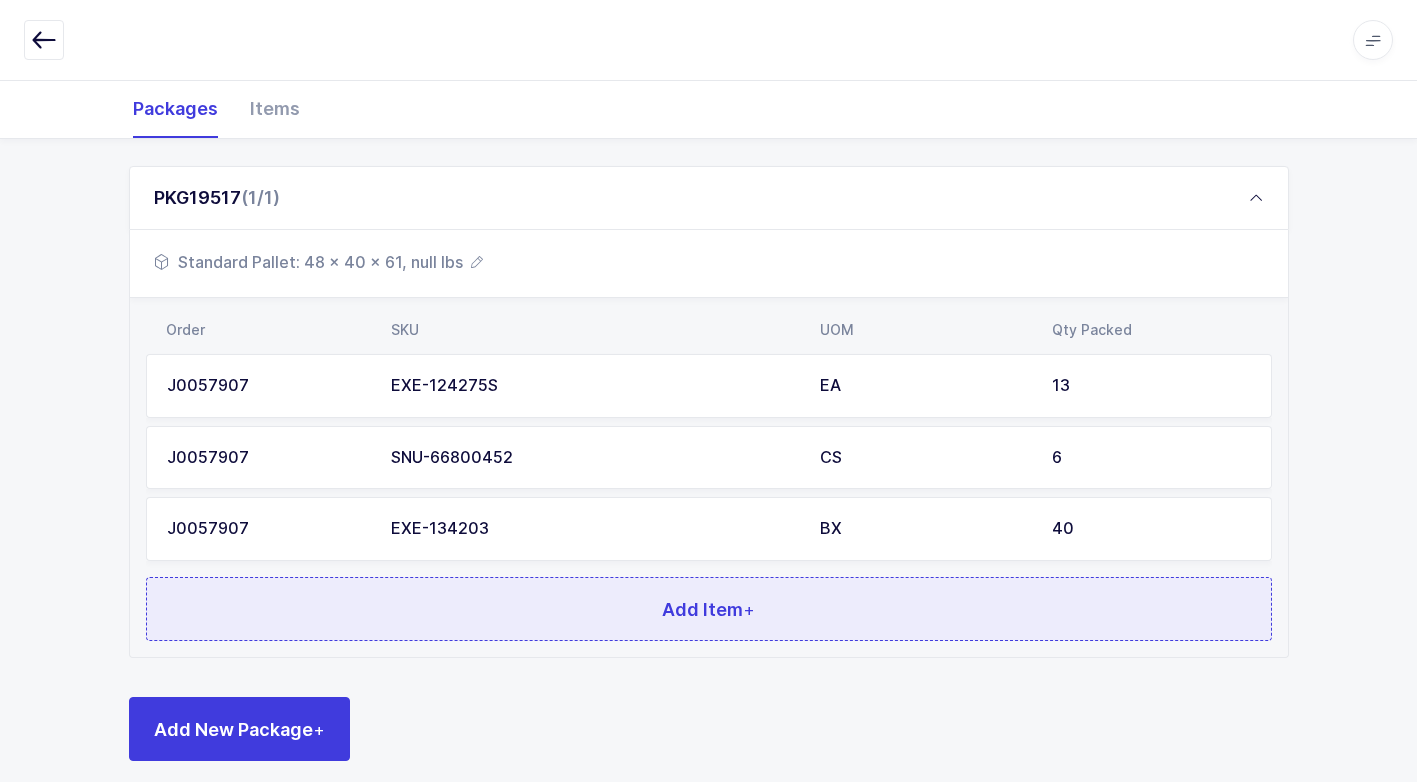 scroll, scrollTop: 296, scrollLeft: 0, axis: vertical 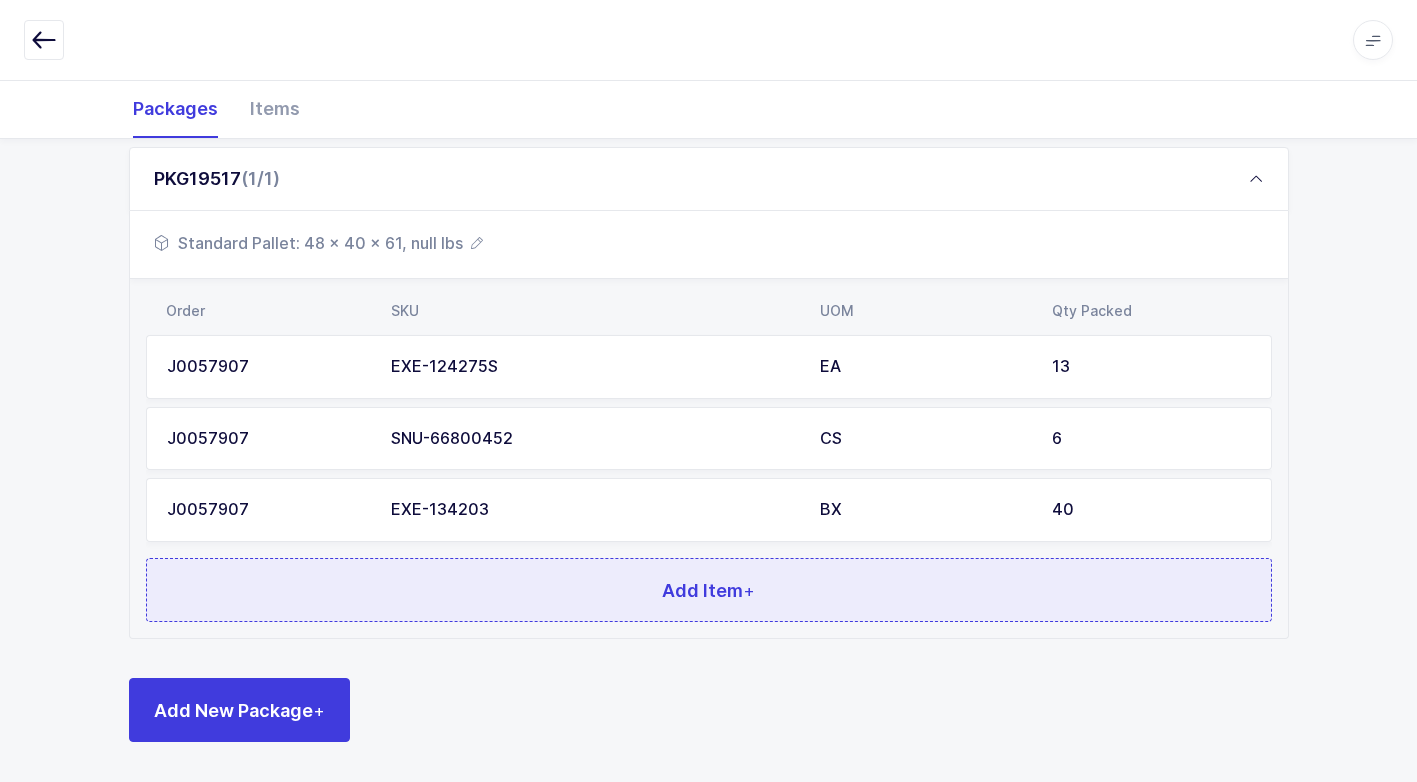 click on "Add Item  +" at bounding box center (709, 590) 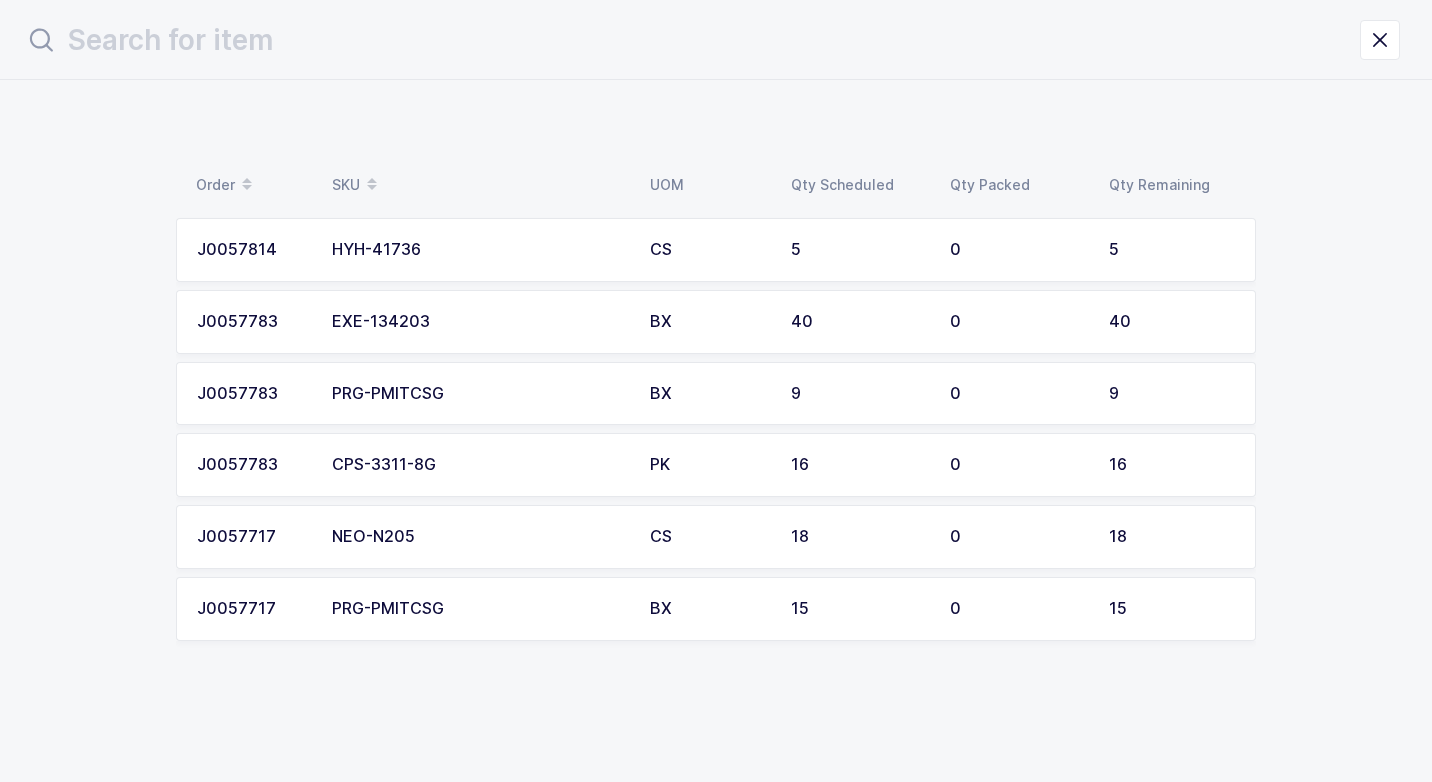 click on "HYH-41736" at bounding box center [479, 250] 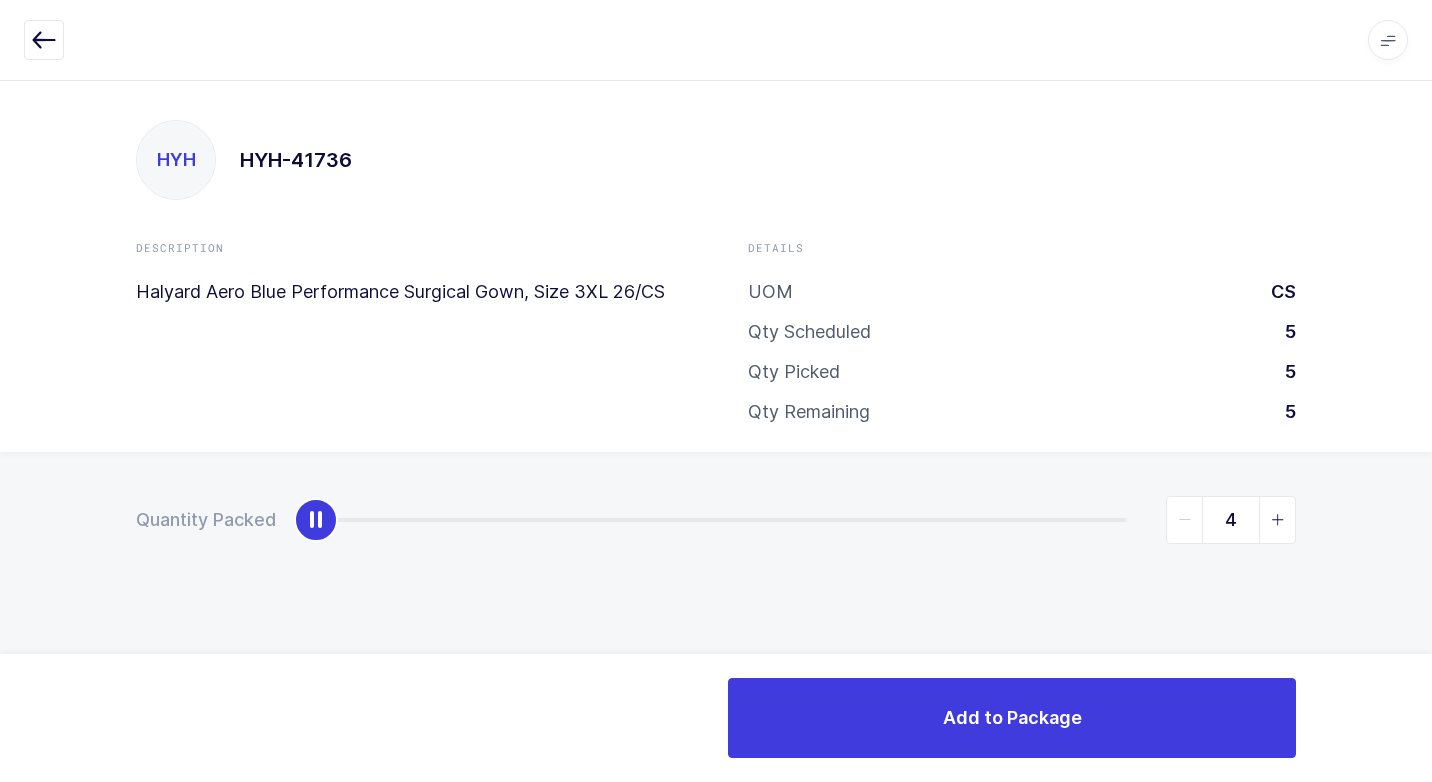 type on "5" 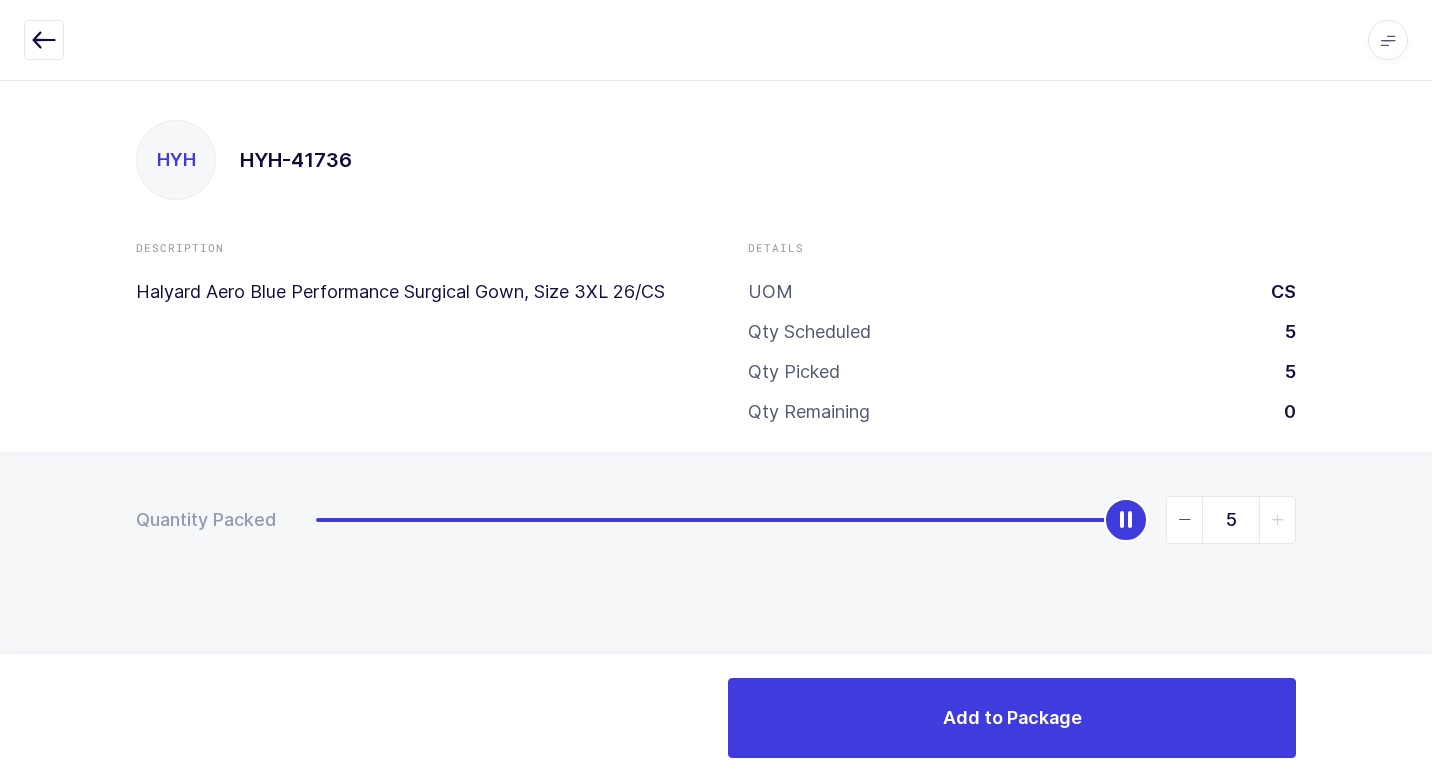 drag, startPoint x: 308, startPoint y: 517, endPoint x: 1159, endPoint y: 561, distance: 852.1367 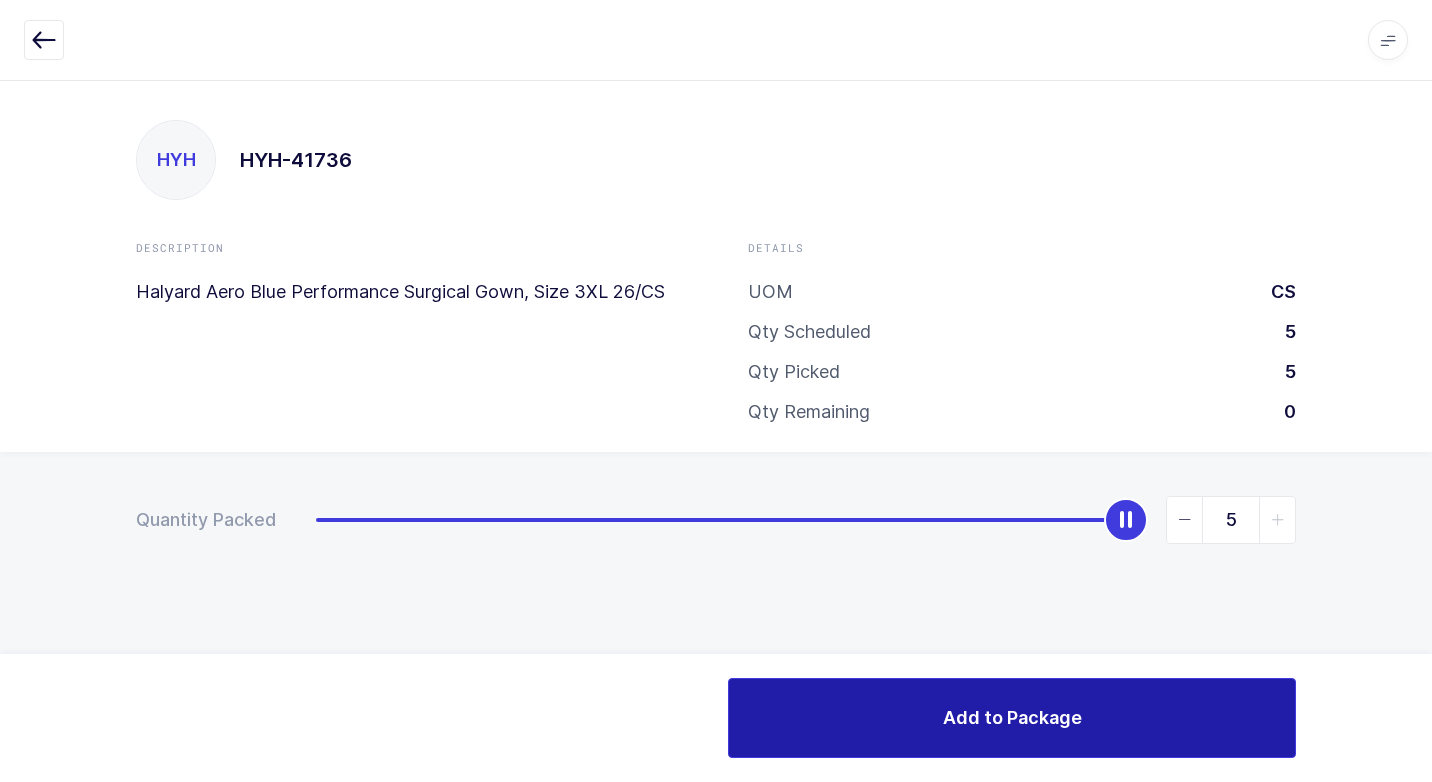 drag, startPoint x: 859, startPoint y: 708, endPoint x: 839, endPoint y: 700, distance: 21.540659 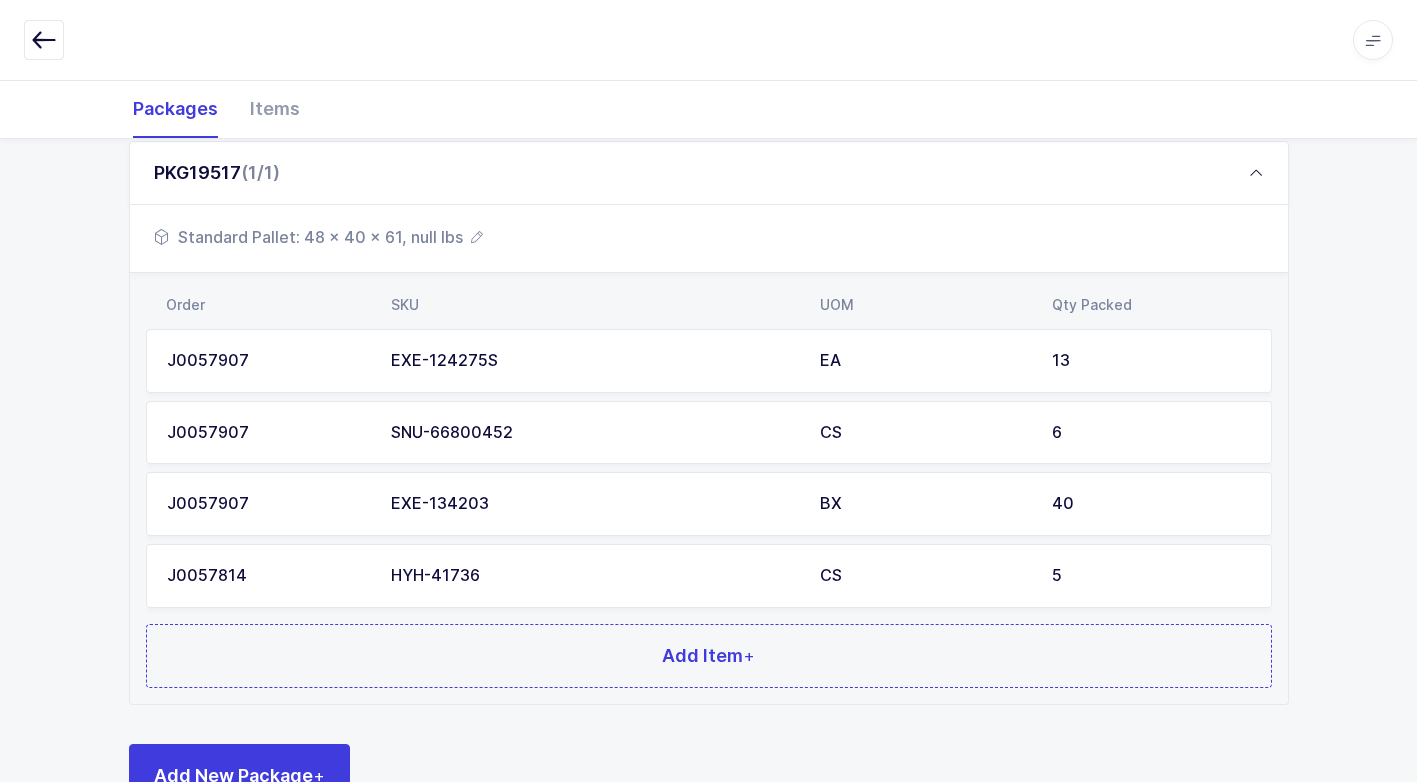 scroll, scrollTop: 368, scrollLeft: 0, axis: vertical 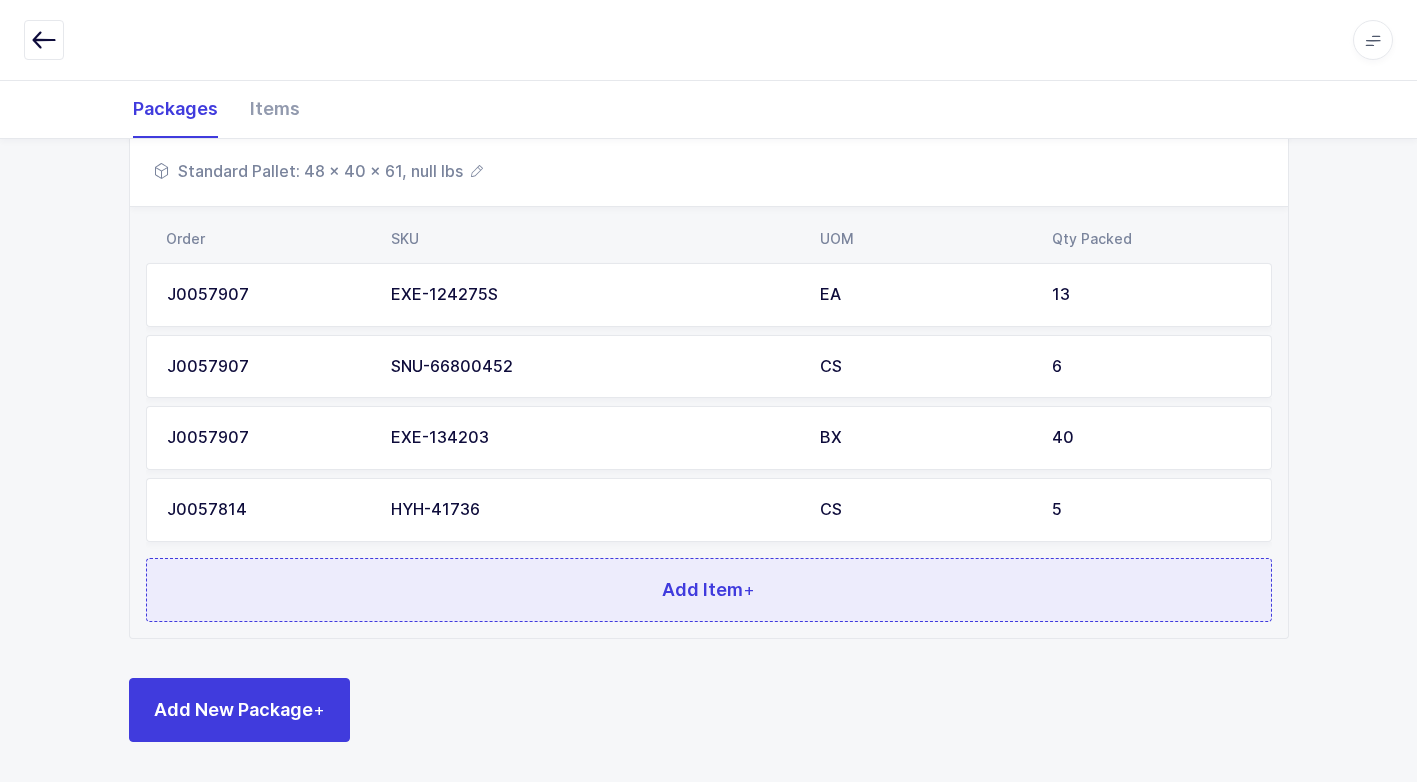 click on "Add Item  +" at bounding box center (709, 590) 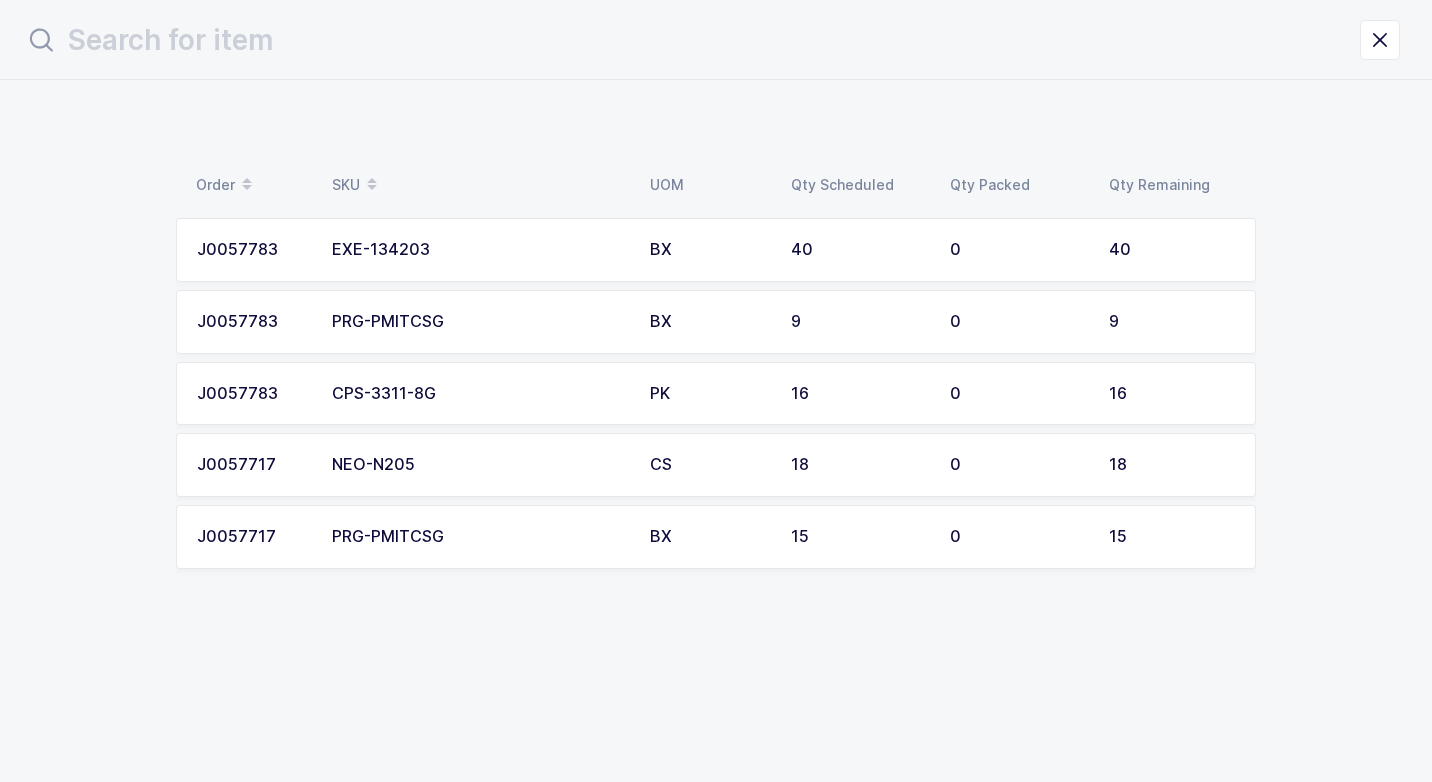click on "EXE-134203" at bounding box center [479, 250] 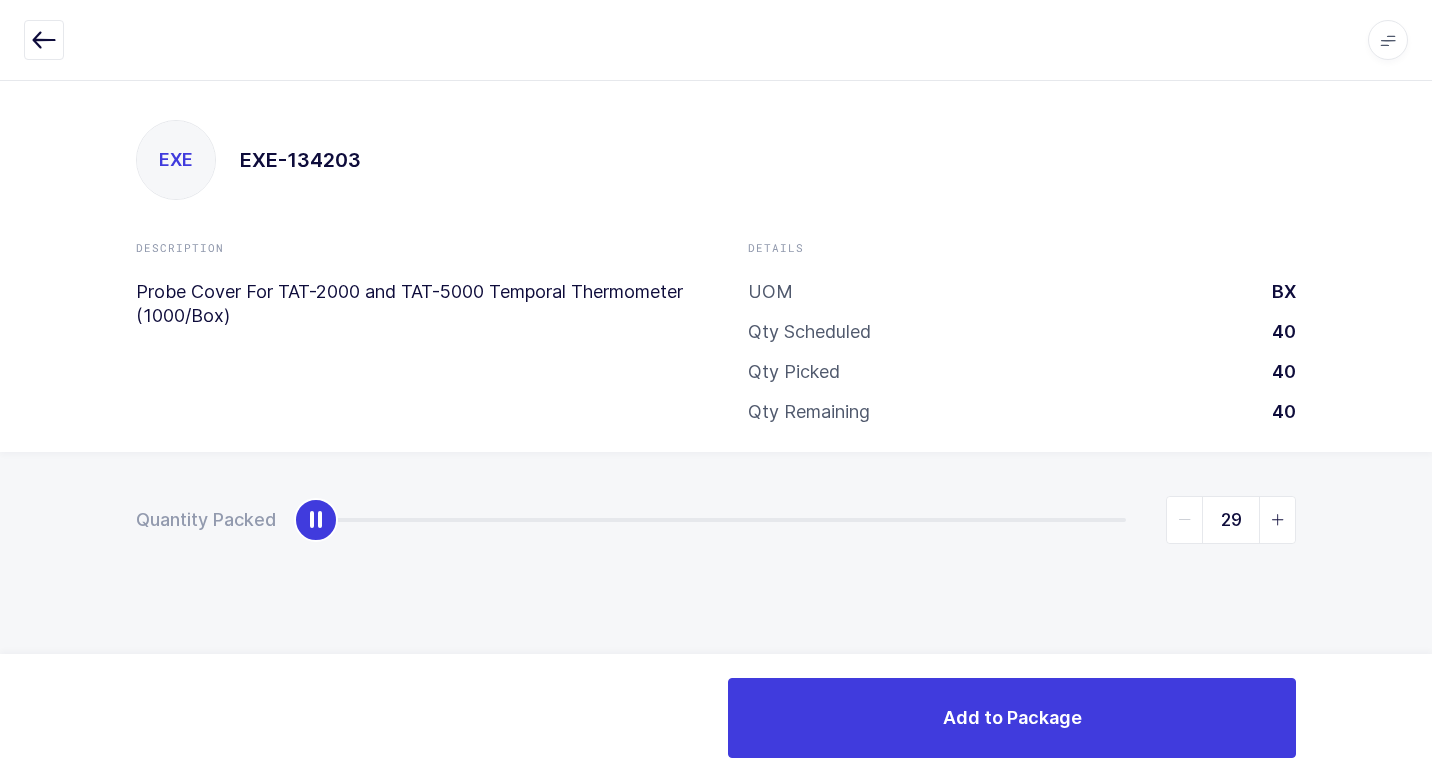 type on "40" 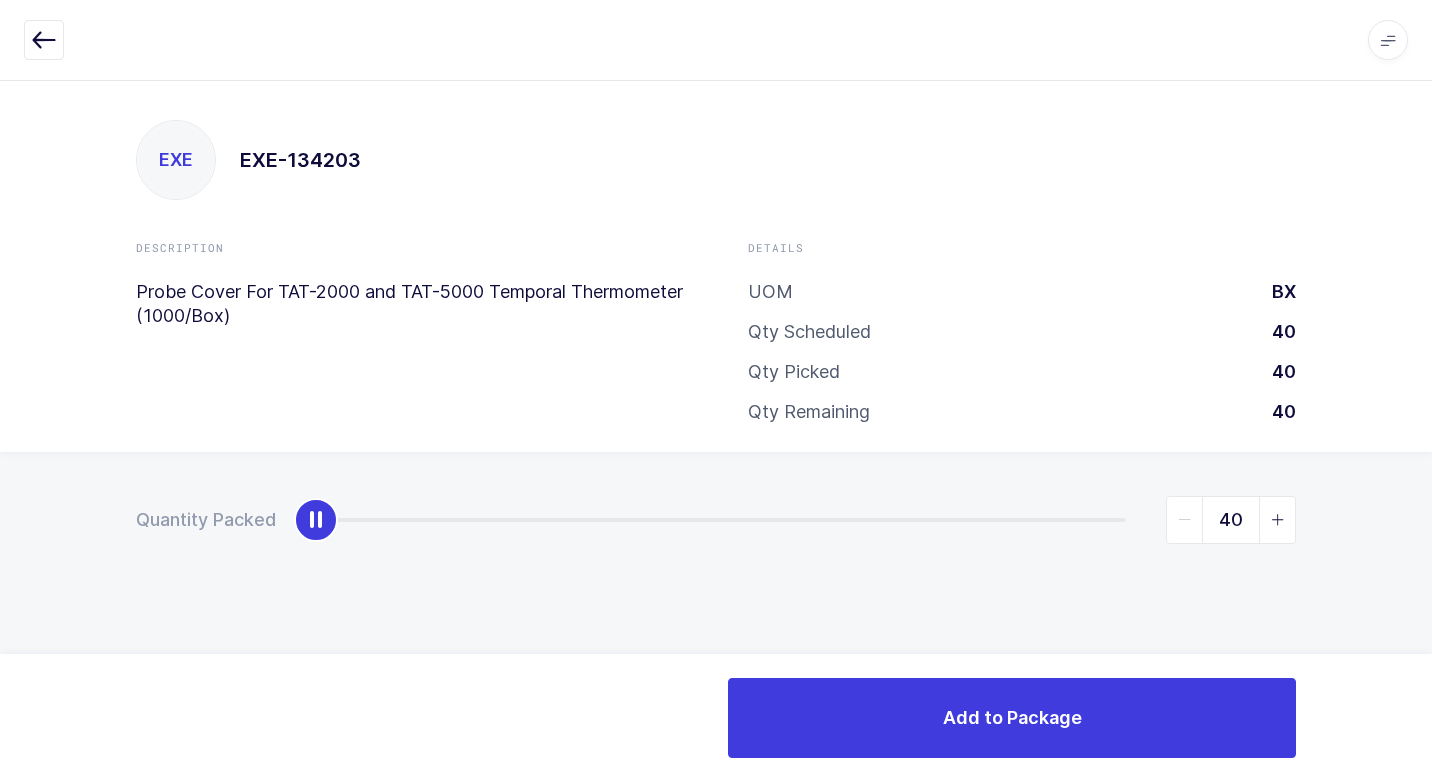 drag, startPoint x: 310, startPoint y: 520, endPoint x: 1419, endPoint y: 512, distance: 1109.0288 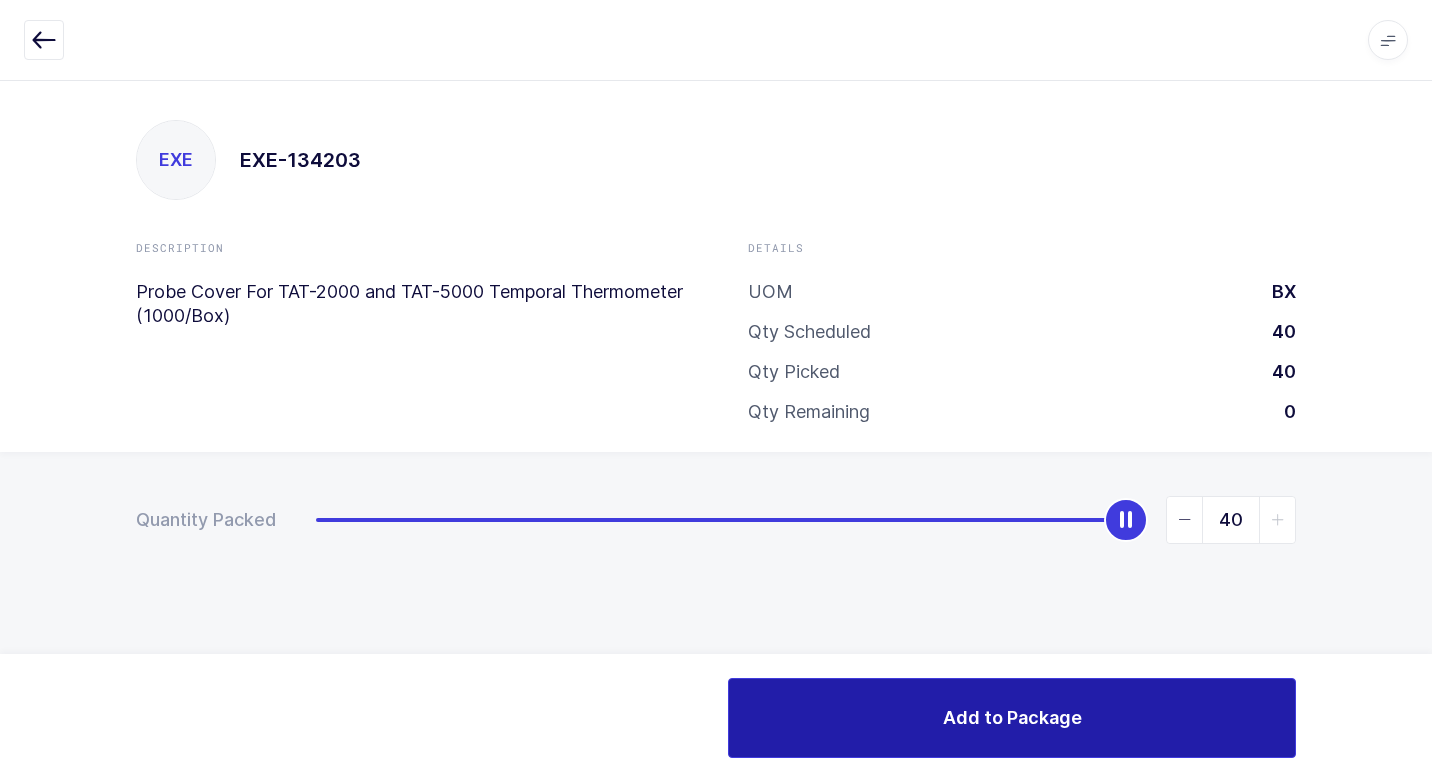 drag, startPoint x: 827, startPoint y: 733, endPoint x: 773, endPoint y: 710, distance: 58.694122 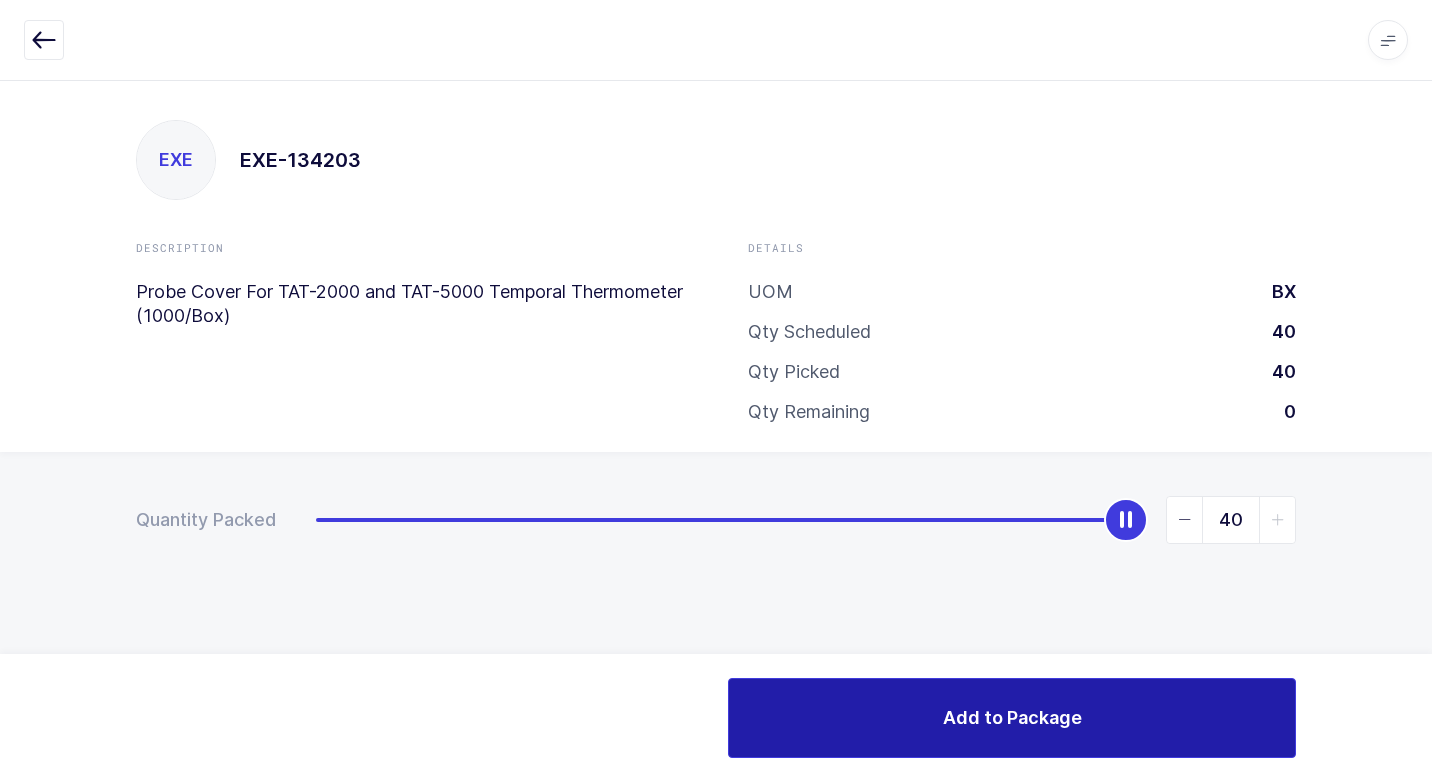 click on "Add to Package" at bounding box center [1012, 718] 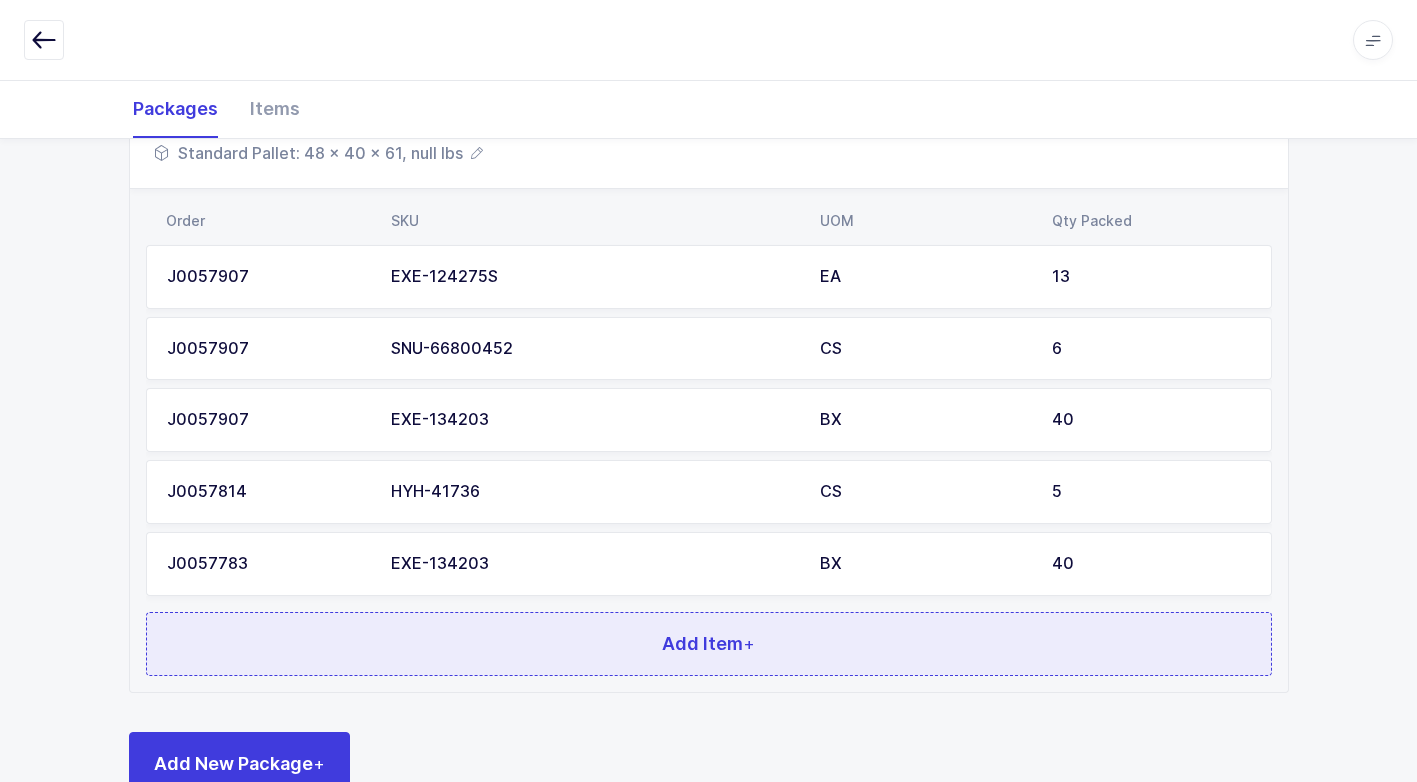 scroll, scrollTop: 440, scrollLeft: 0, axis: vertical 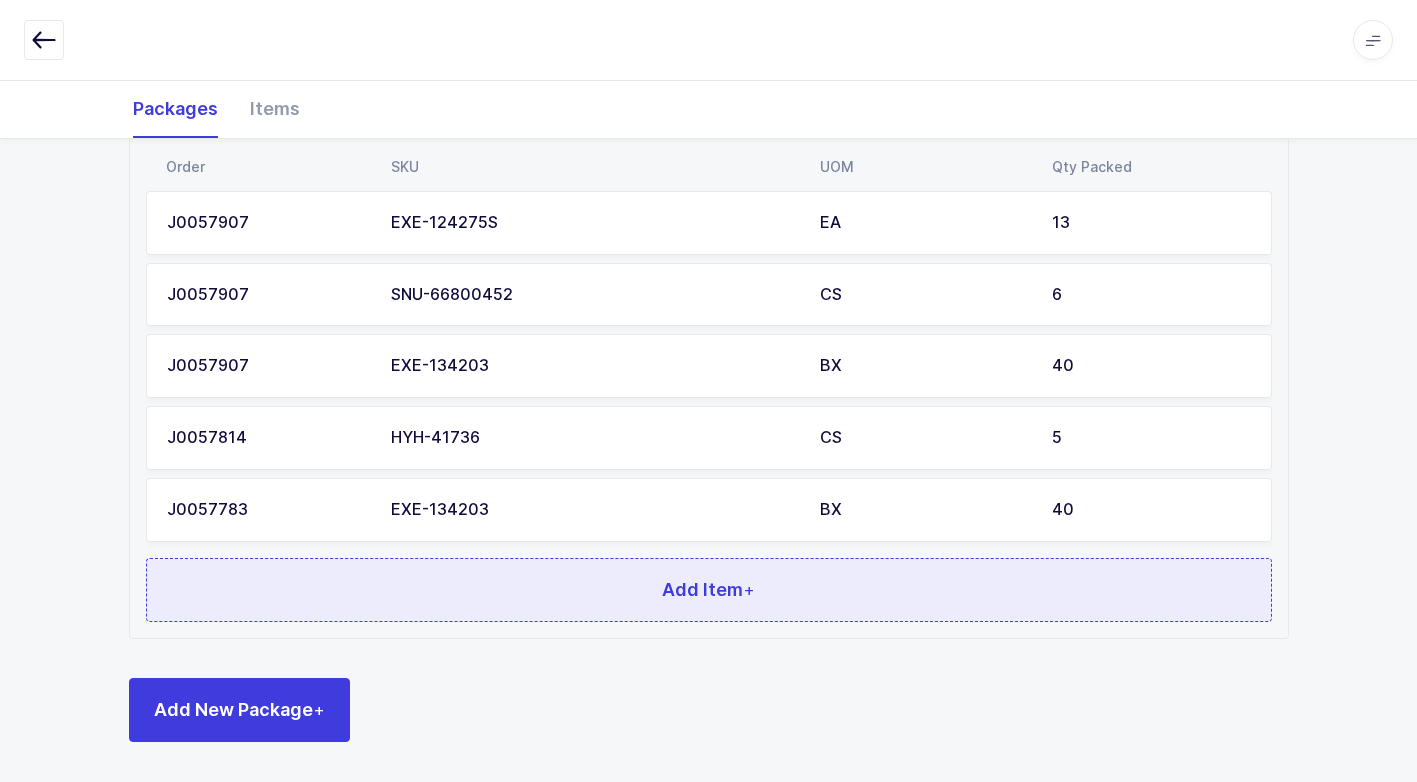 click on "Add Item  +" at bounding box center (709, 590) 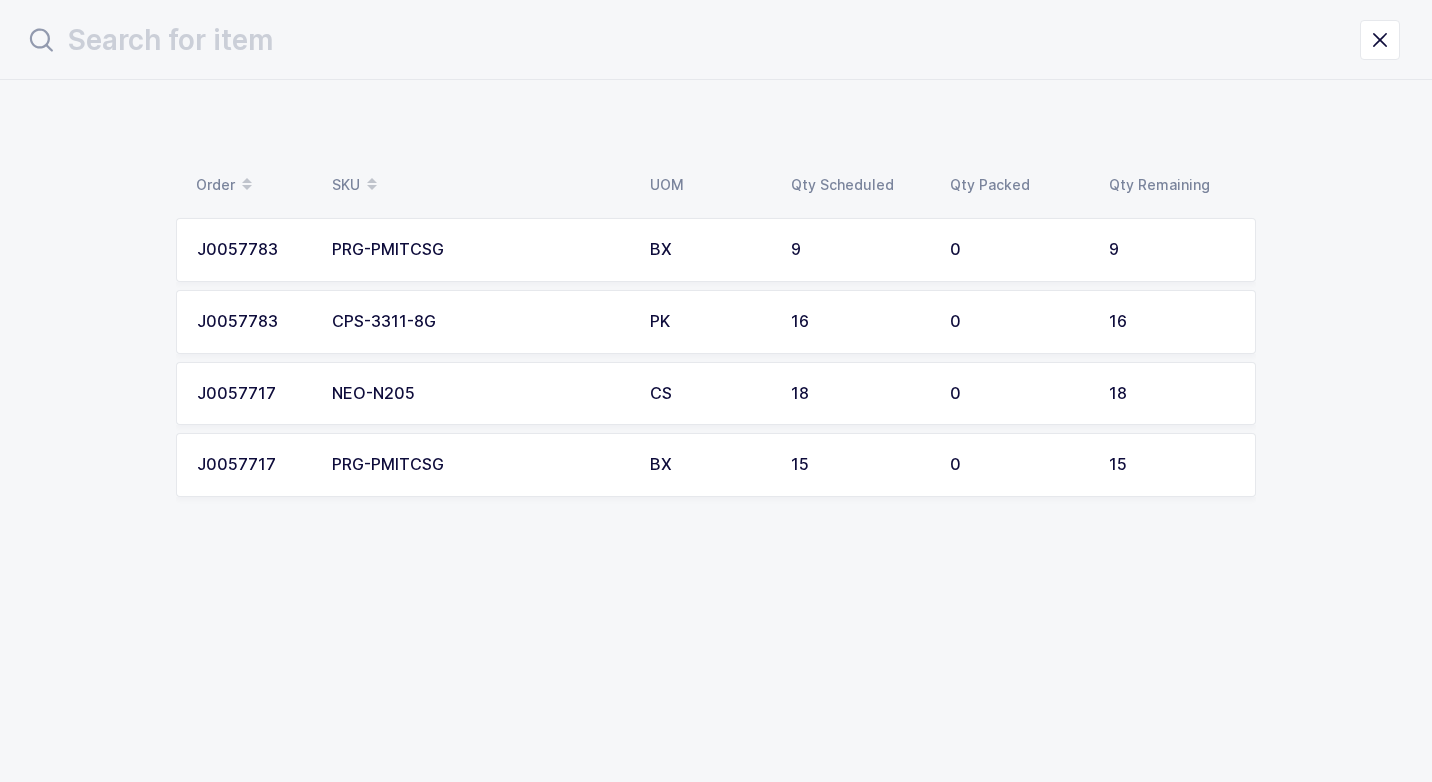 click on "PRG-PMITCSG" at bounding box center (479, 250) 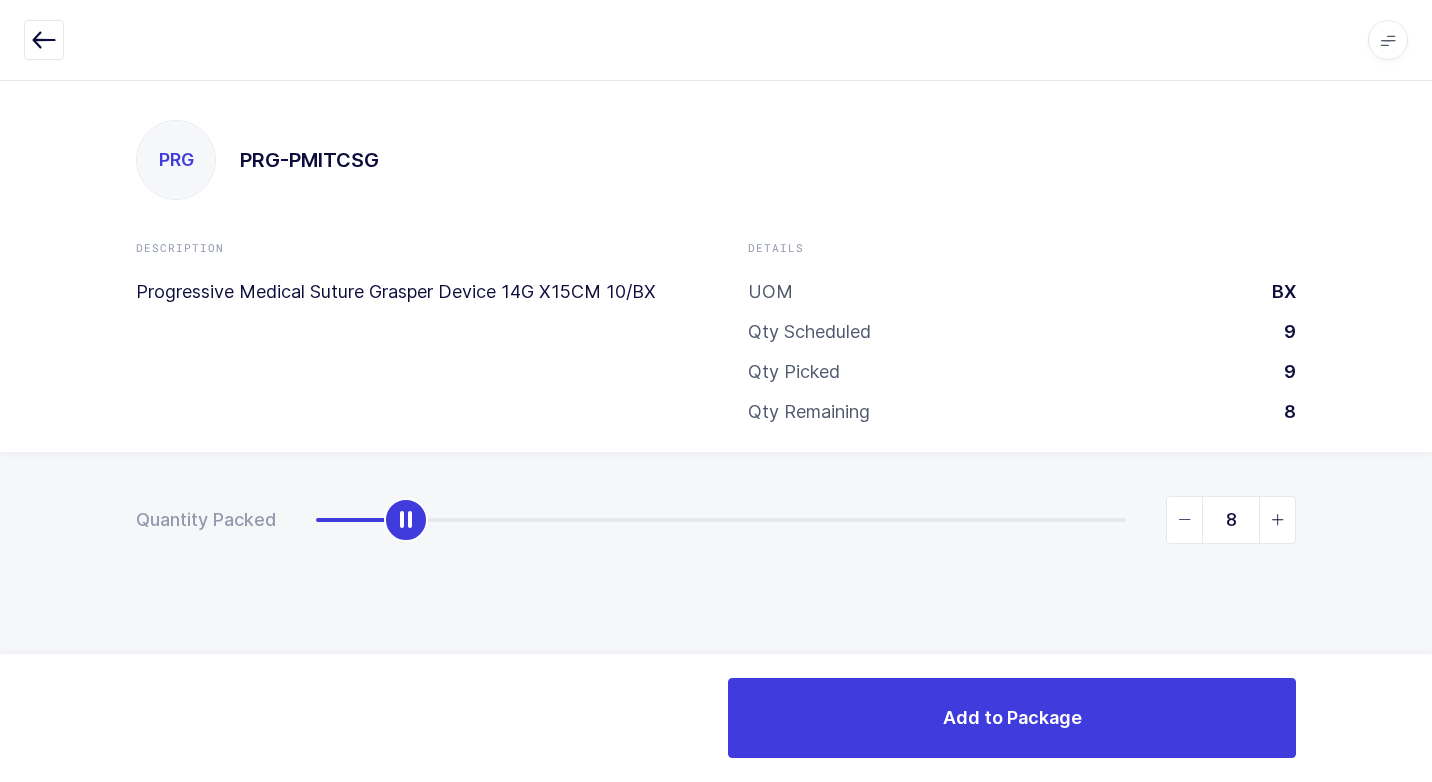 type on "9" 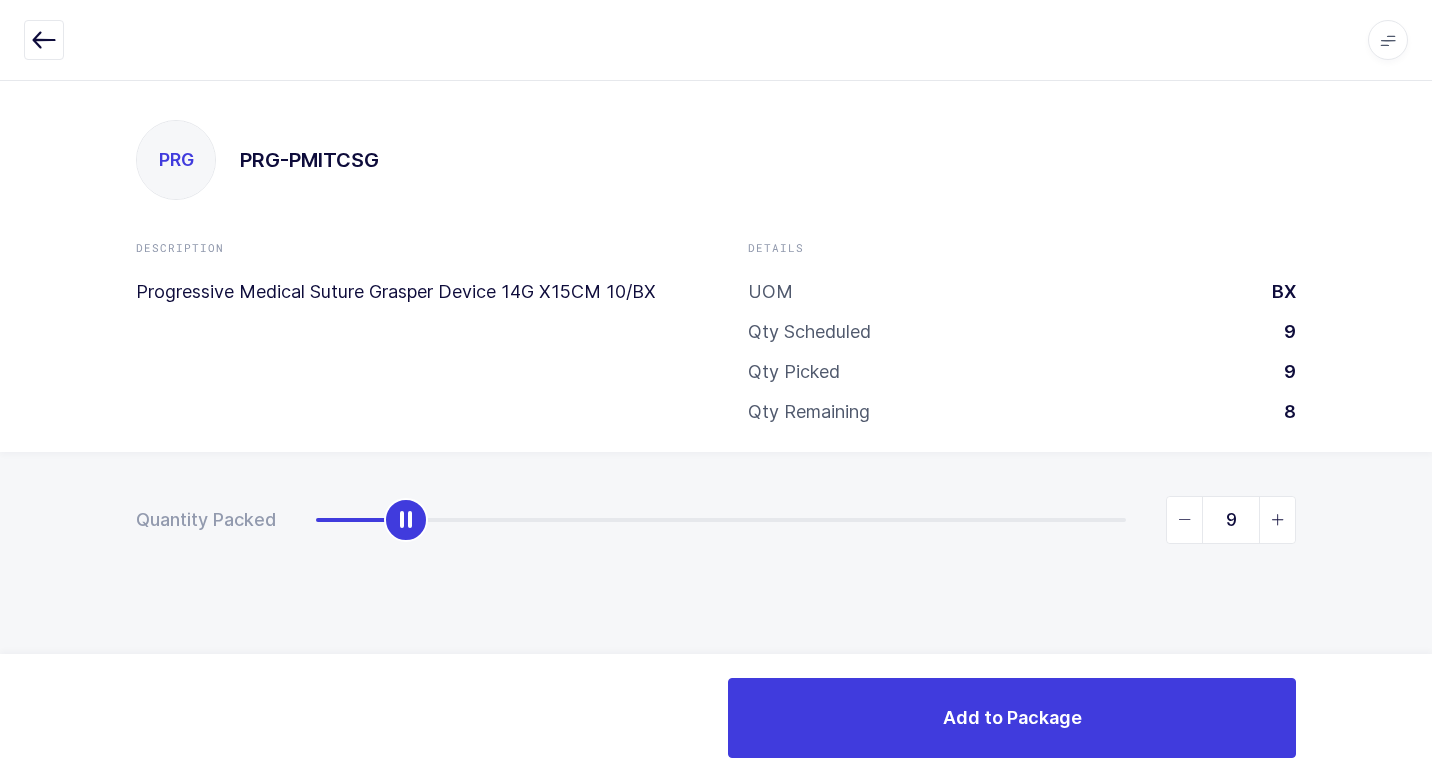 drag, startPoint x: 331, startPoint y: 524, endPoint x: 1258, endPoint y: 570, distance: 928.1406 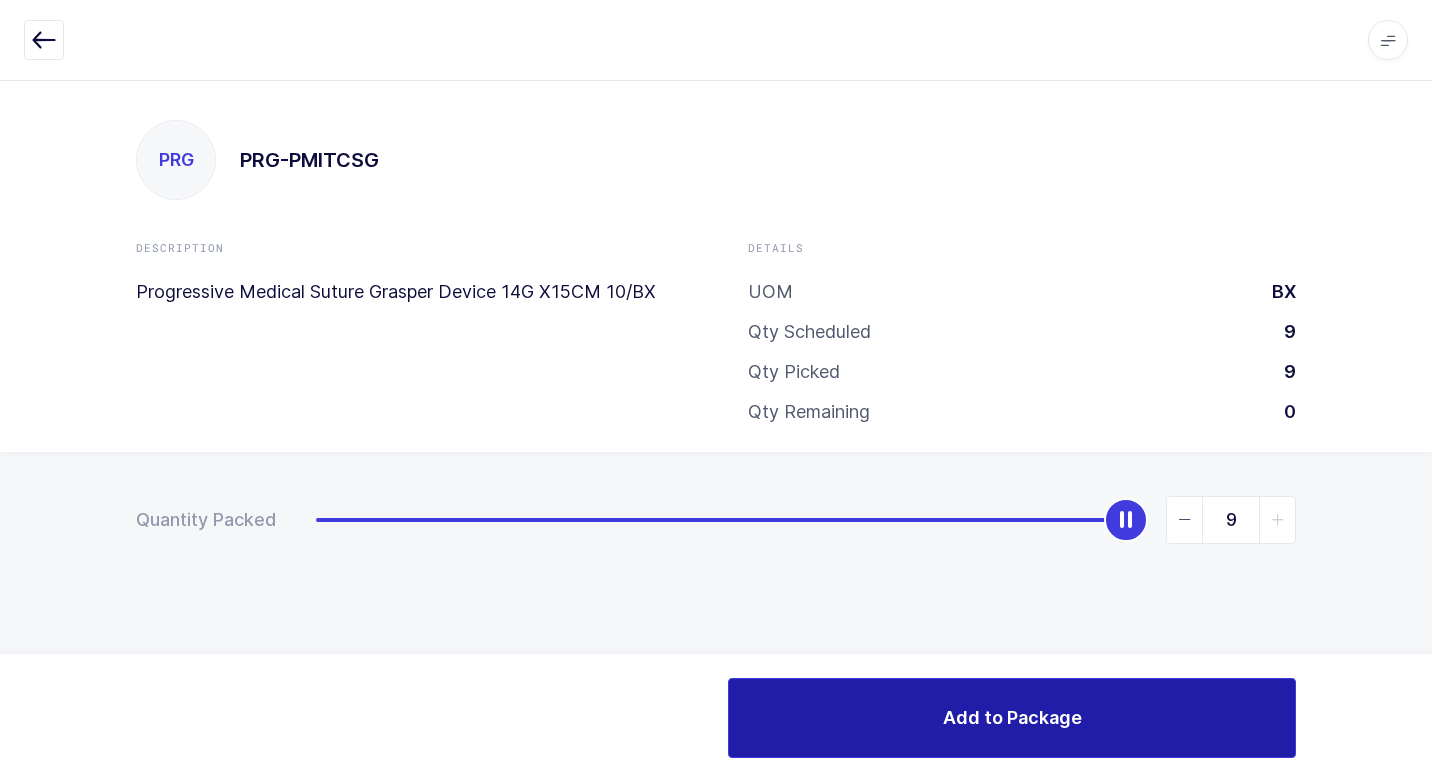 drag, startPoint x: 829, startPoint y: 715, endPoint x: 725, endPoint y: 673, distance: 112.1606 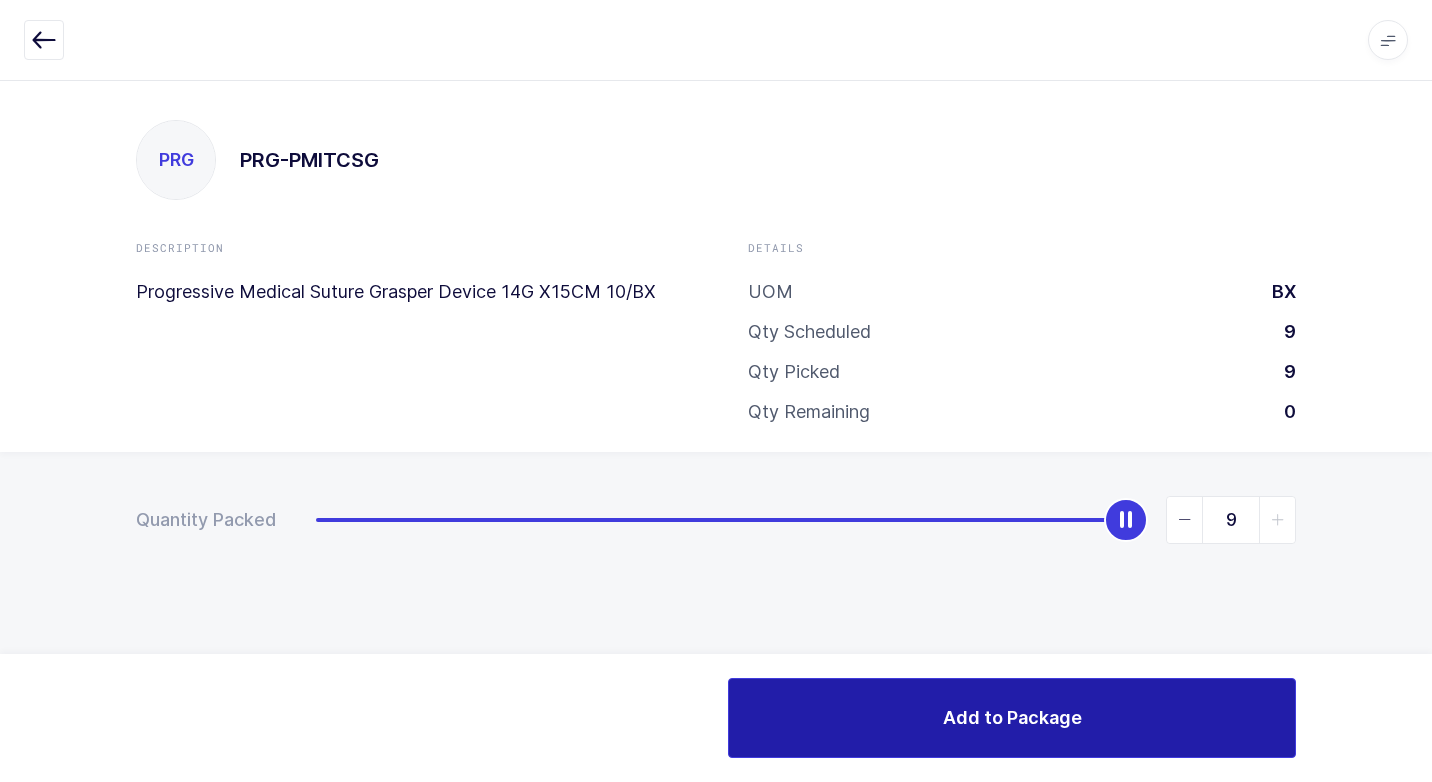 click on "Add to Package" at bounding box center (1012, 718) 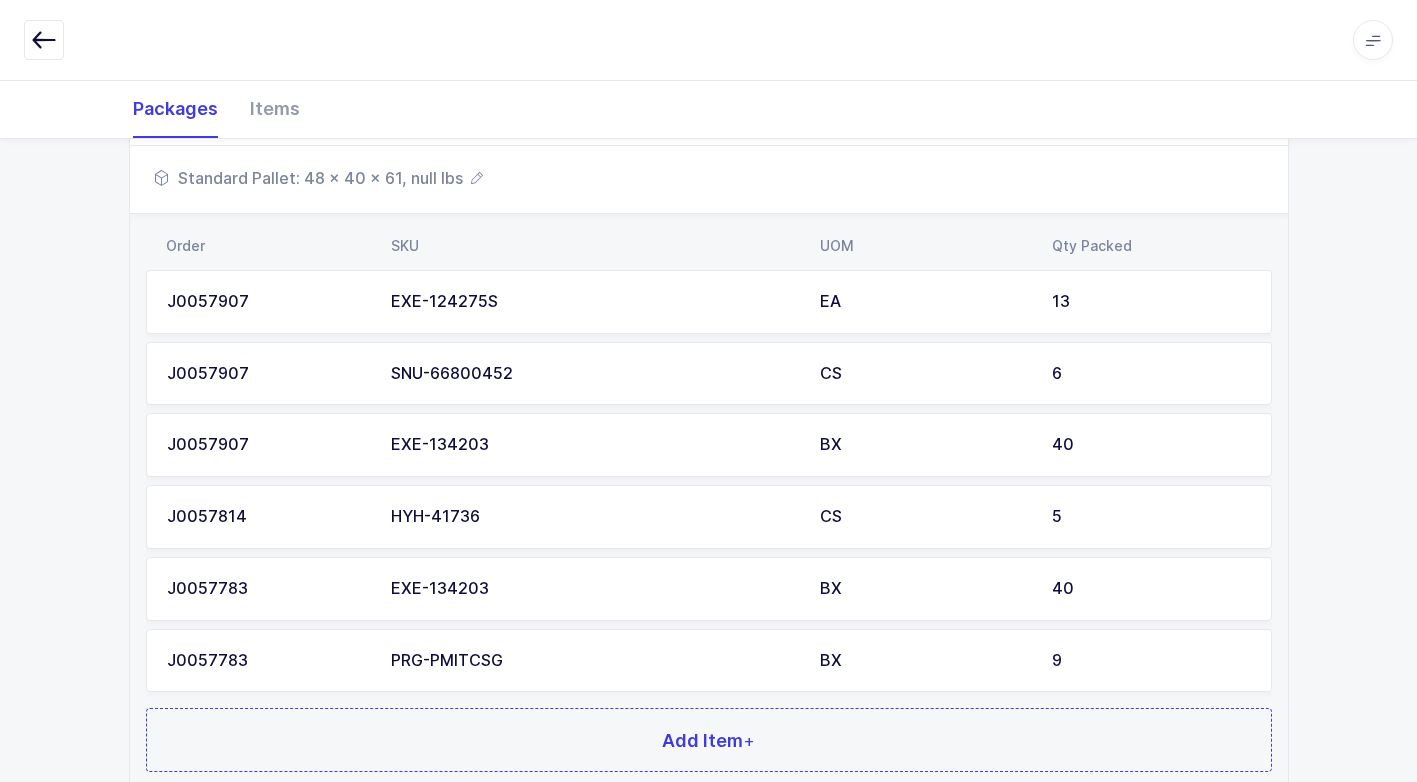scroll, scrollTop: 511, scrollLeft: 0, axis: vertical 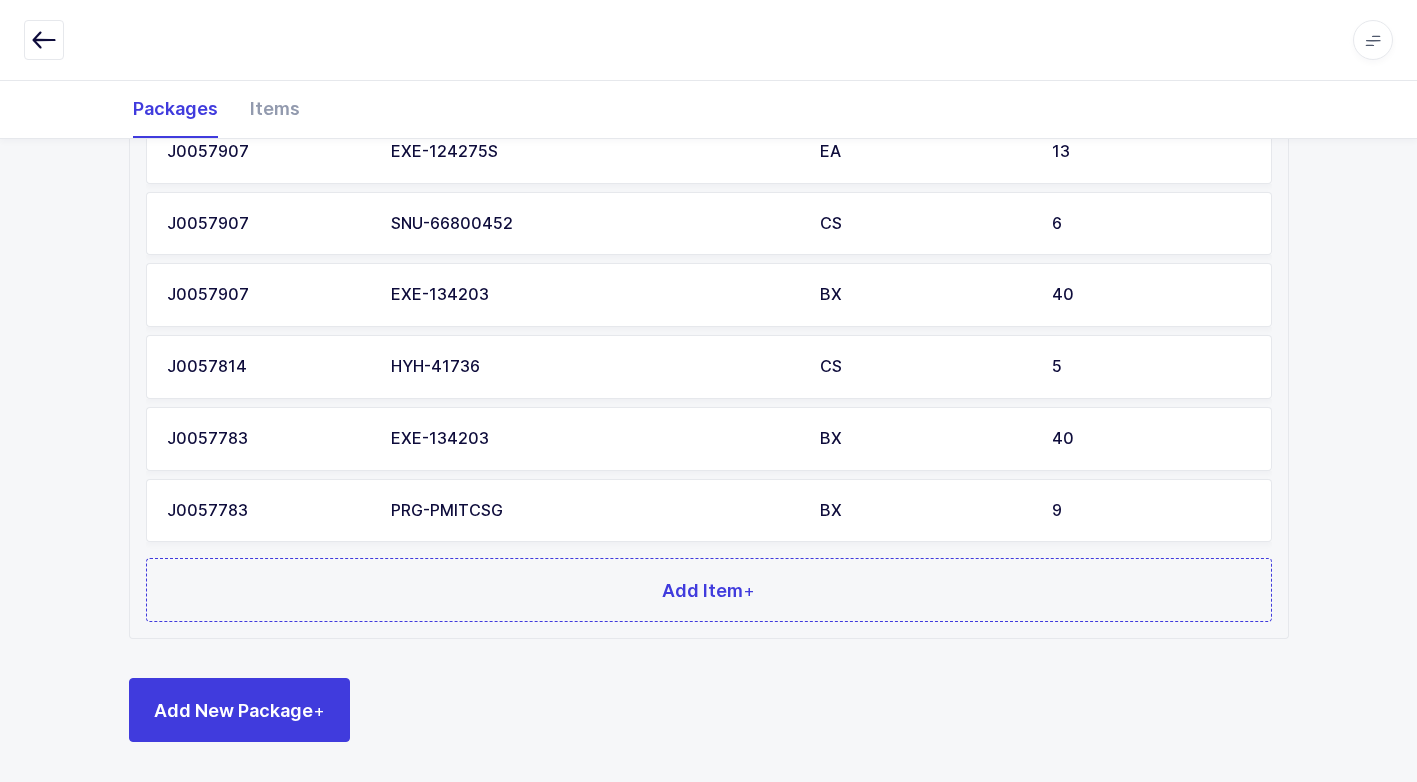 click on "Order SKU UOM Qty Packed J0057907 EXE-124275S EA 13 J0057907 SNU-66800452 CS 6 J0057907 EXE-134203 BX 40 J0057814 HYH-41736 CS 5 J0057783 EXE-134203 BX 40 J0057783 PRG-PMITCSG BX 9
Add Item  +" at bounding box center [709, 351] 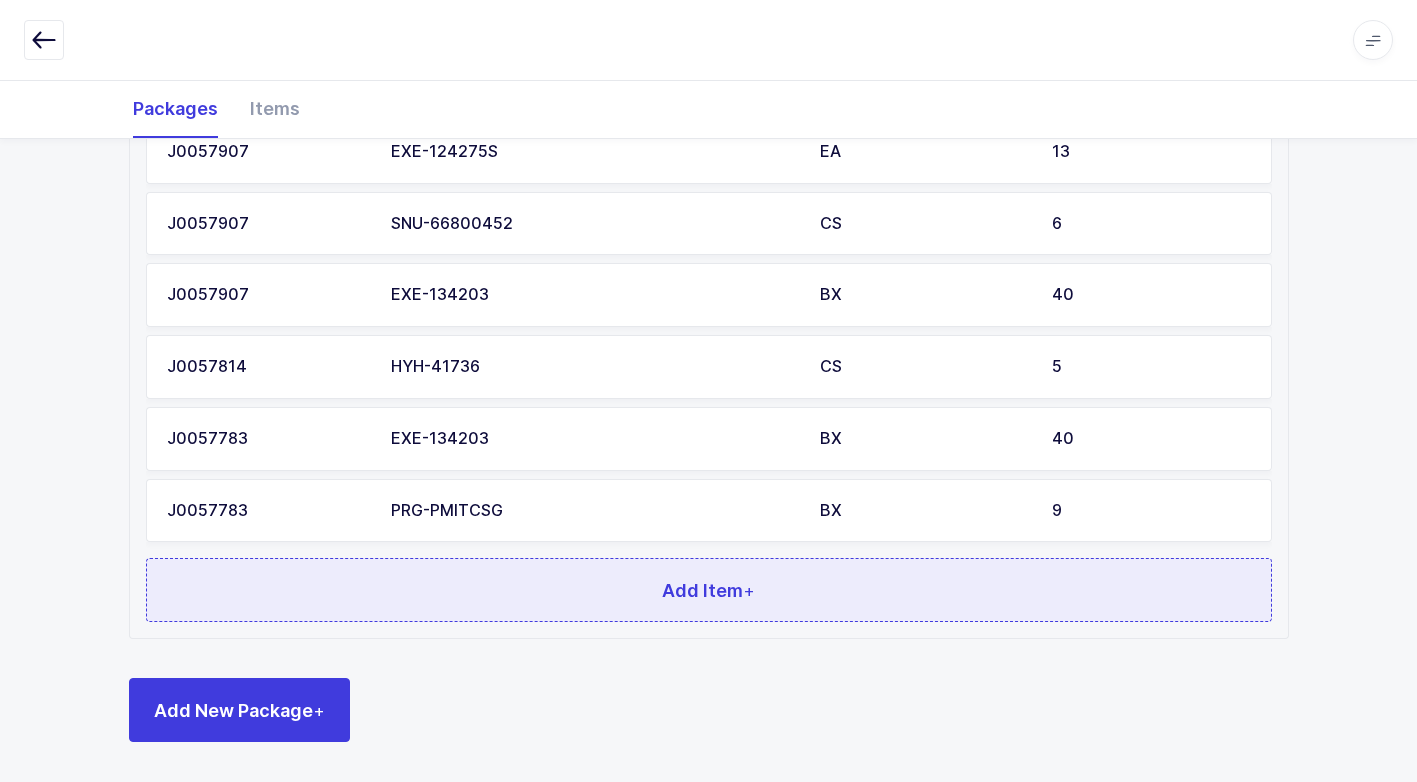 click on "Add Item  +" at bounding box center (709, 590) 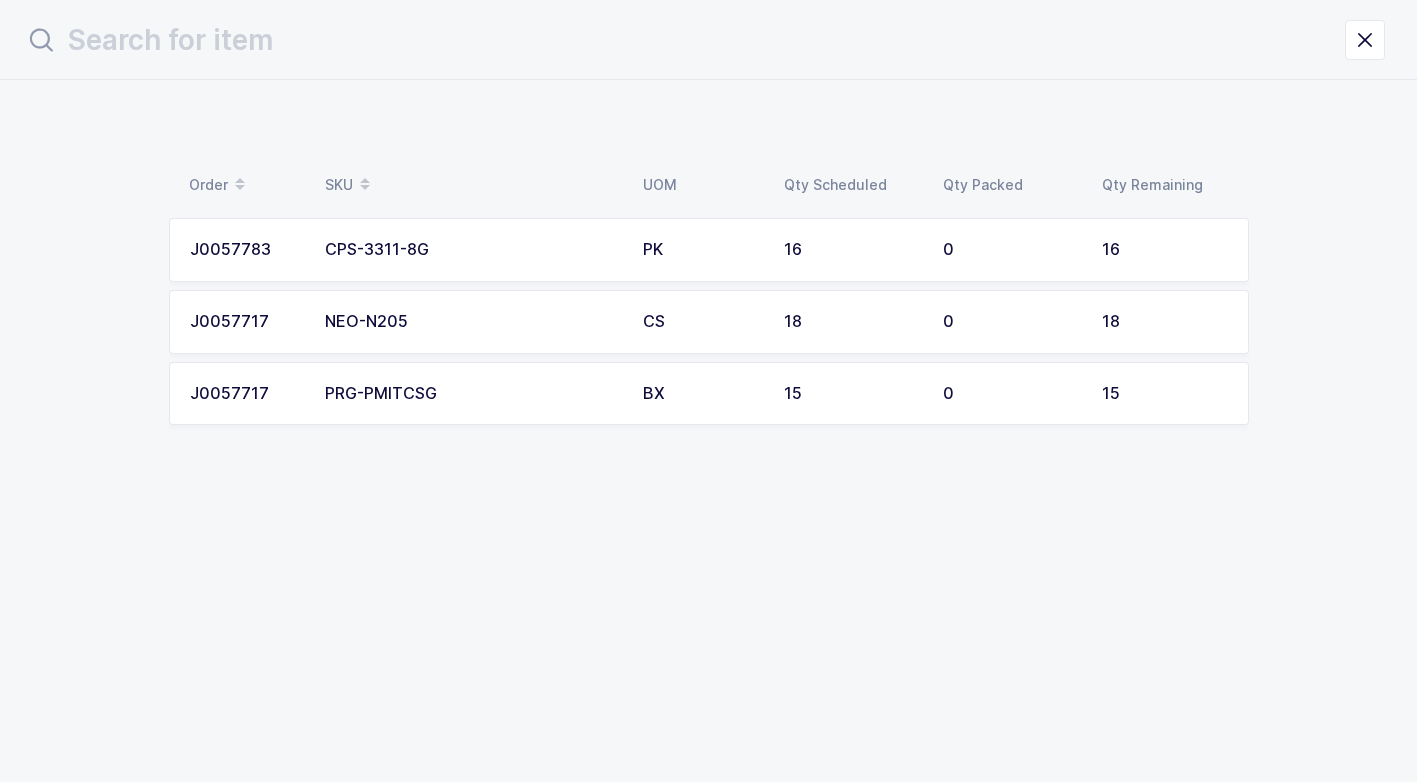 scroll, scrollTop: 0, scrollLeft: 0, axis: both 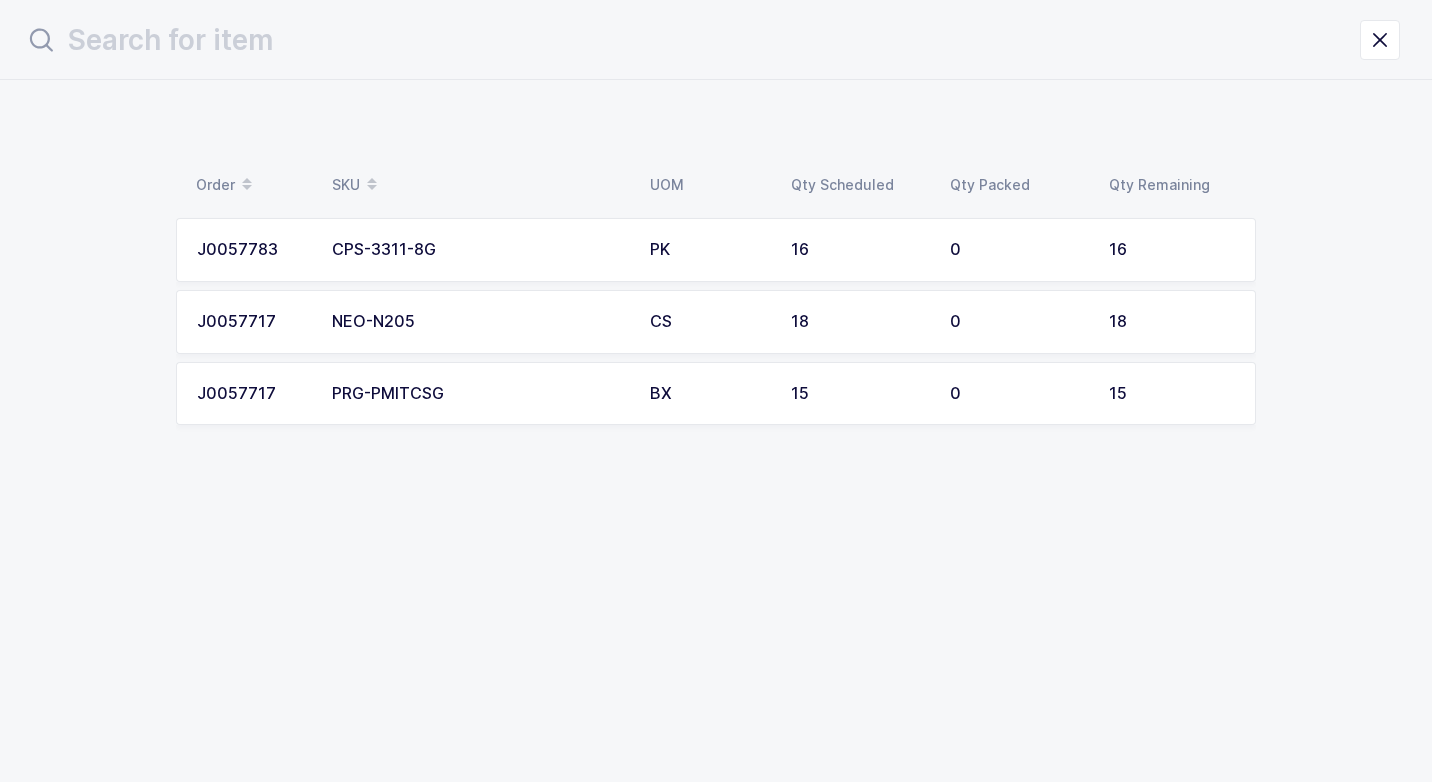 click on "CPS-3311-8G" at bounding box center [479, 250] 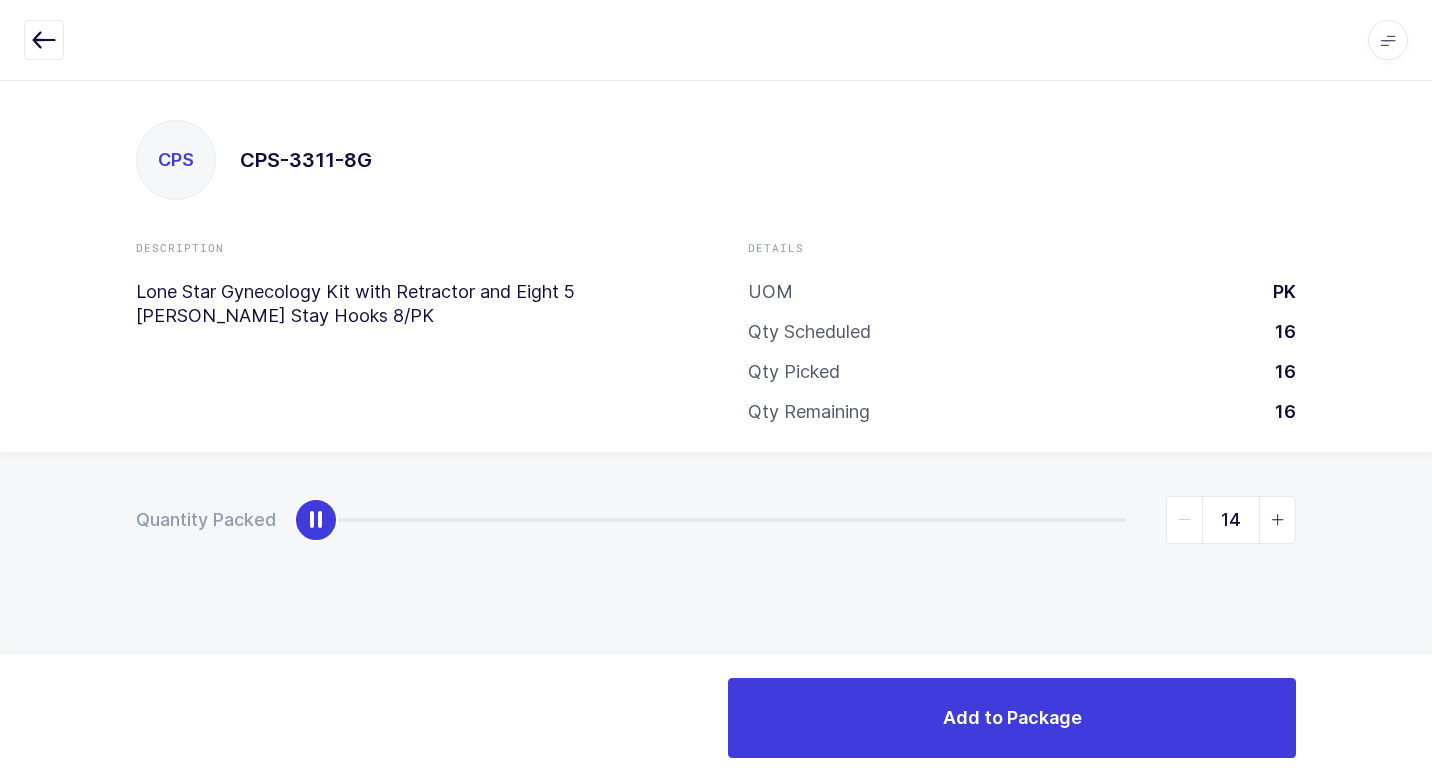 type on "16" 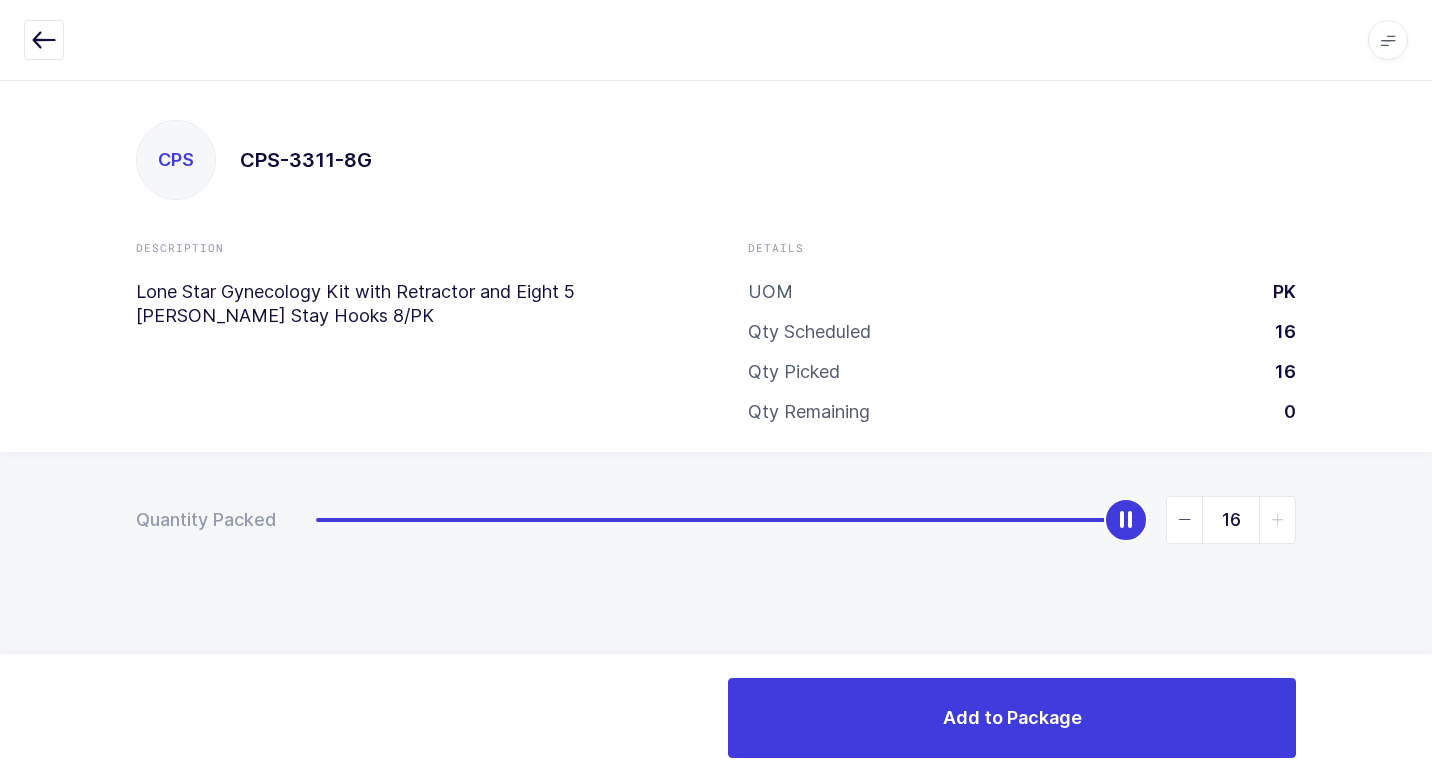 drag, startPoint x: 516, startPoint y: 517, endPoint x: 991, endPoint y: 659, distance: 495.77112 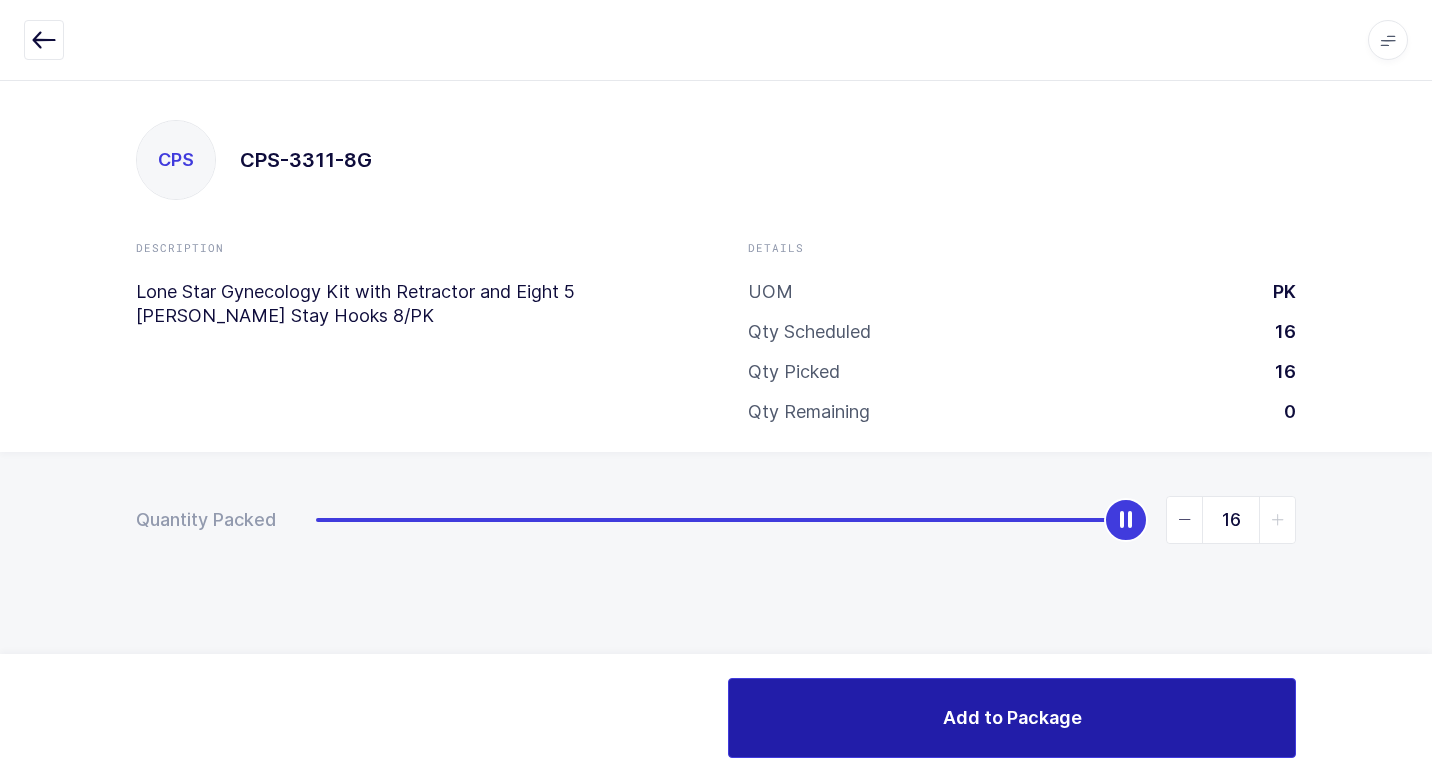 click on "Add to Package" at bounding box center (1012, 718) 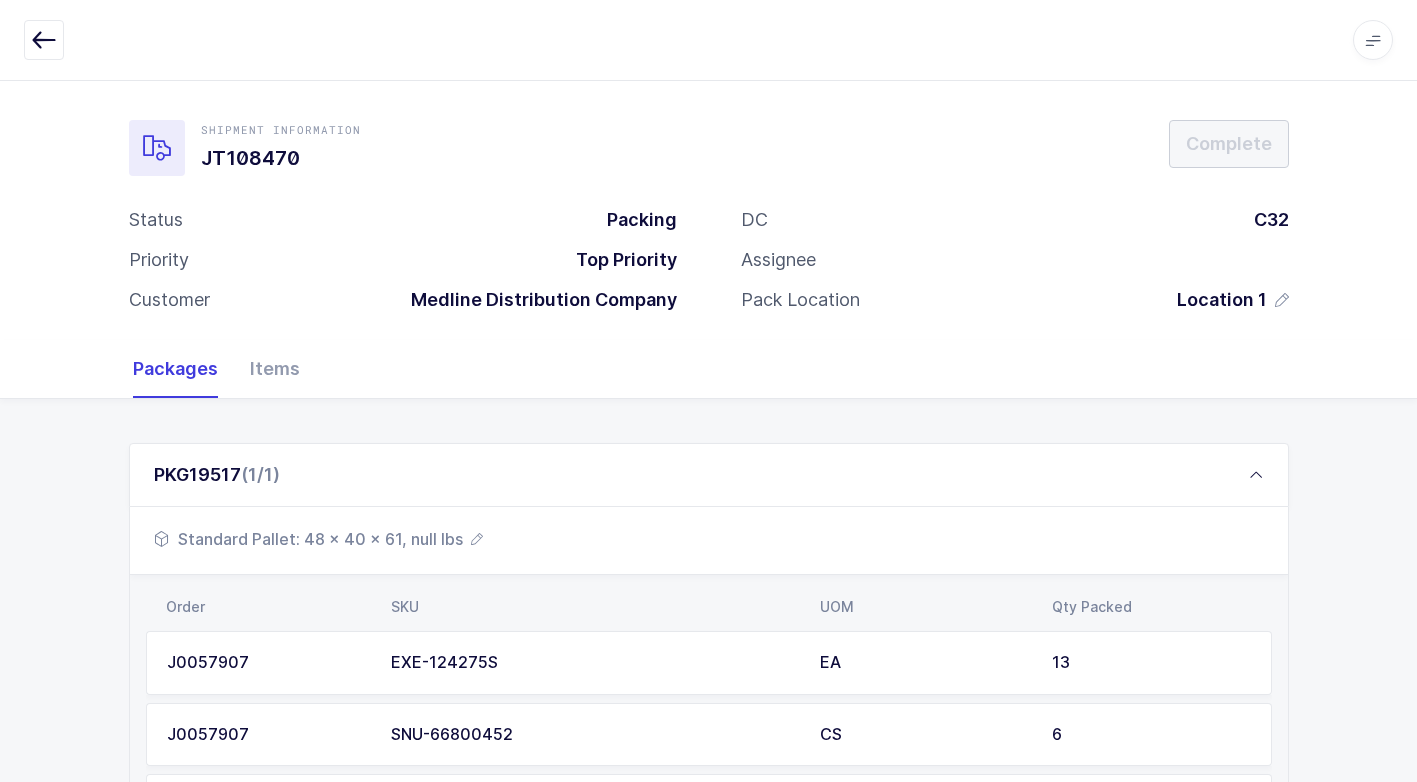 scroll, scrollTop: 583, scrollLeft: 0, axis: vertical 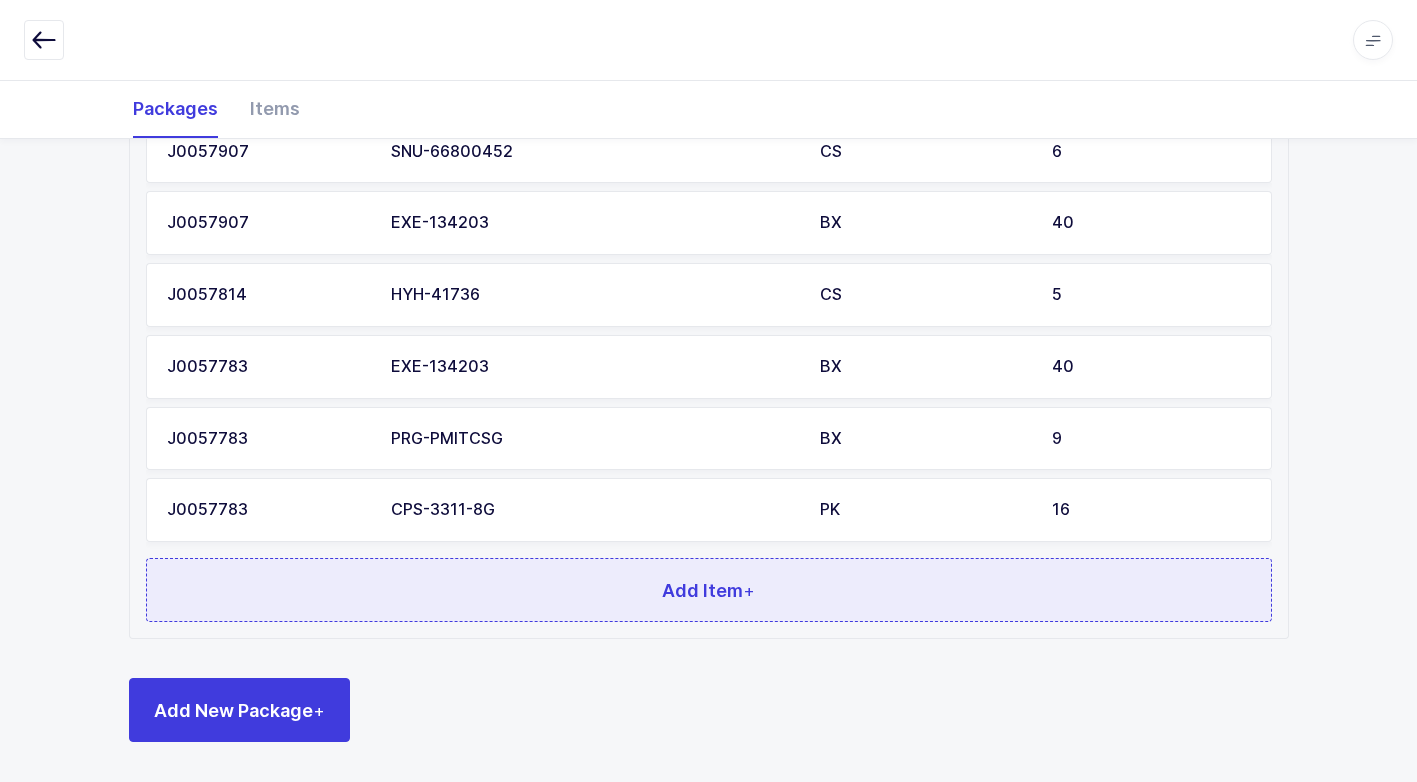 click on "Add Item  +" at bounding box center [709, 590] 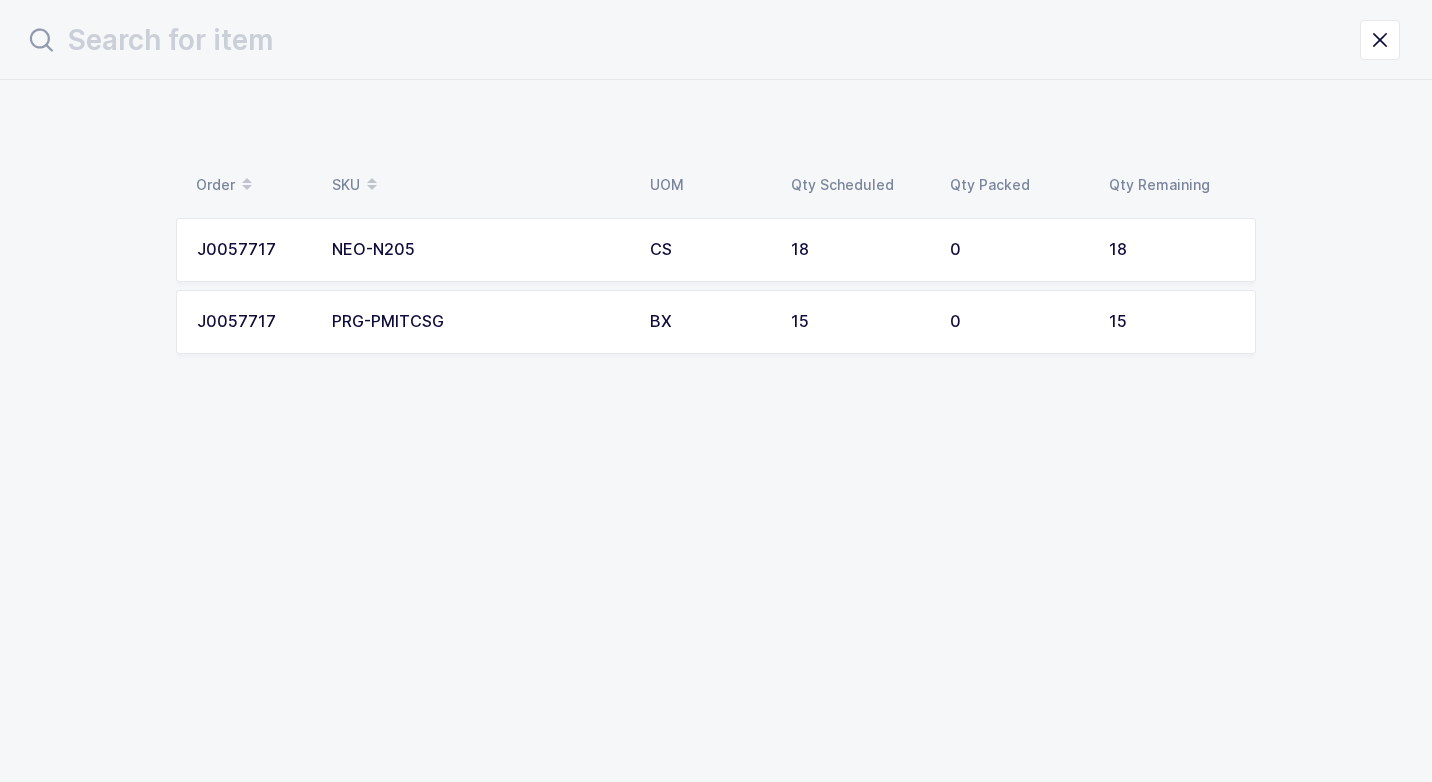 click on "PRG-PMITCSG" at bounding box center [479, 322] 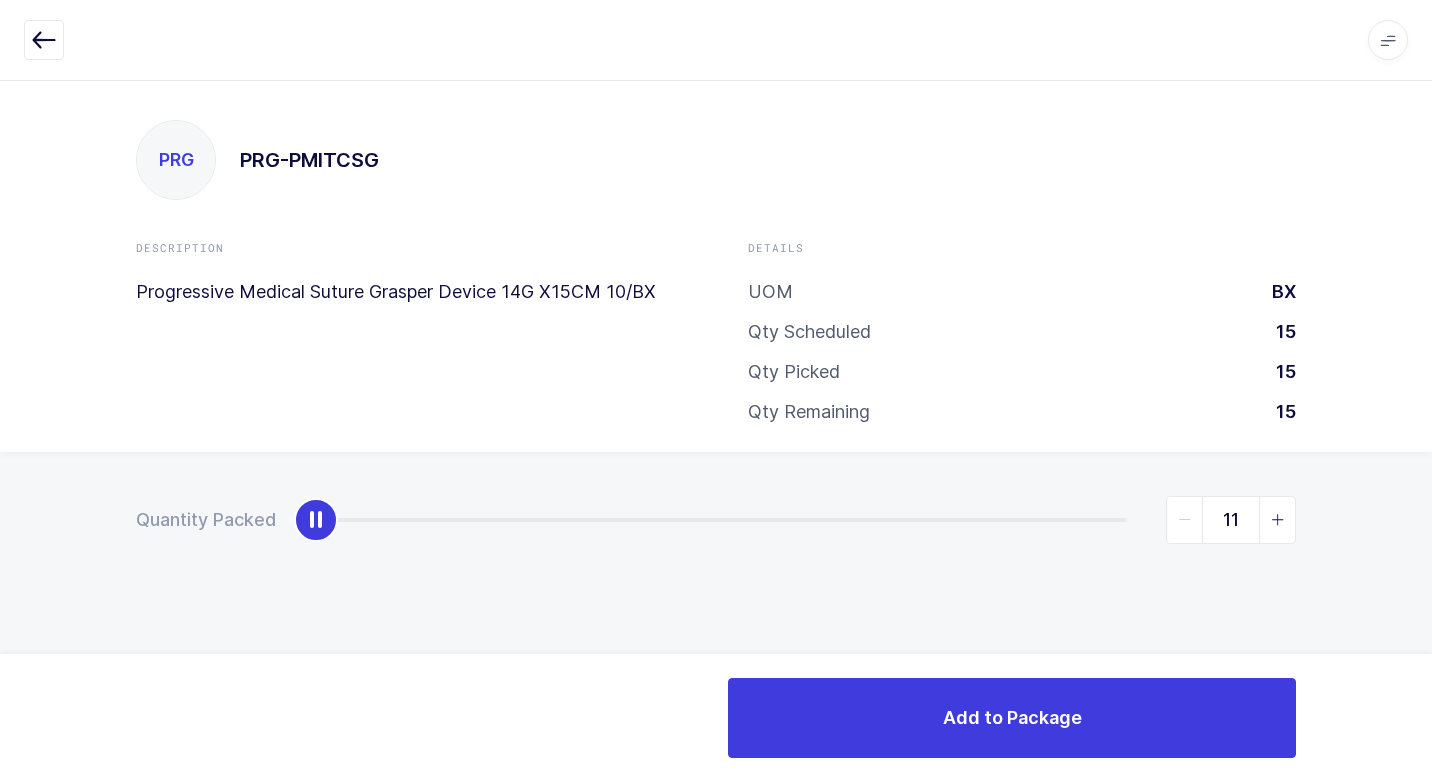 type on "15" 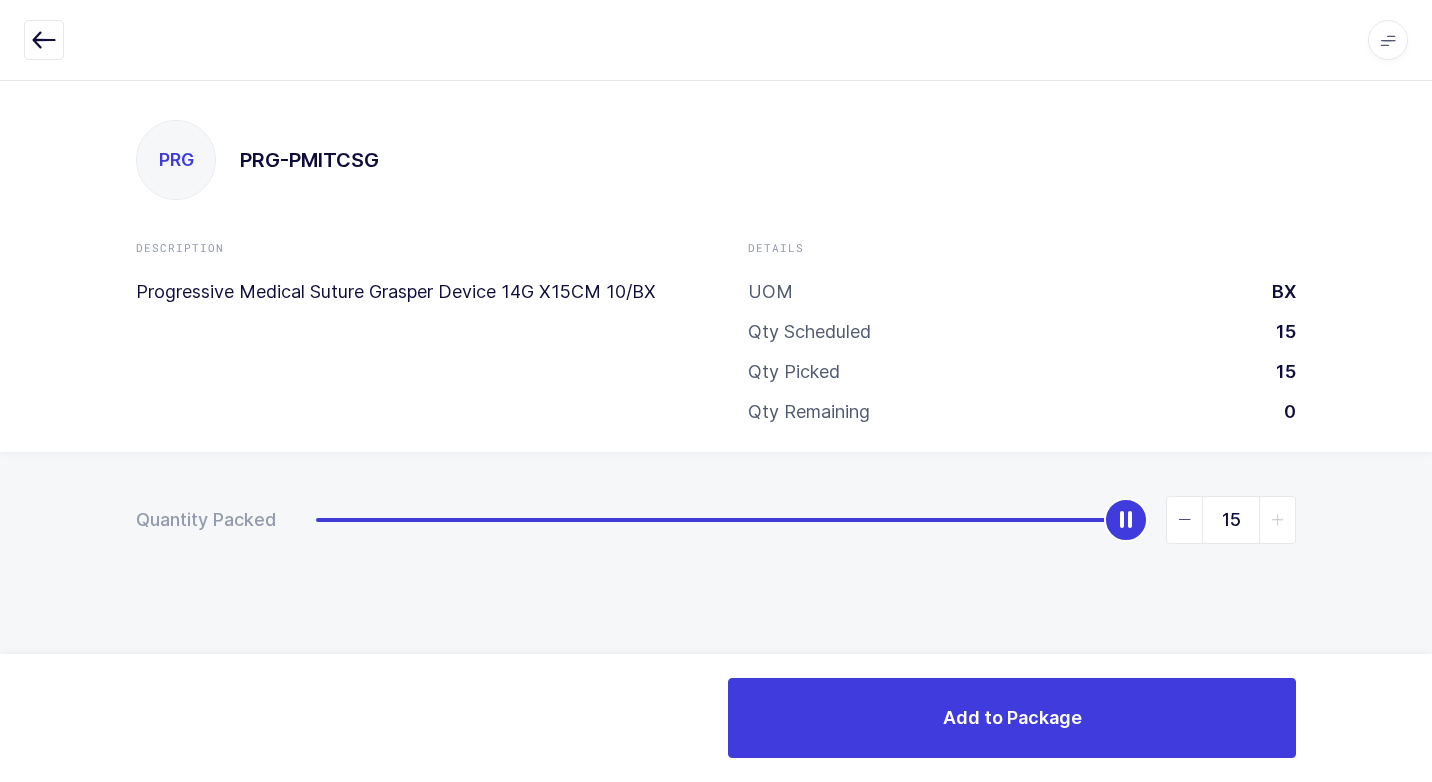 drag, startPoint x: 314, startPoint y: 530, endPoint x: 1283, endPoint y: 667, distance: 978.6368 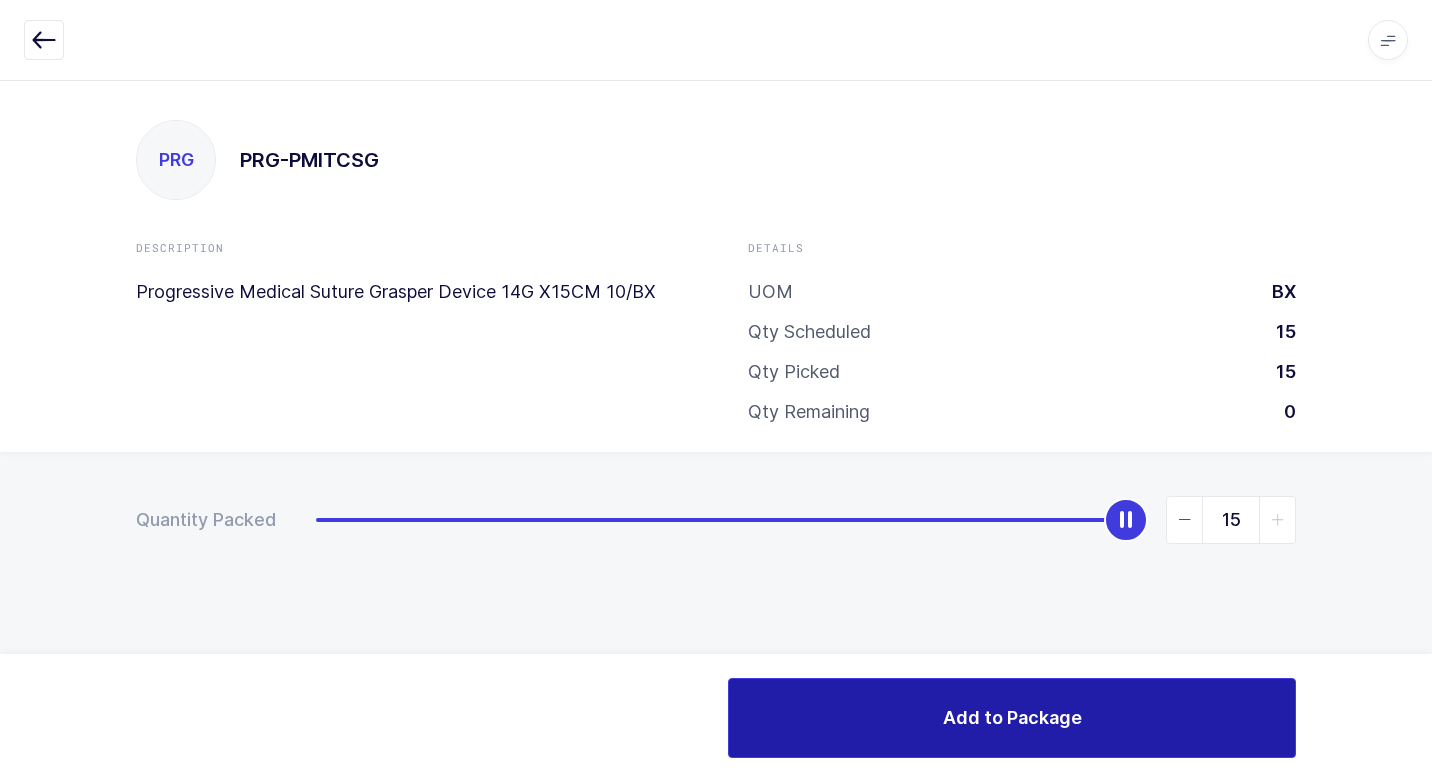 drag, startPoint x: 894, startPoint y: 717, endPoint x: 679, endPoint y: 669, distance: 220.29298 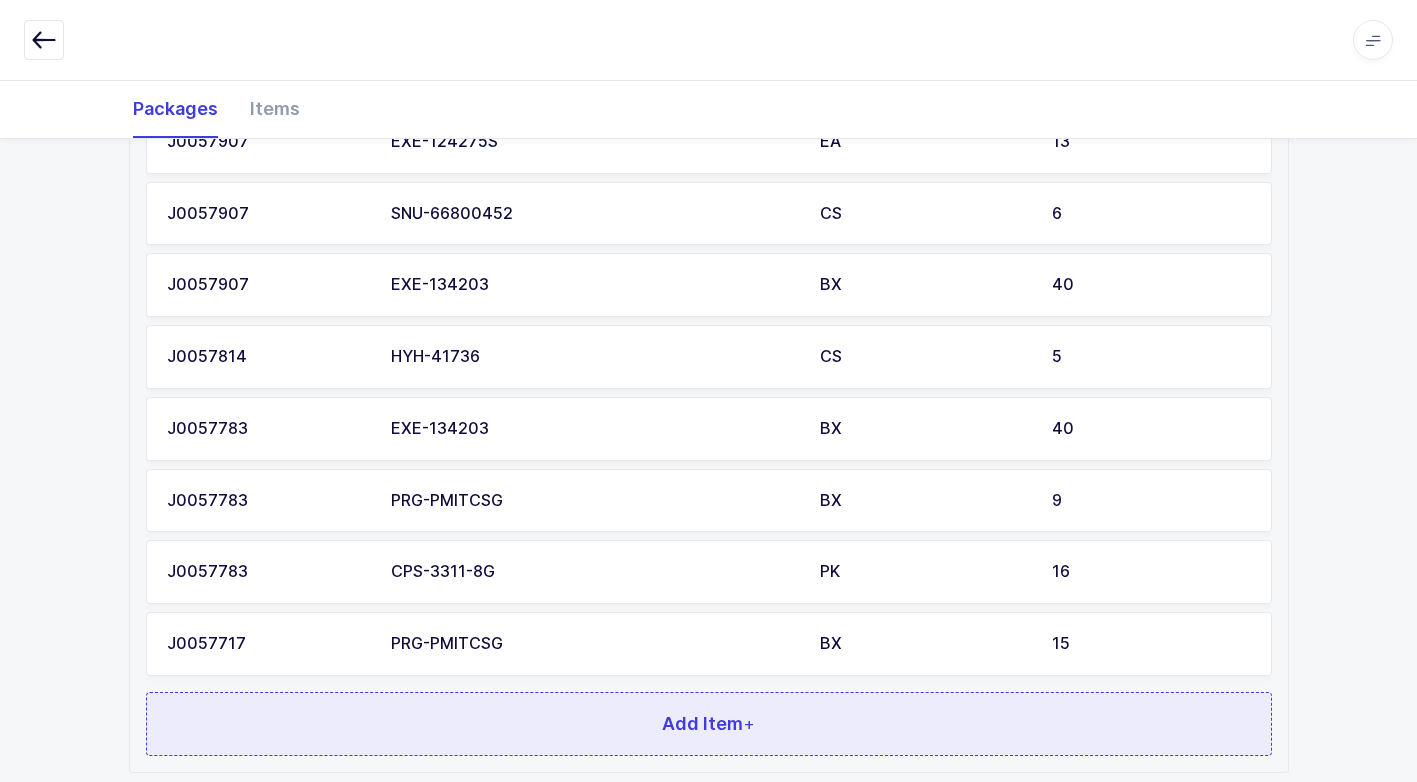 scroll, scrollTop: 655, scrollLeft: 0, axis: vertical 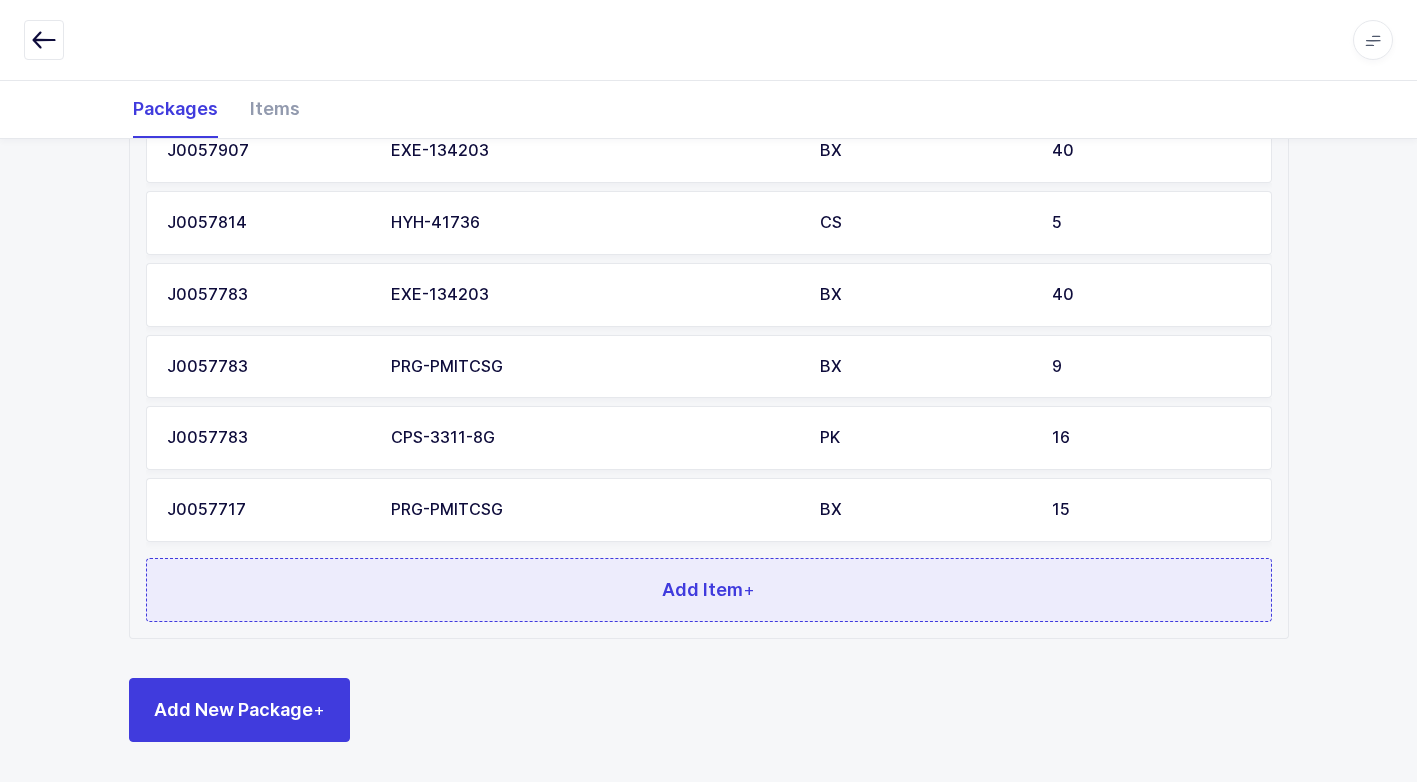 click on "Add Item  +" at bounding box center (709, 590) 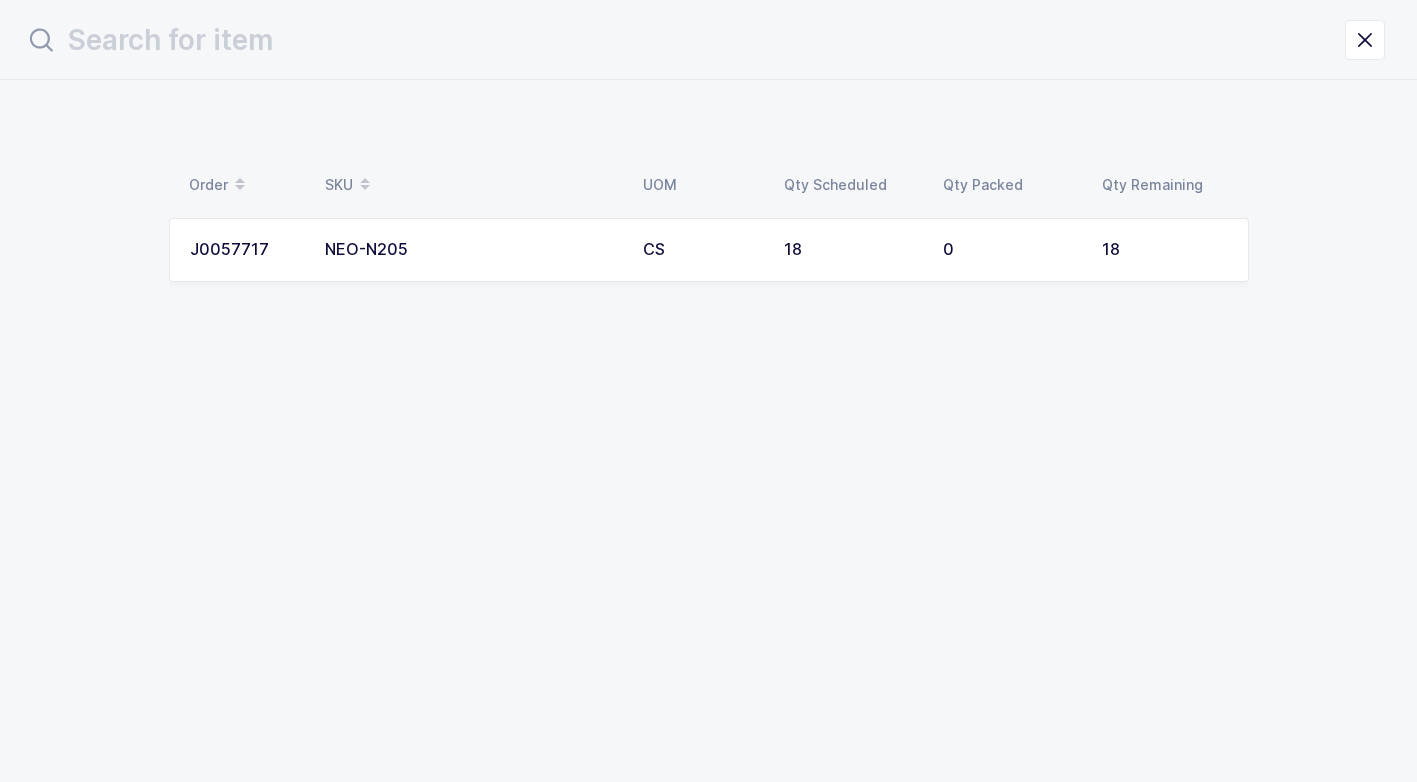 scroll, scrollTop: 0, scrollLeft: 0, axis: both 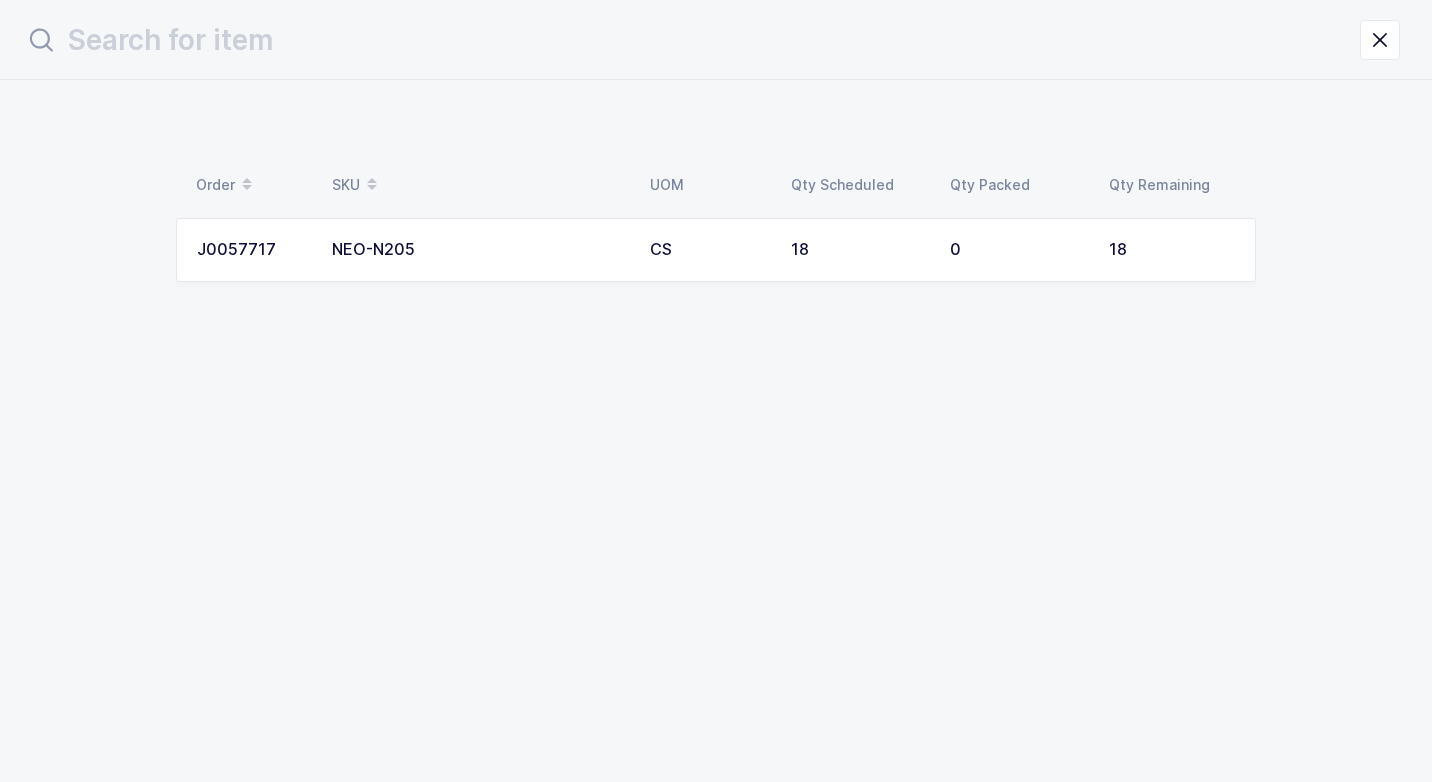 click on "NEO-N205" at bounding box center (479, 250) 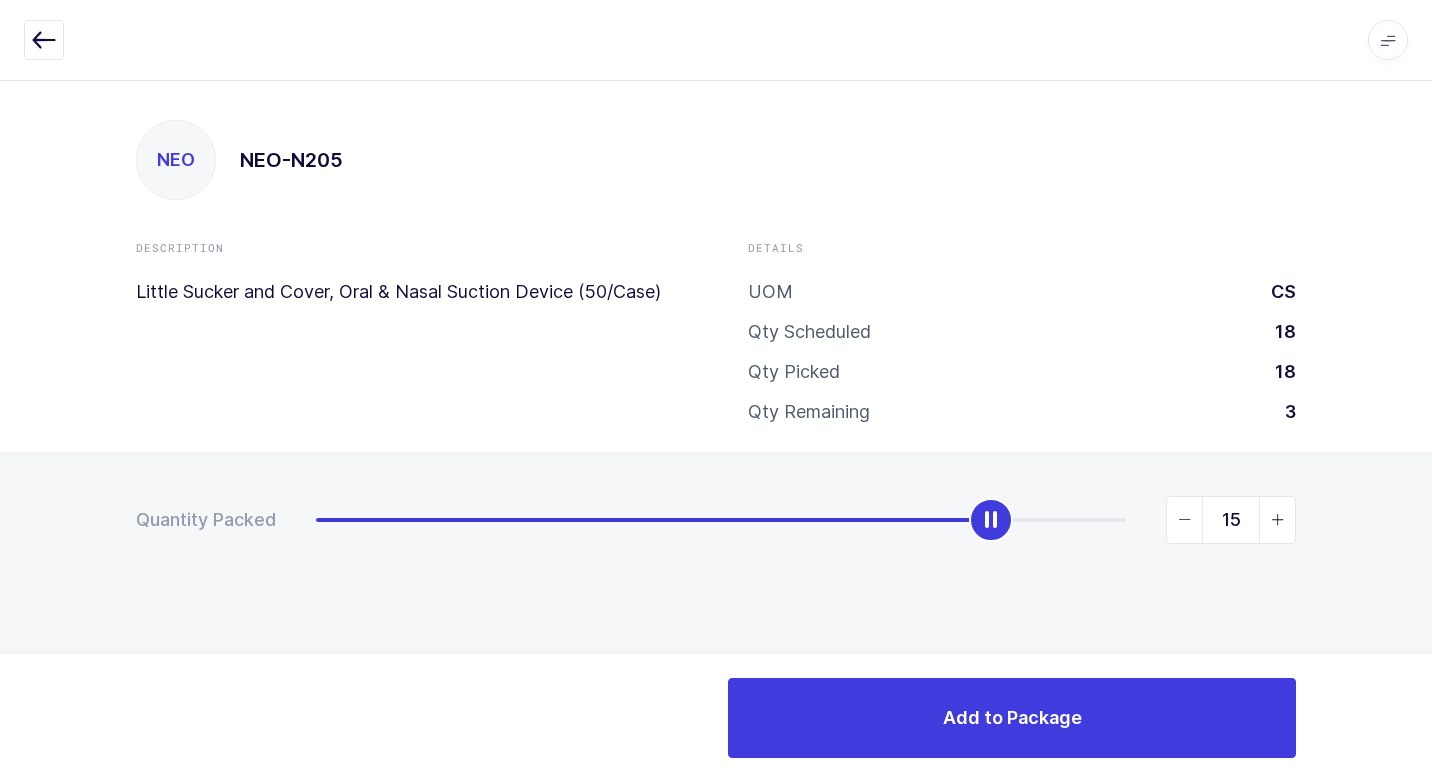 type on "18" 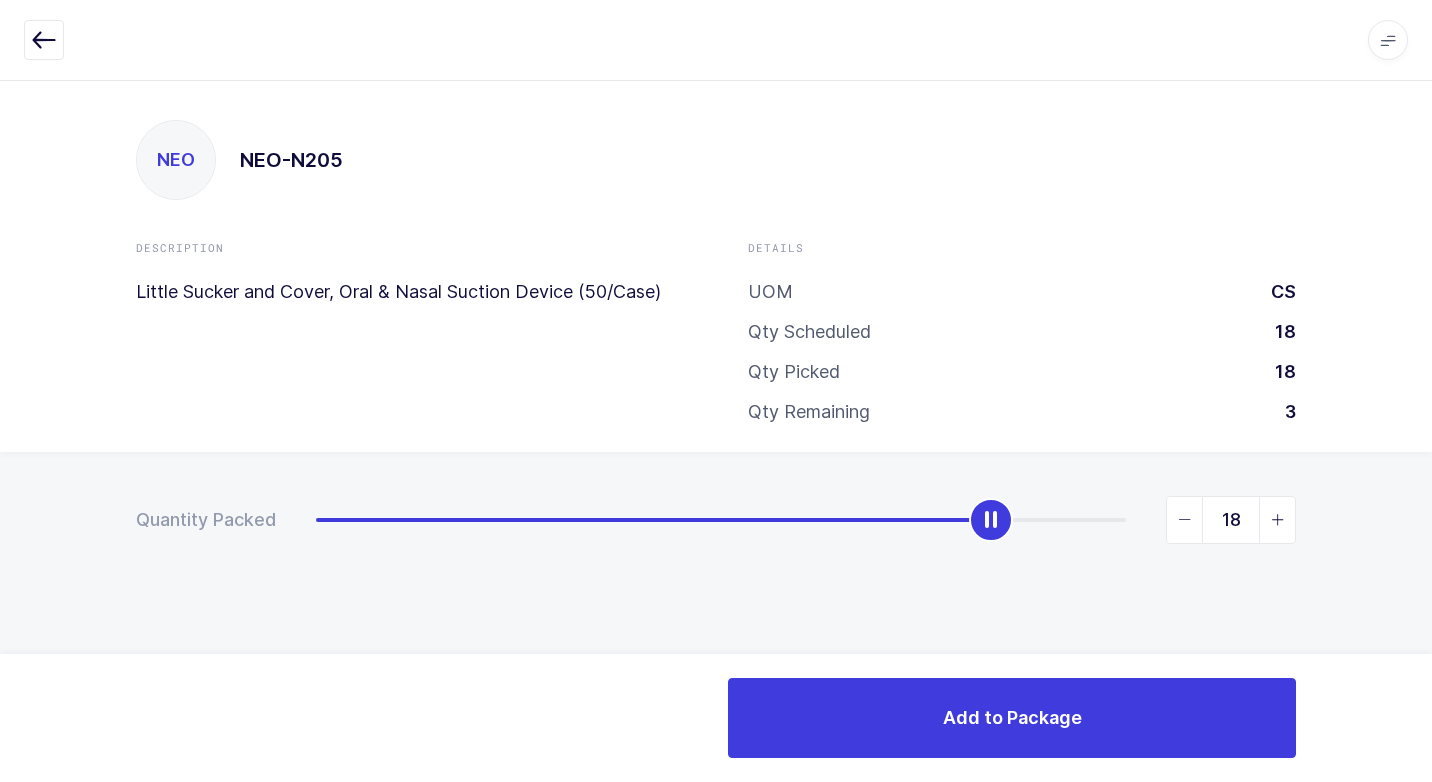 drag, startPoint x: 317, startPoint y: 523, endPoint x: 1137, endPoint y: 663, distance: 831.86536 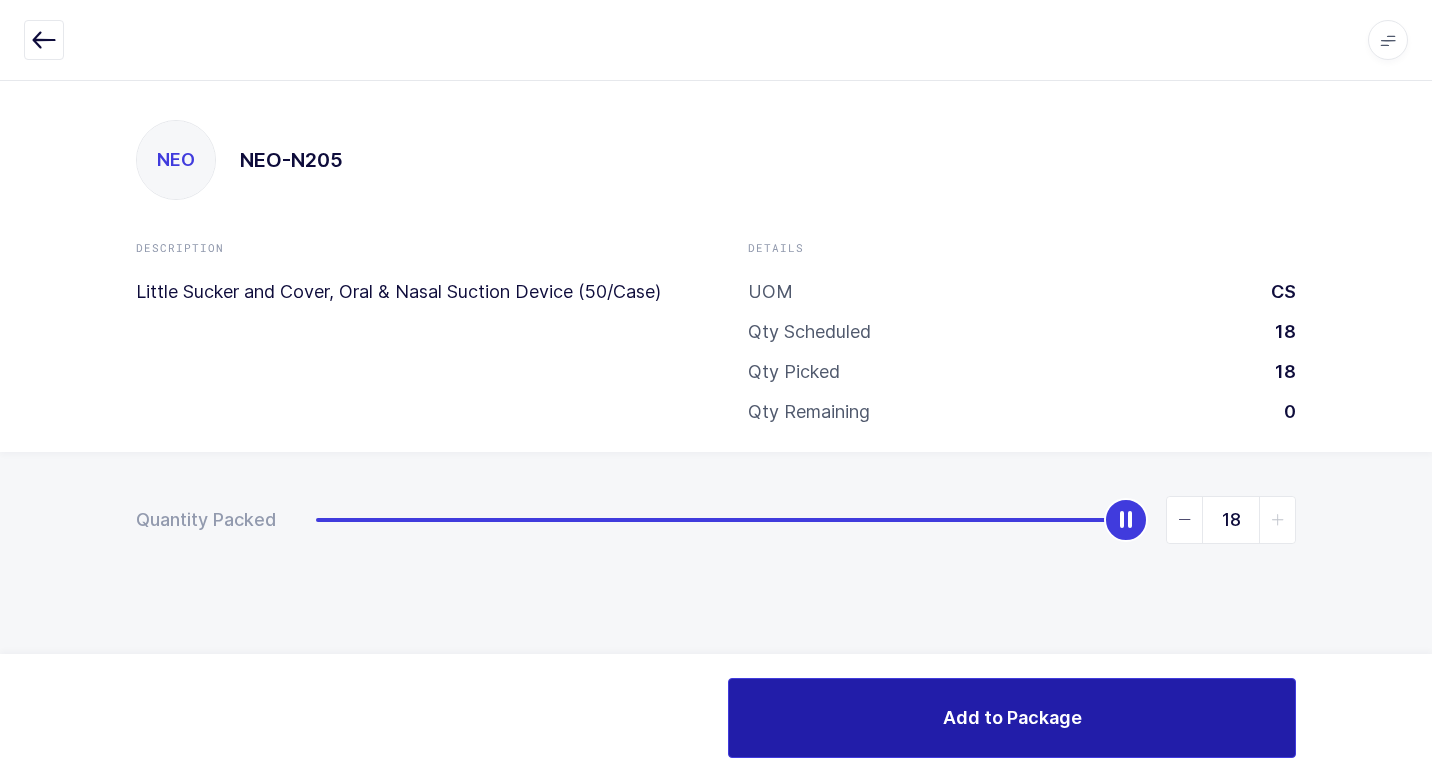 drag, startPoint x: 805, startPoint y: 709, endPoint x: 804, endPoint y: 753, distance: 44.011364 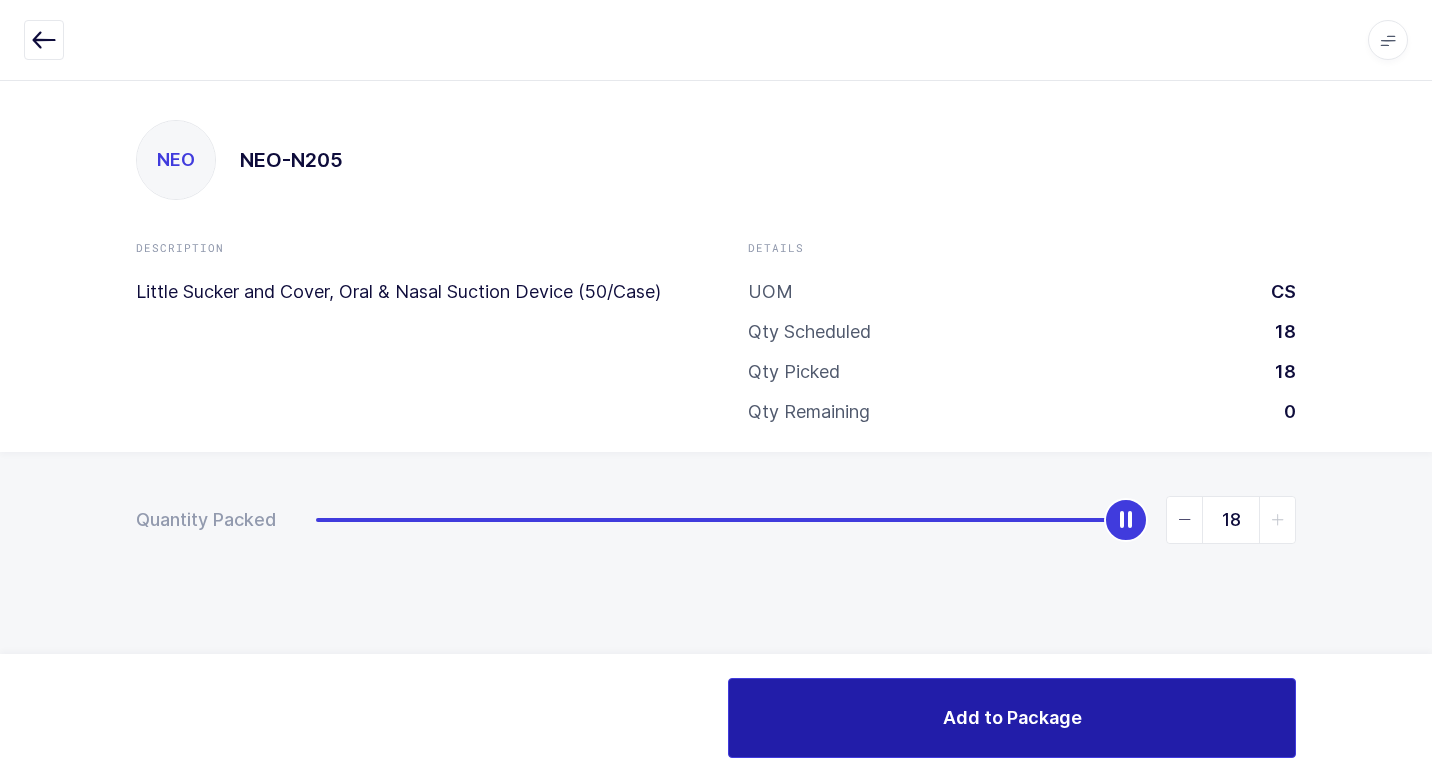 click on "Add to Package" at bounding box center (1012, 718) 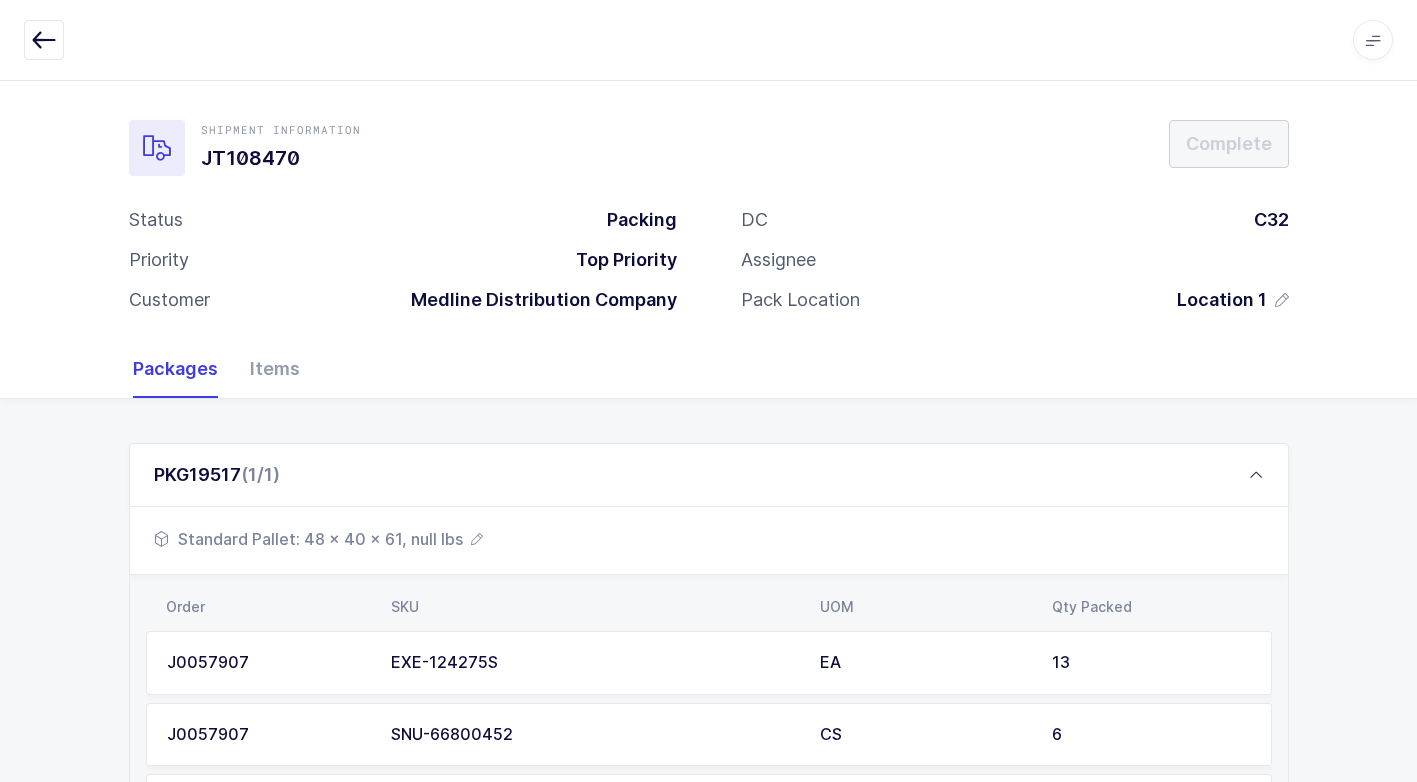 click on "Standard Pallet: 48 x 40 x 61, null lbs" at bounding box center [318, 539] 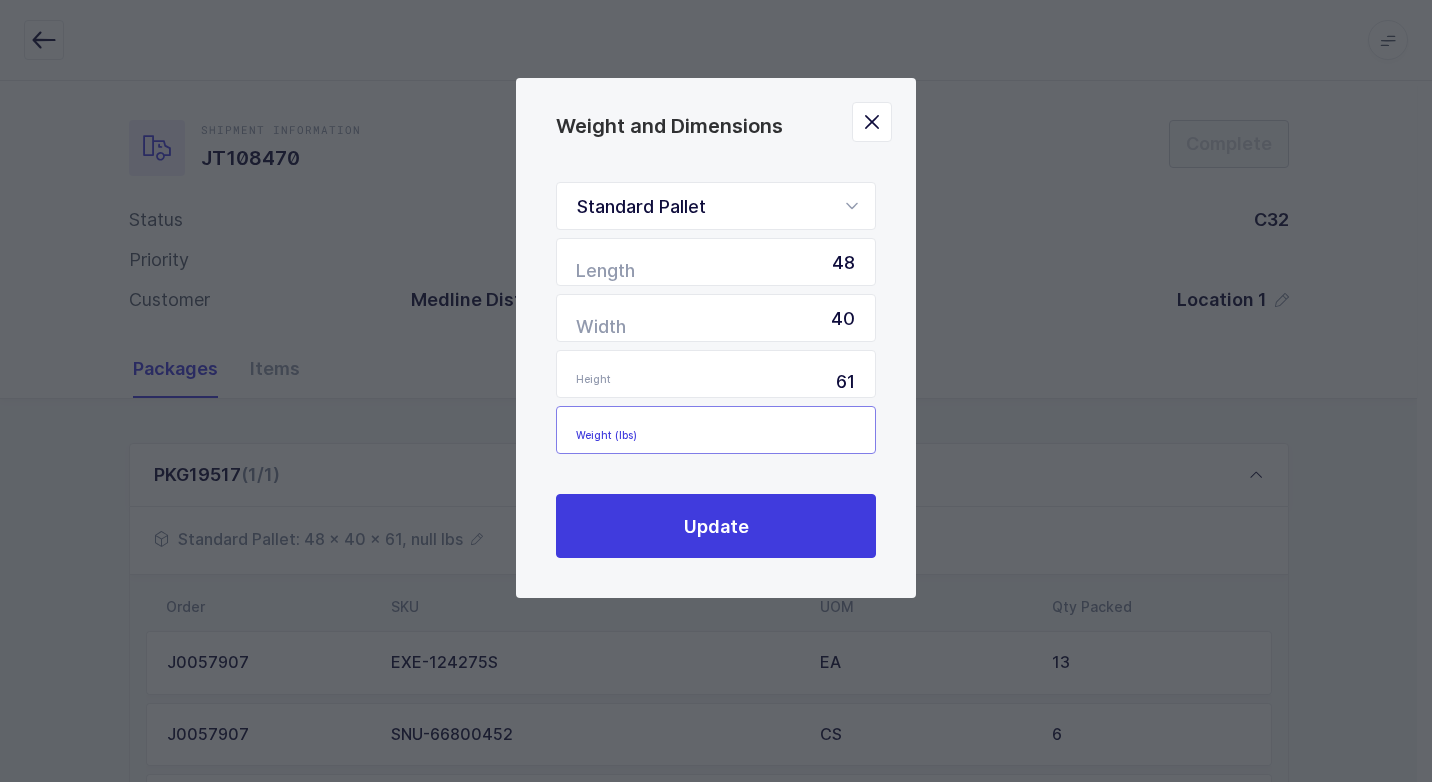 click at bounding box center (716, 430) 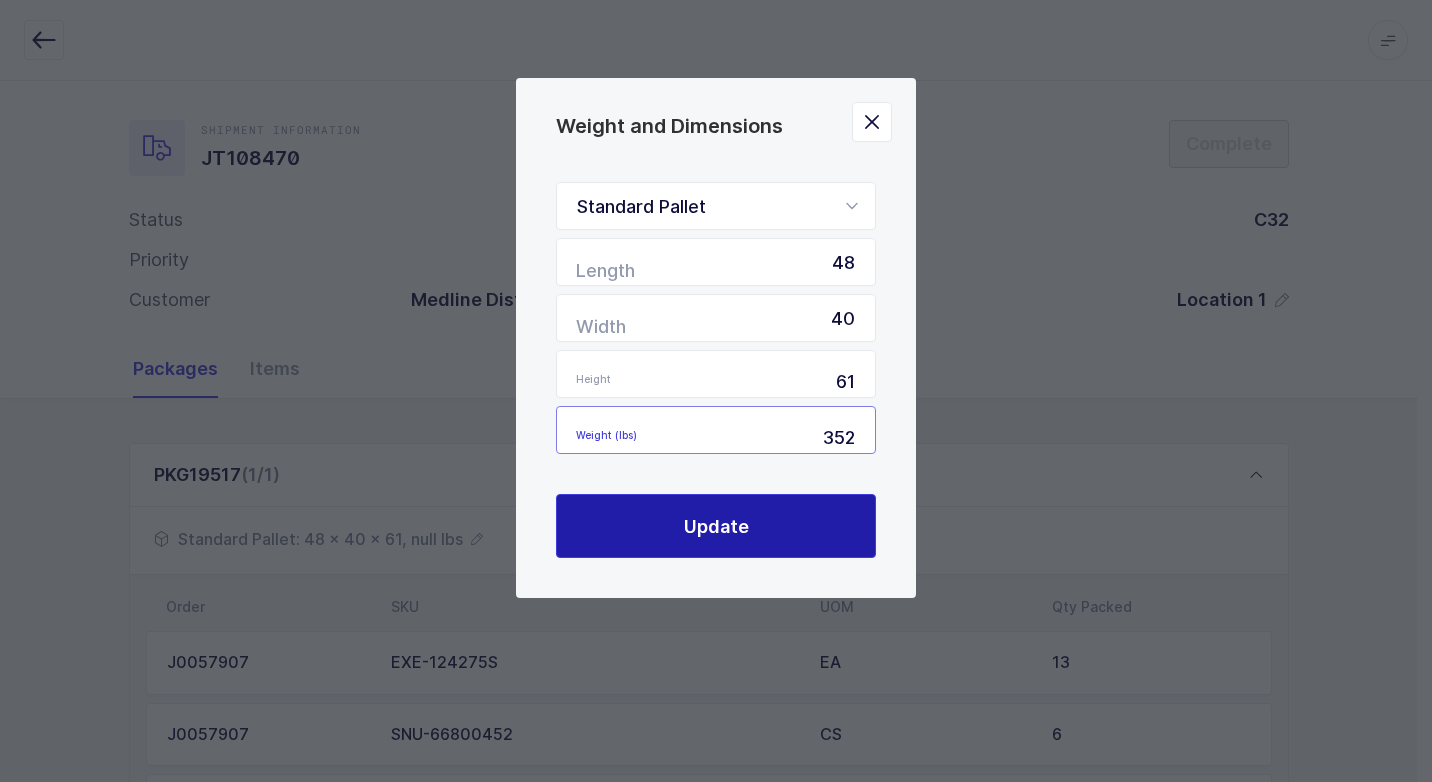 type on "352" 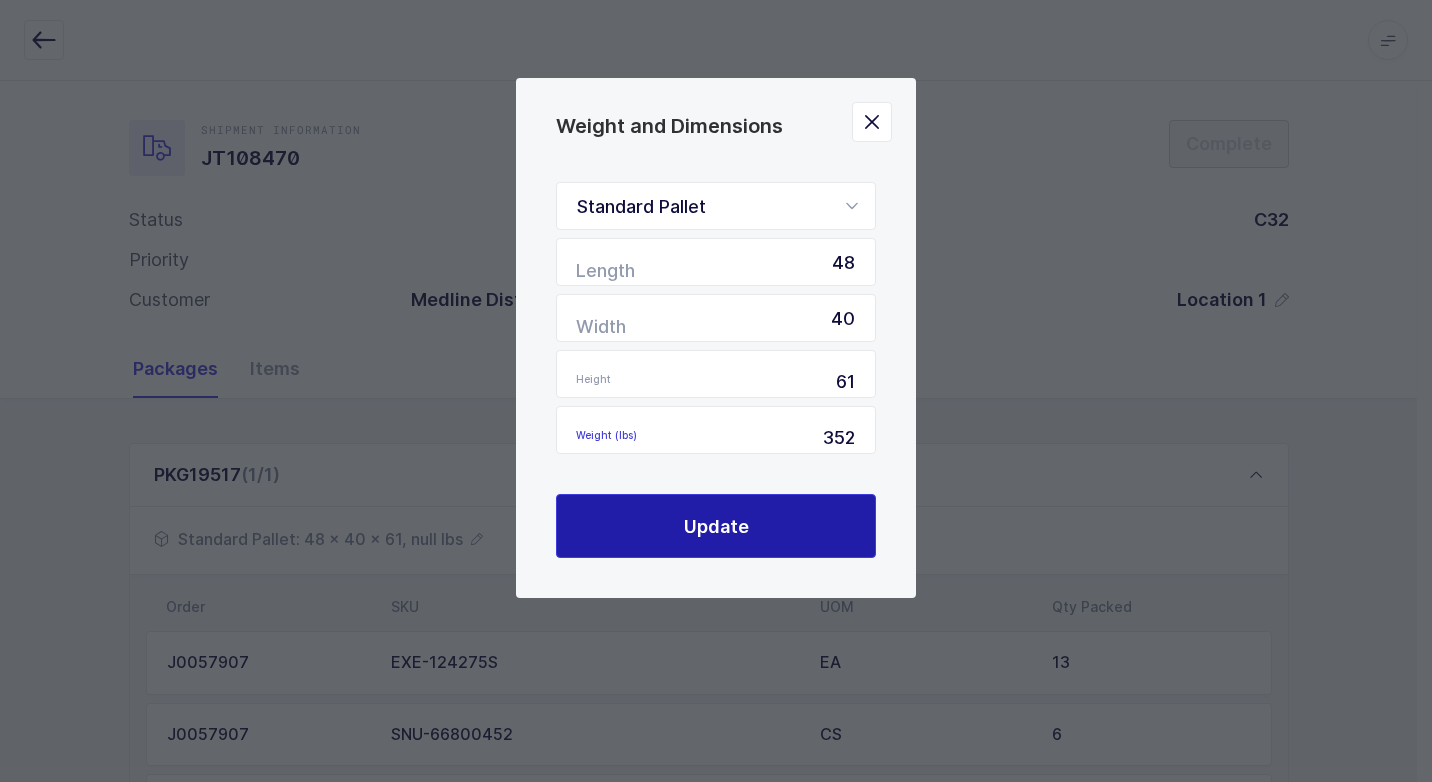 click on "Update" at bounding box center (716, 526) 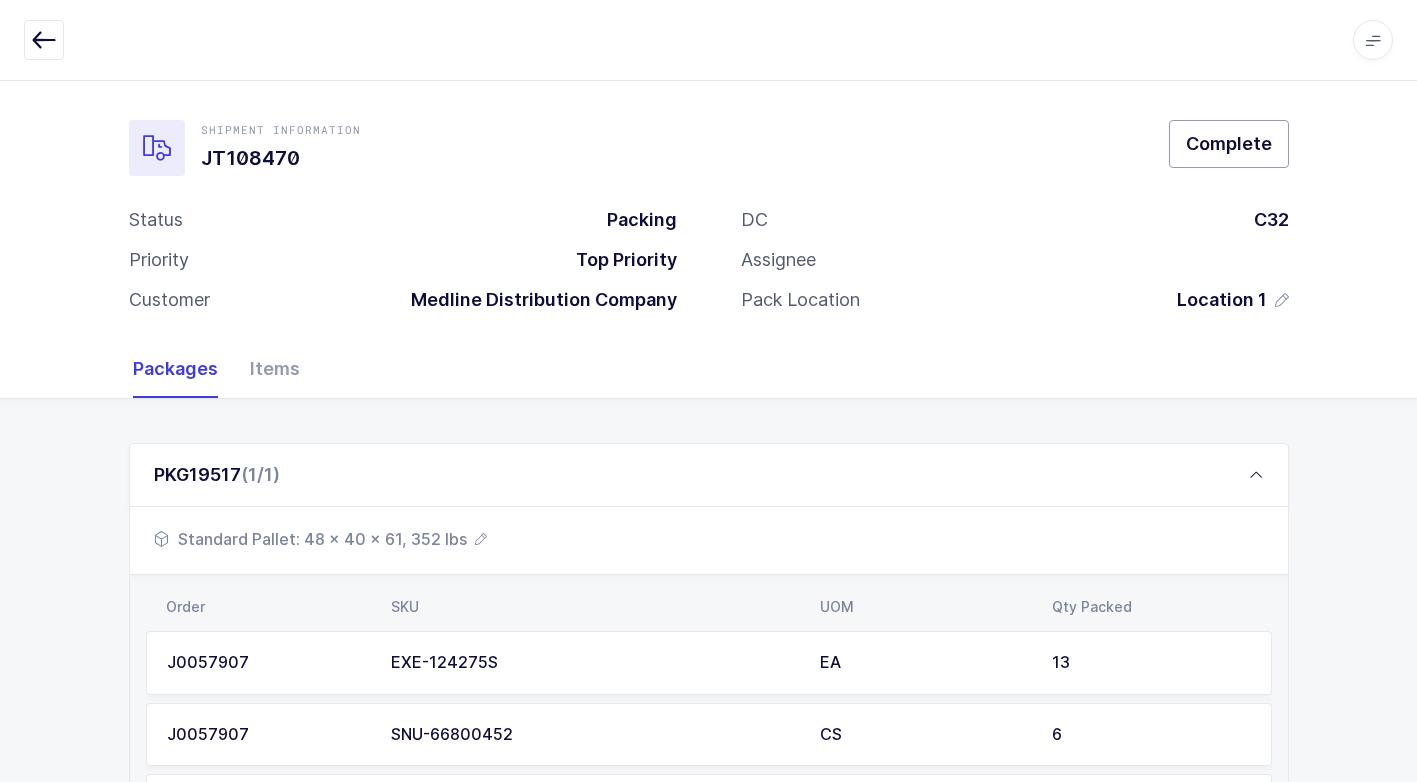 click on "Complete" at bounding box center [1229, 143] 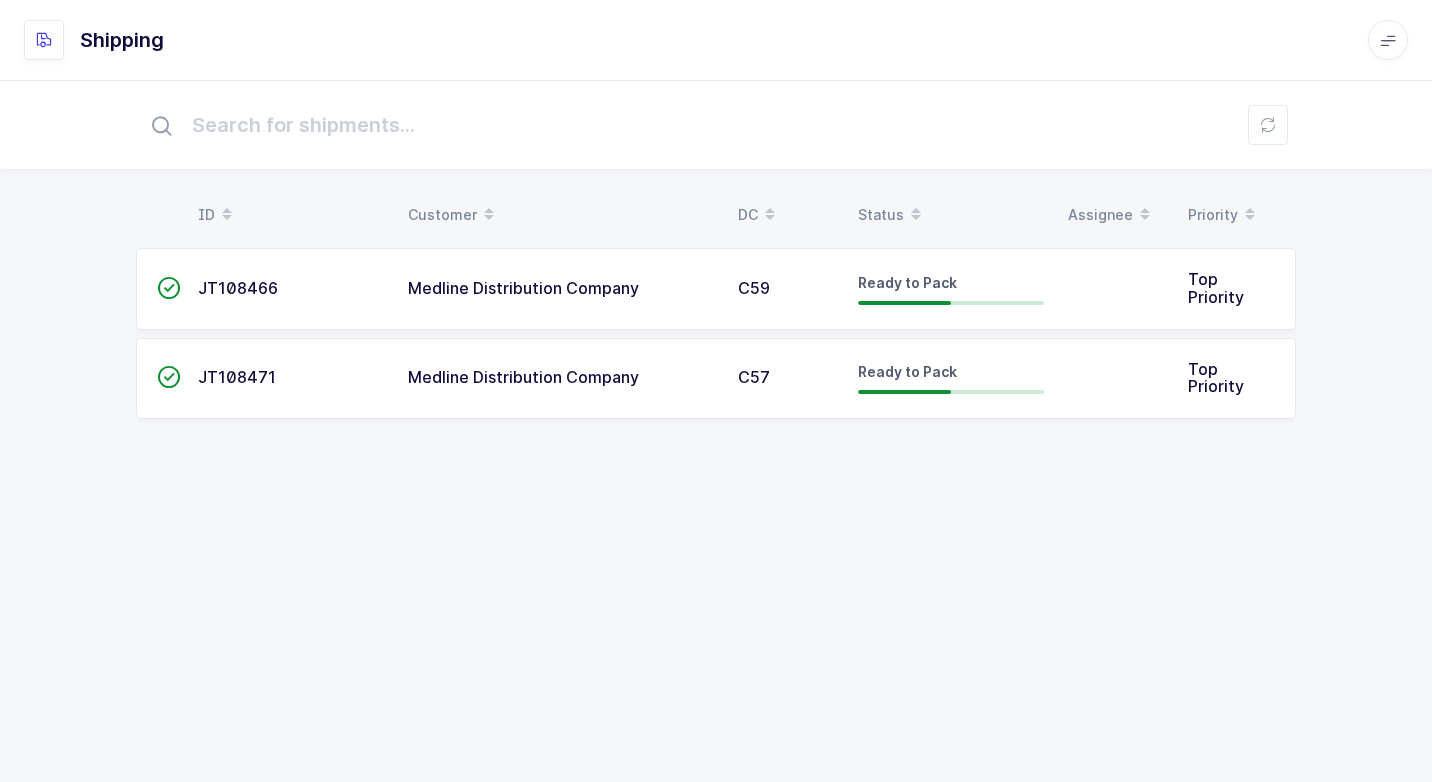 click on "Medline Distribution Company" at bounding box center (561, 289) 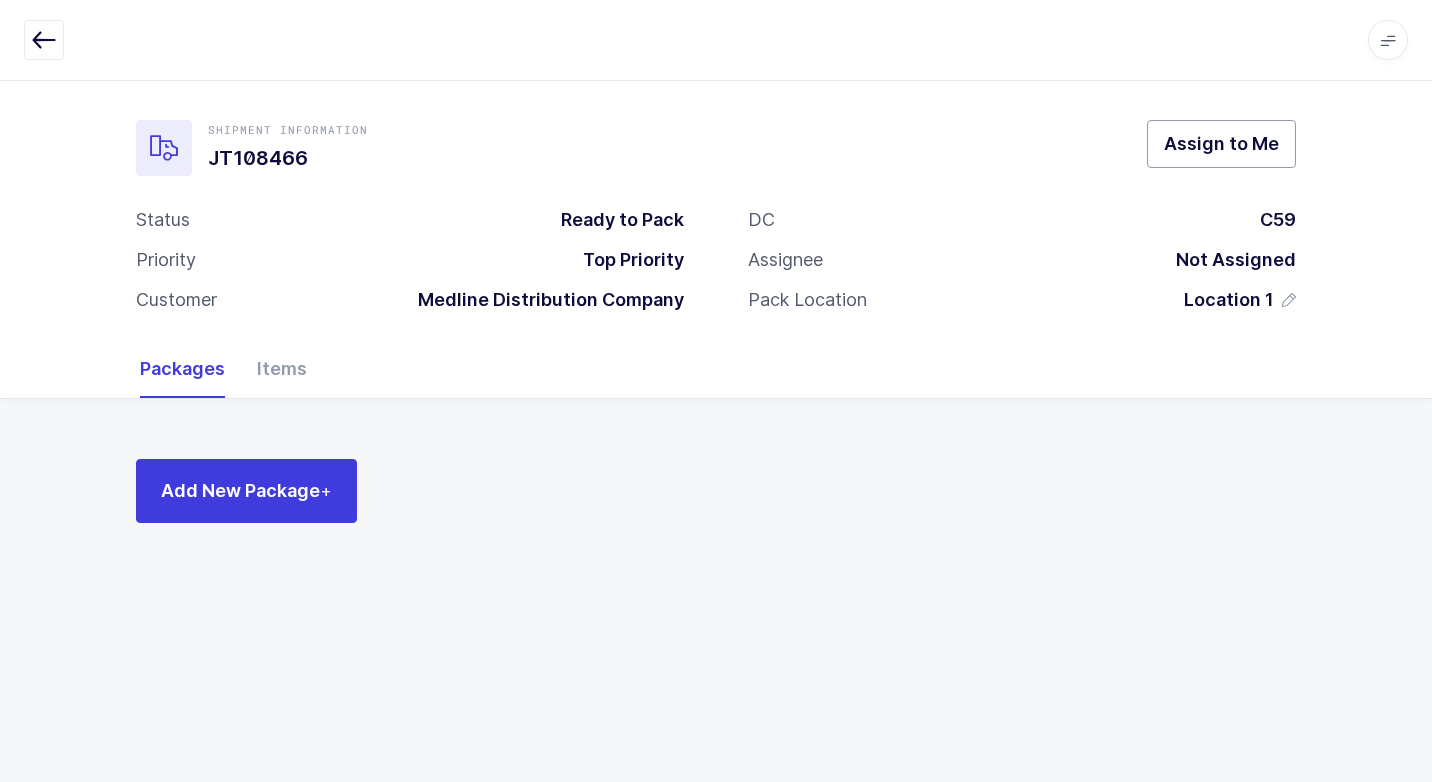 click on "Assign to Me" at bounding box center (1221, 143) 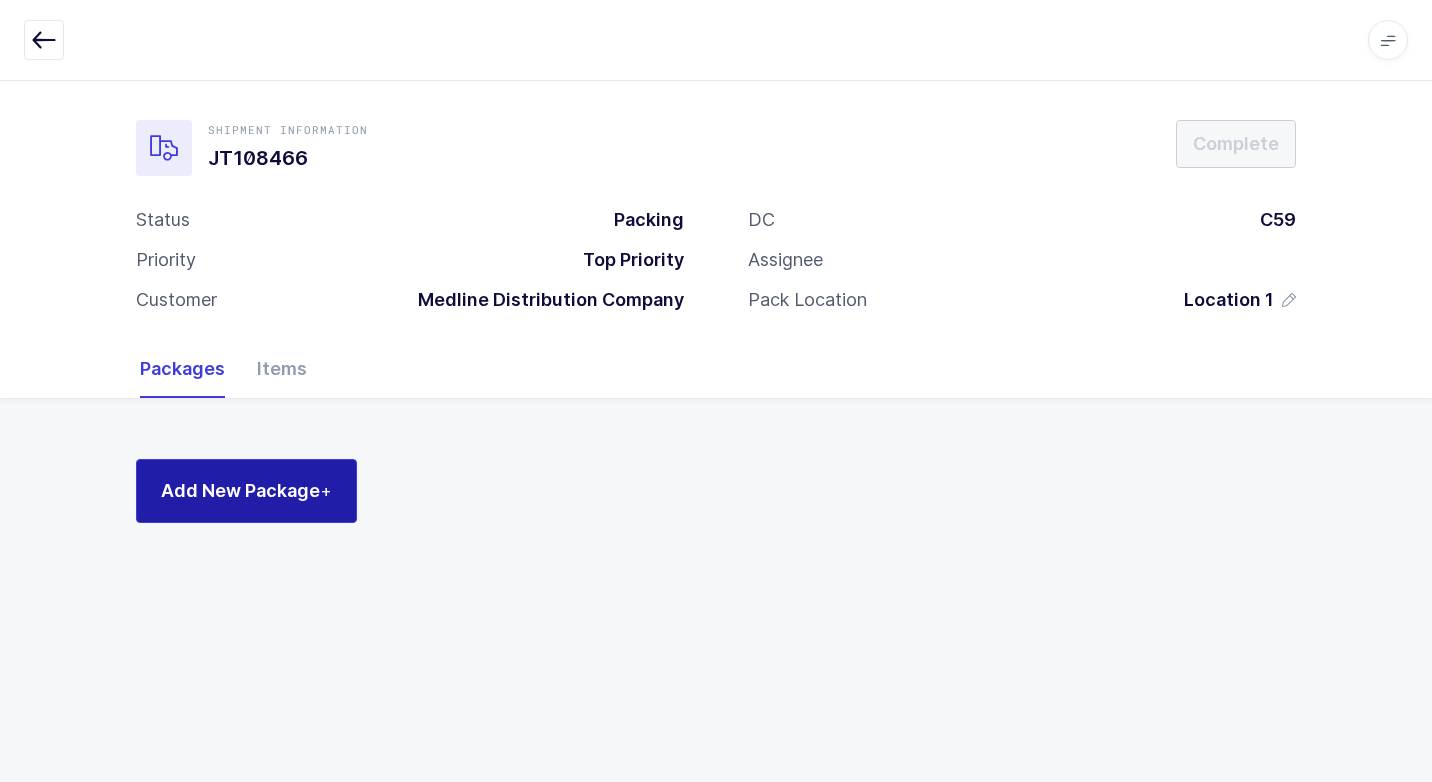 click on "Add New Package  +" at bounding box center (246, 490) 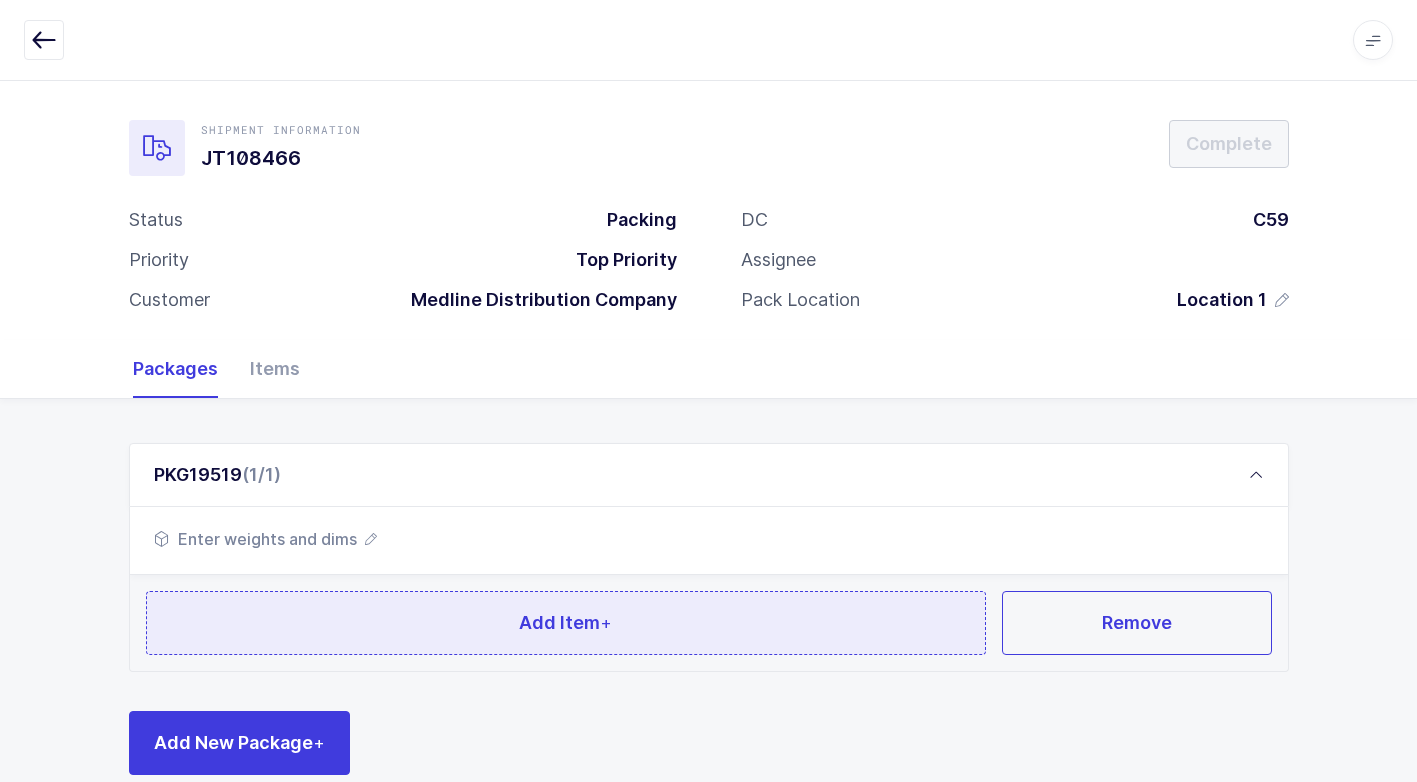 click on "Add Item  +" at bounding box center [566, 623] 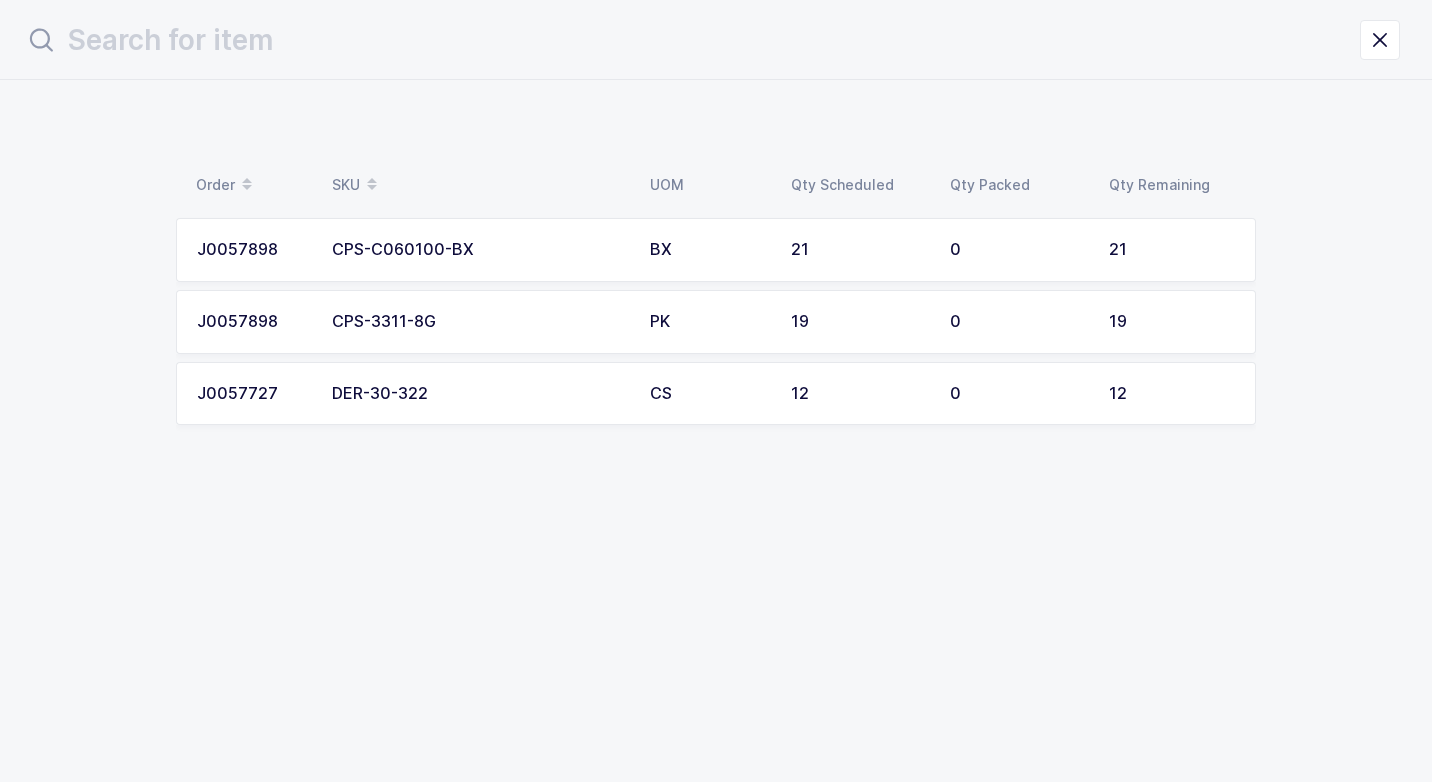 click on "CPS-C060100-BX" at bounding box center (479, 250) 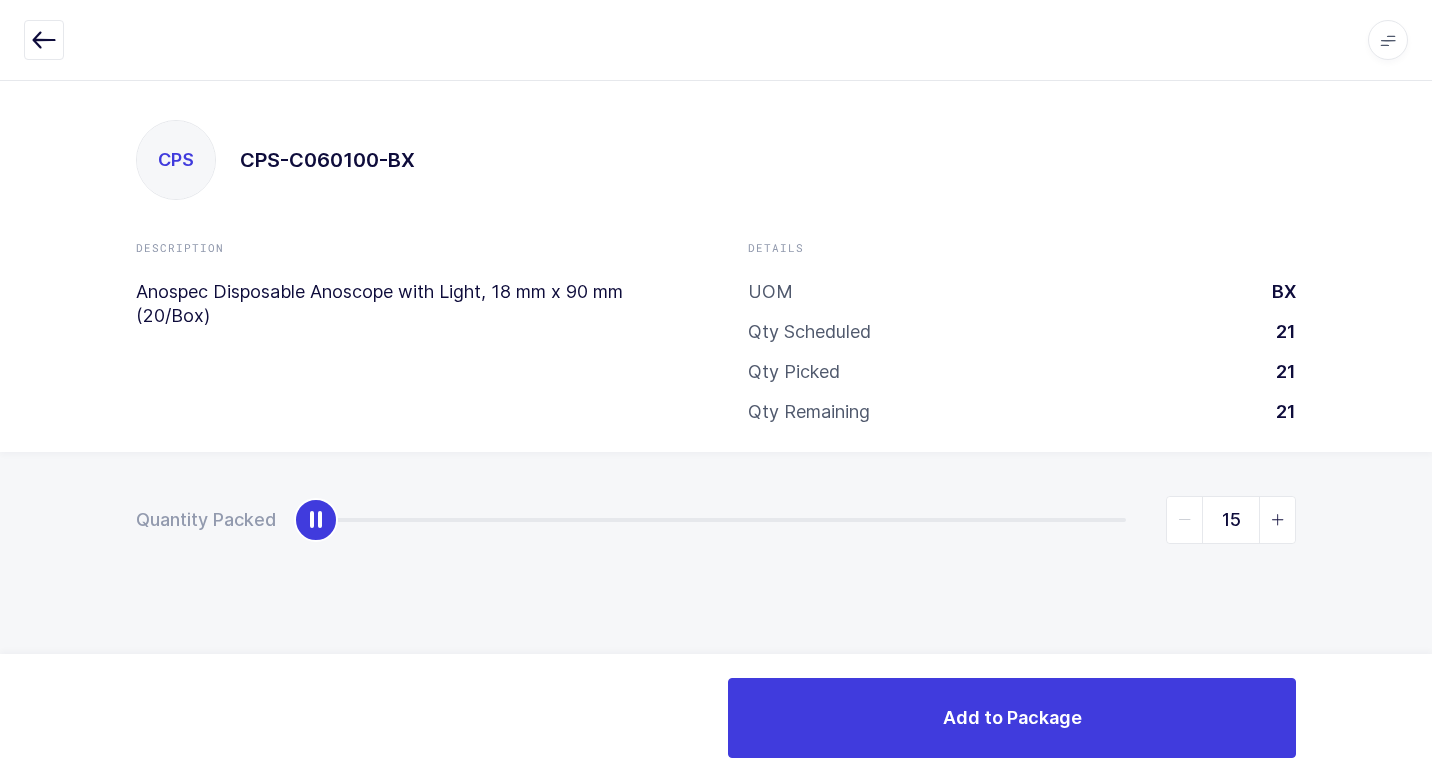 type on "21" 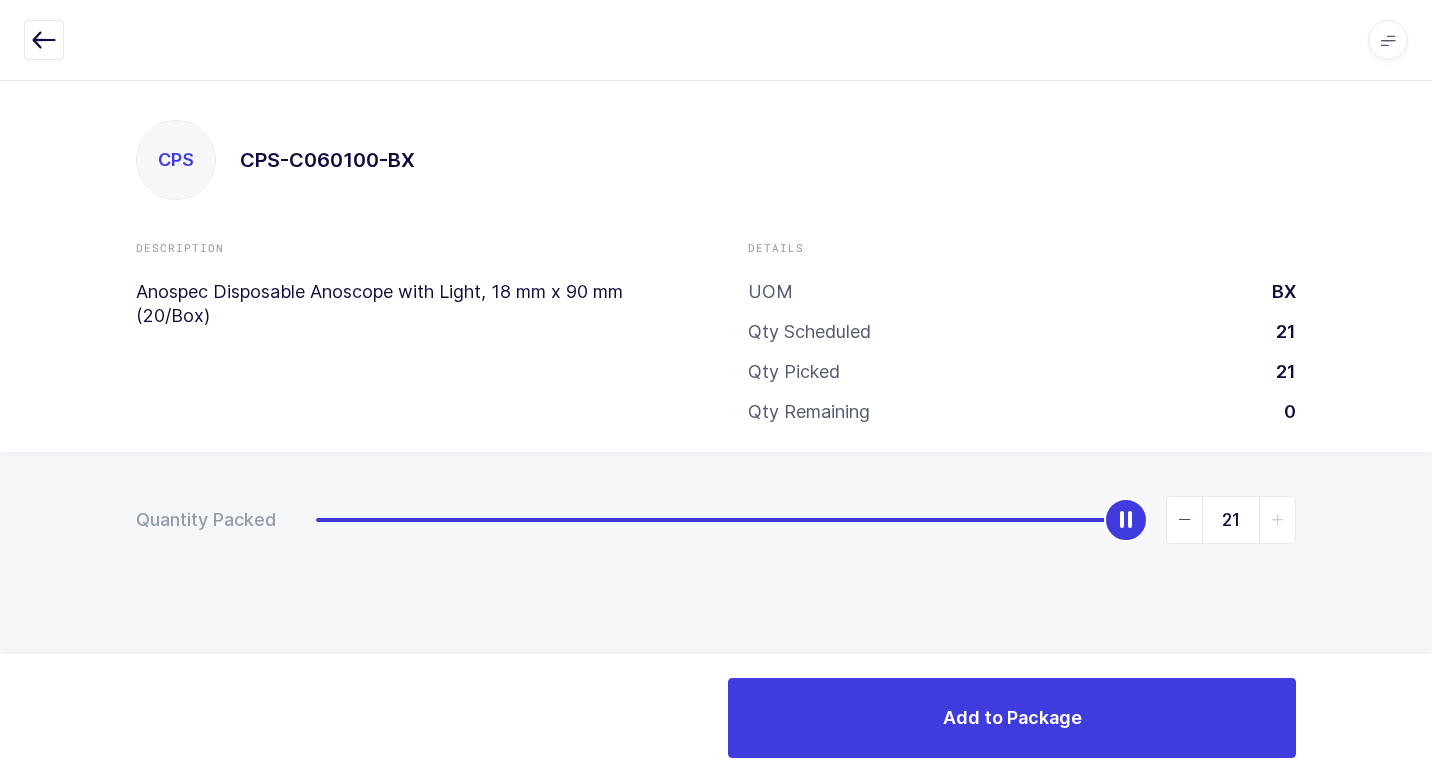 drag, startPoint x: 311, startPoint y: 533, endPoint x: 1068, endPoint y: 494, distance: 758.00397 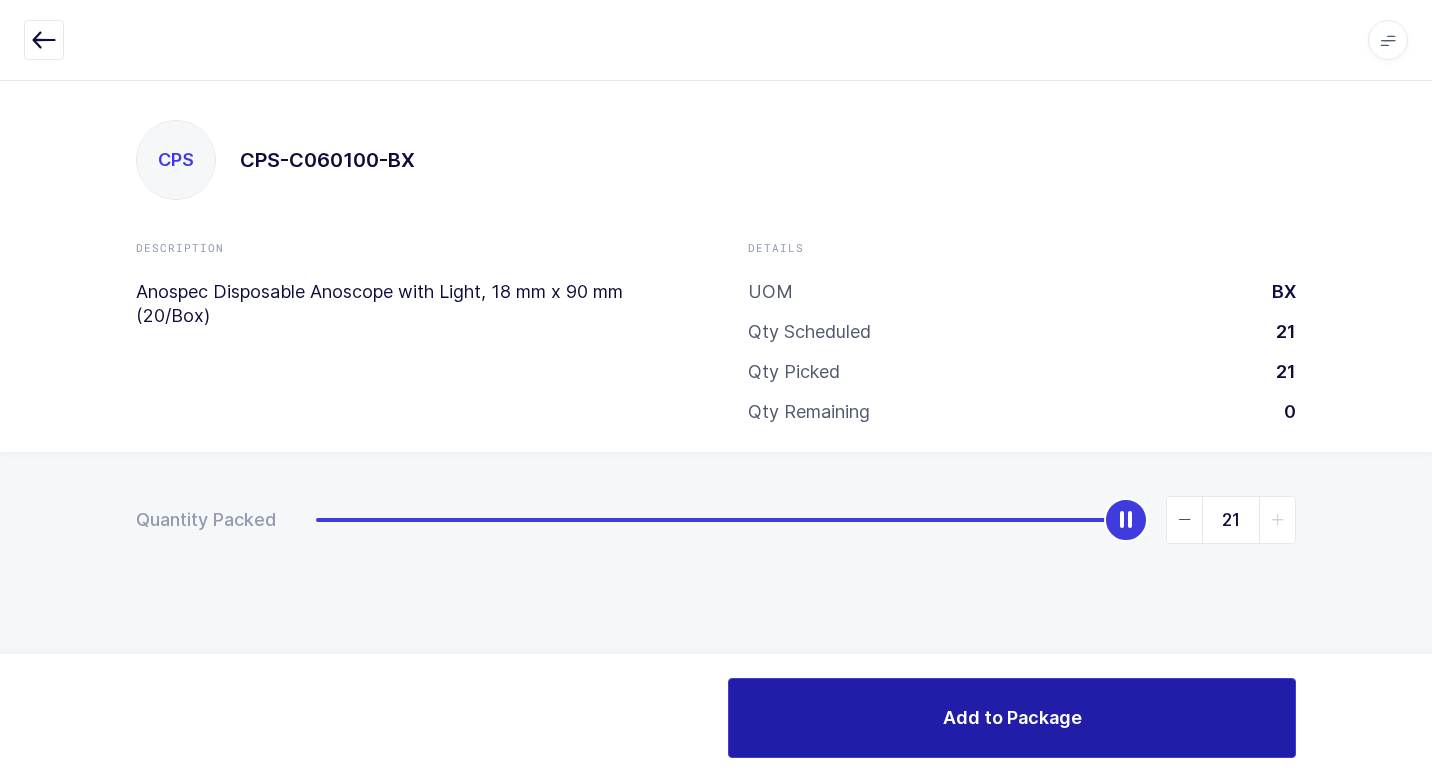 click on "Add to Package" at bounding box center (1012, 718) 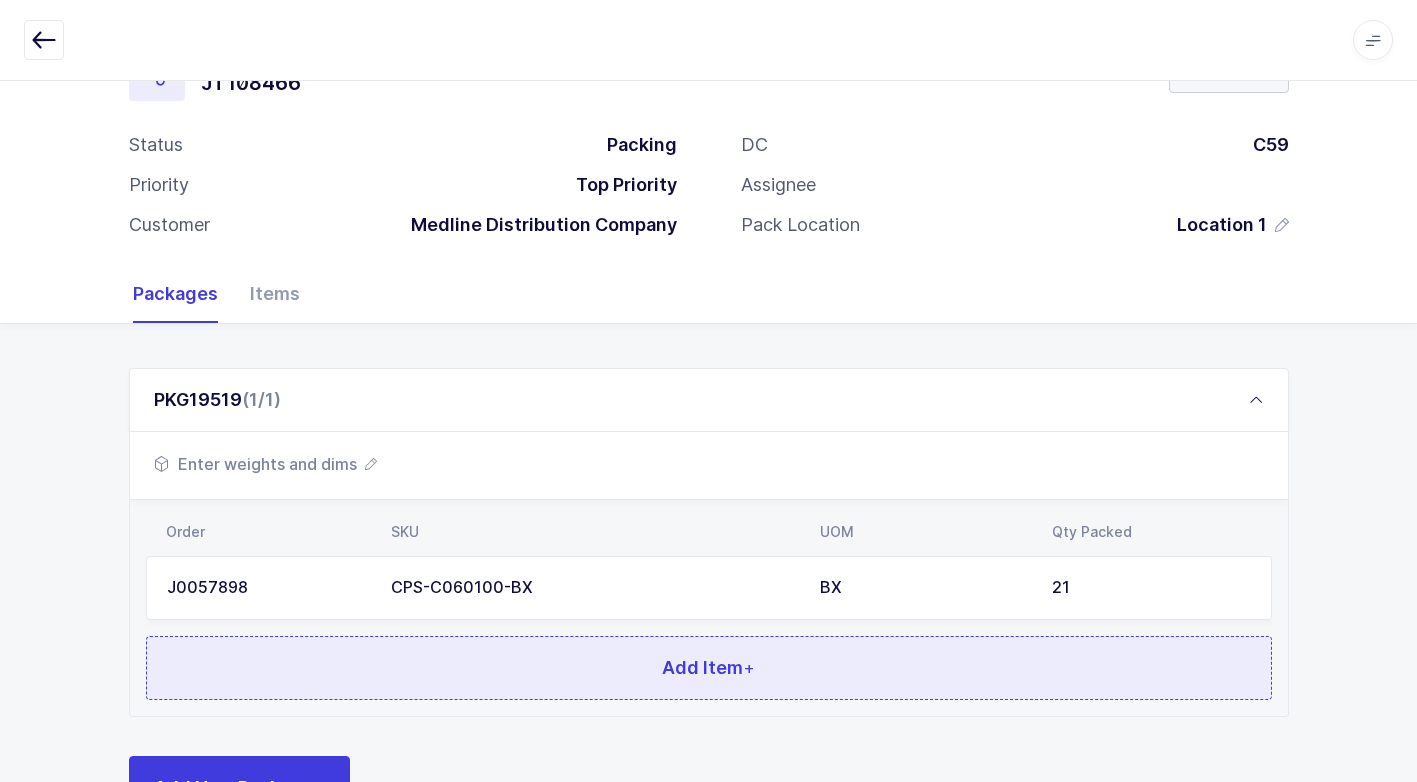 scroll, scrollTop: 153, scrollLeft: 0, axis: vertical 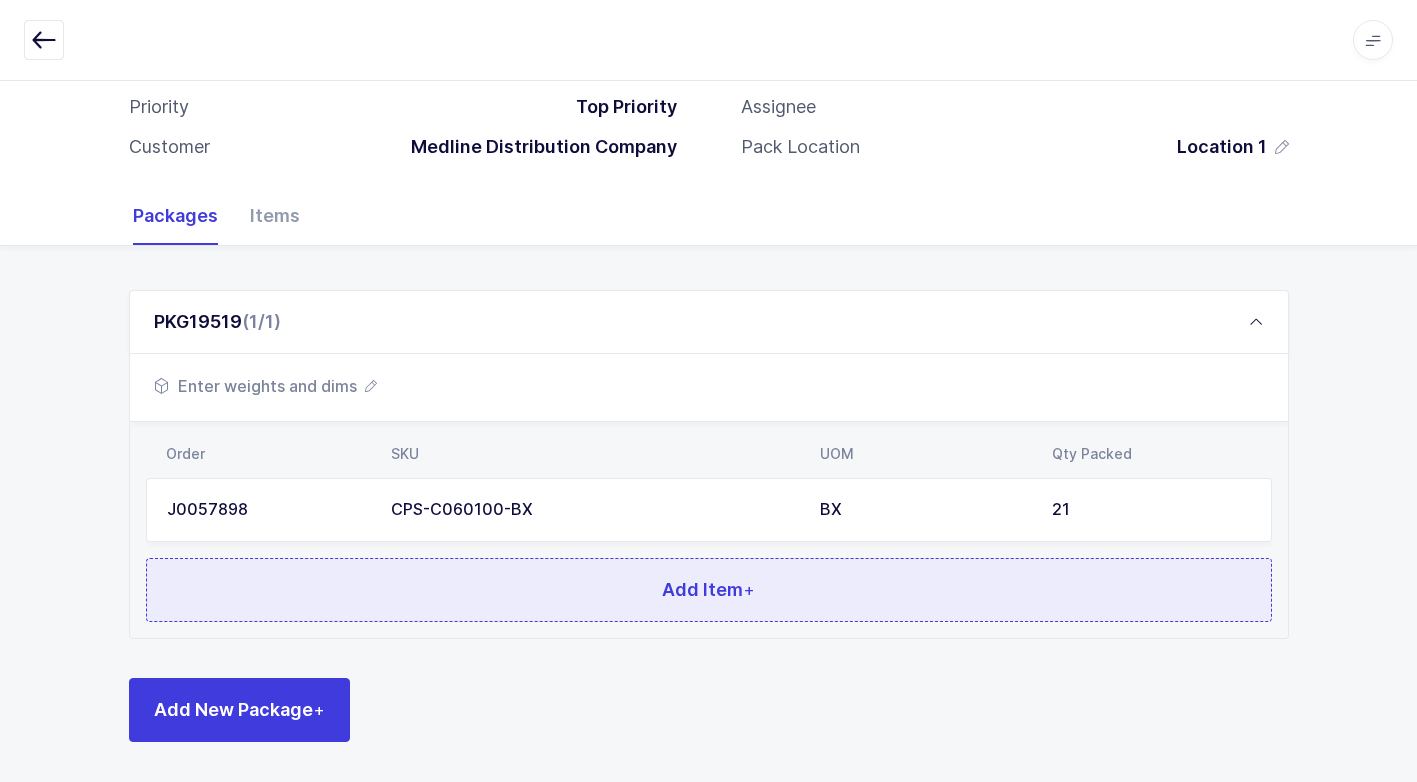 click on "Add Item  +" at bounding box center (709, 590) 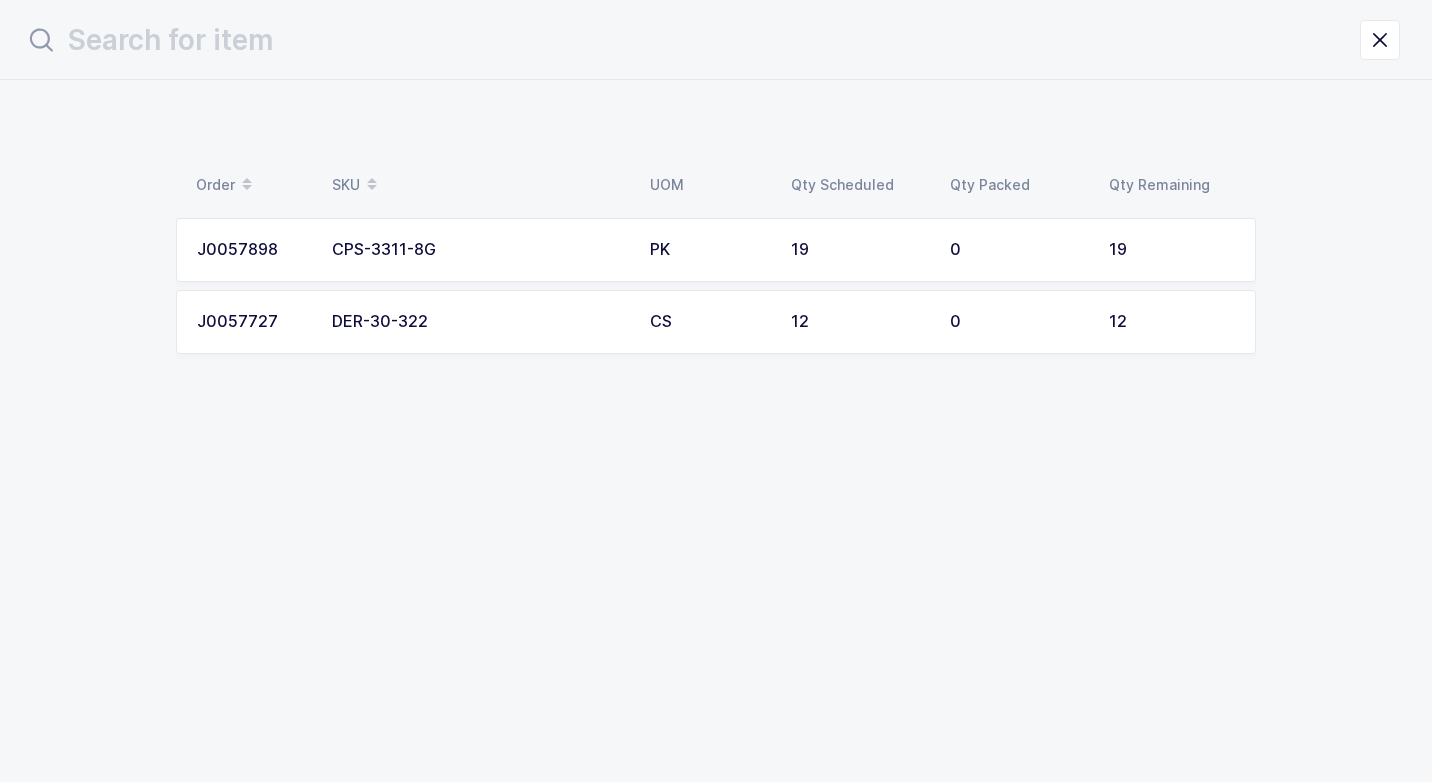 click on "J0057898 CPS-3311-8G PK 19 0
19
J0057727 DER-30-322 CS 12 0
12" at bounding box center (716, 286) 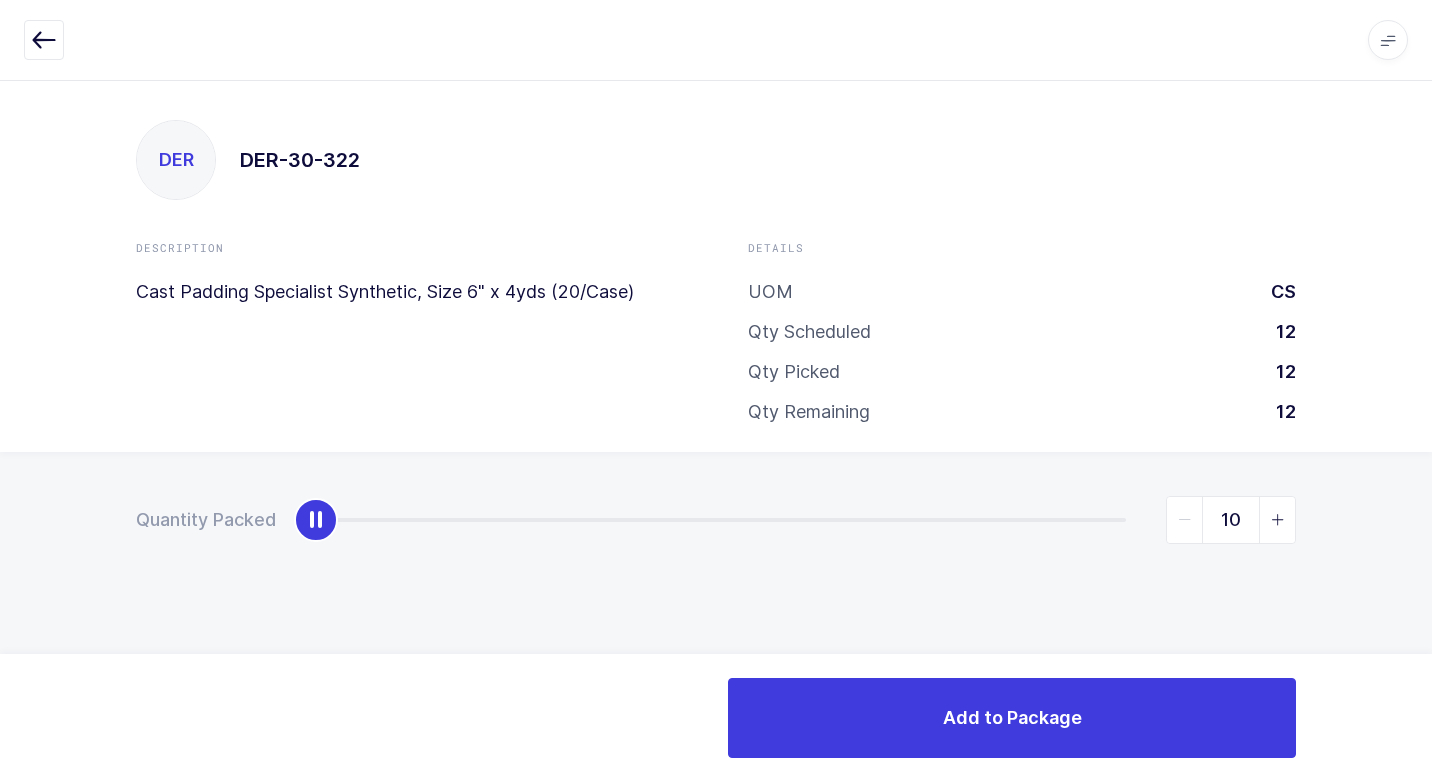 type on "12" 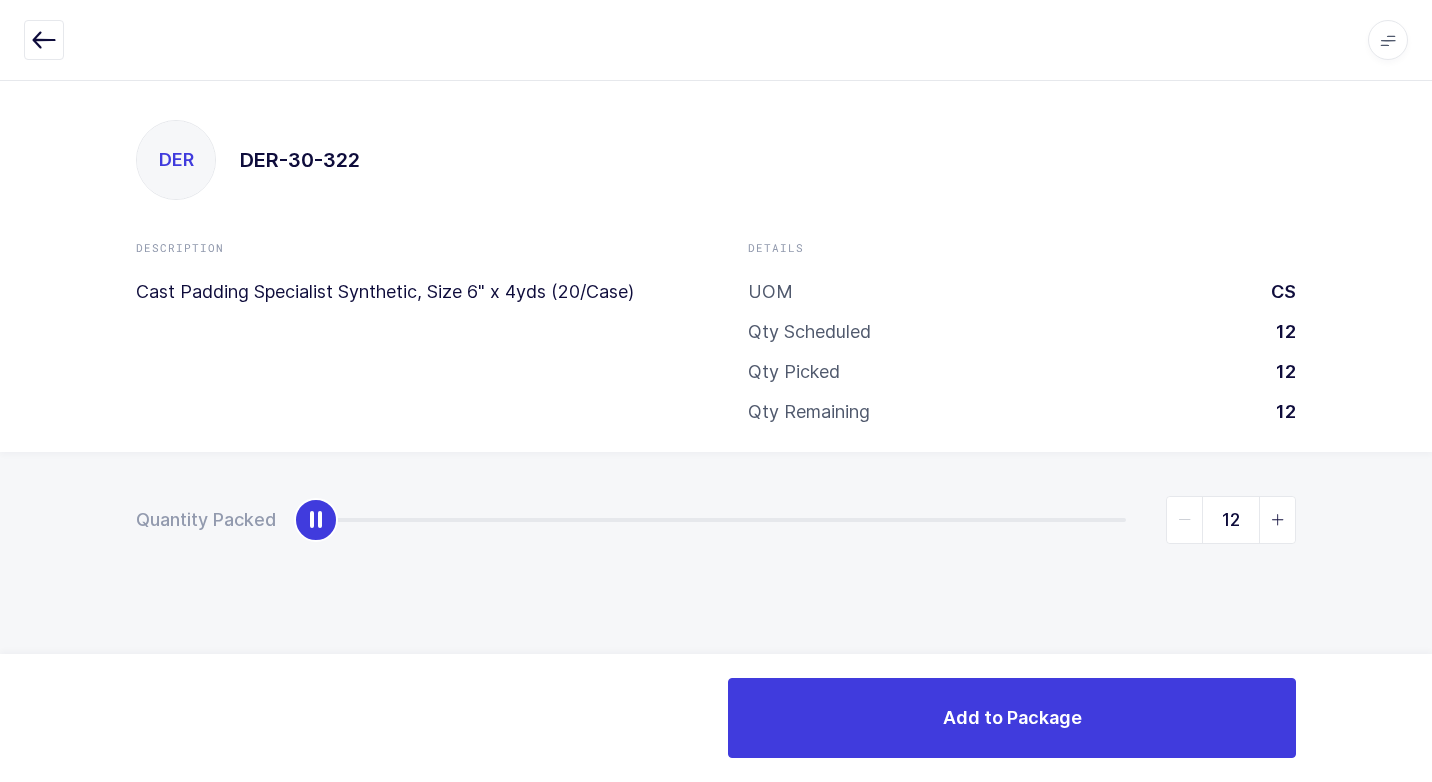 drag, startPoint x: 319, startPoint y: 525, endPoint x: 1435, endPoint y: 516, distance: 1116.0363 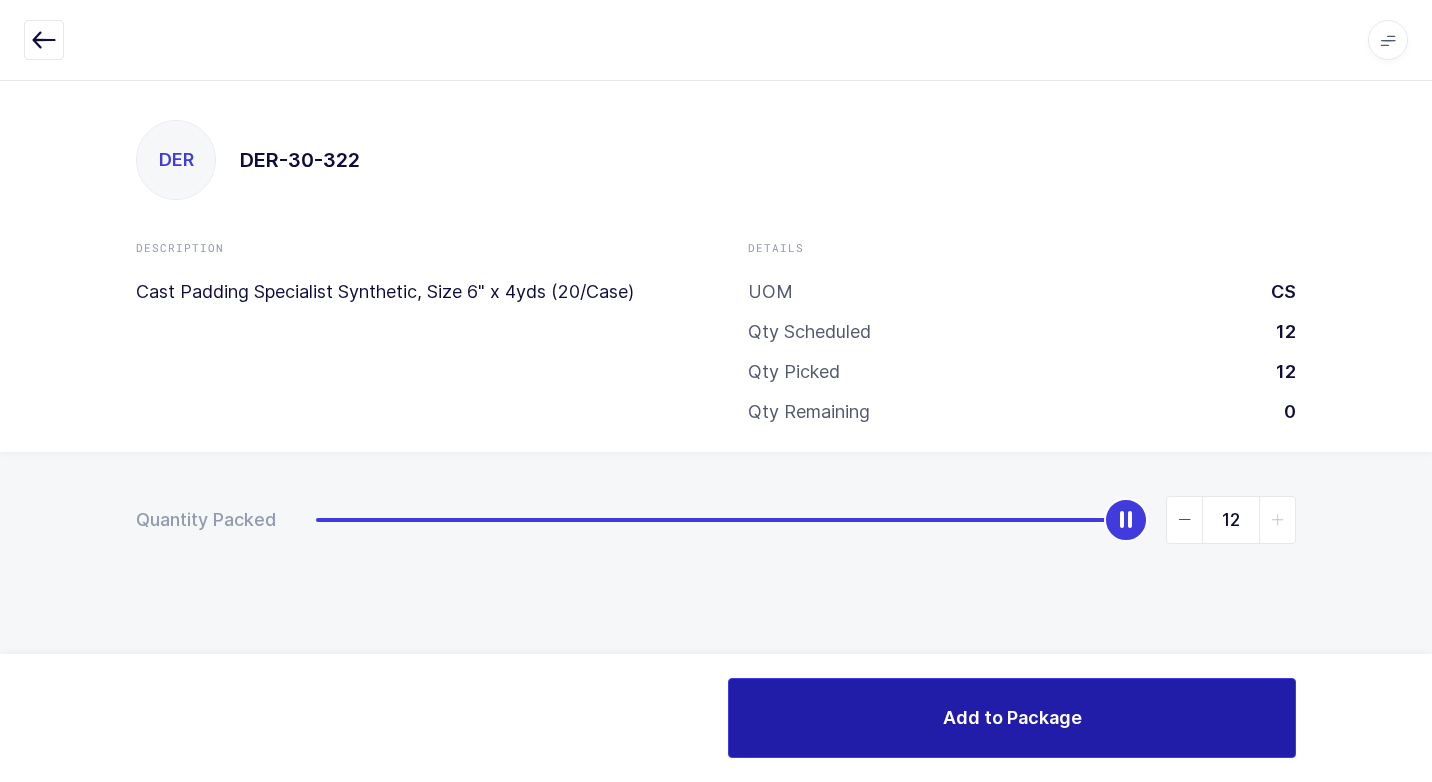 drag, startPoint x: 819, startPoint y: 668, endPoint x: 780, endPoint y: 685, distance: 42.544094 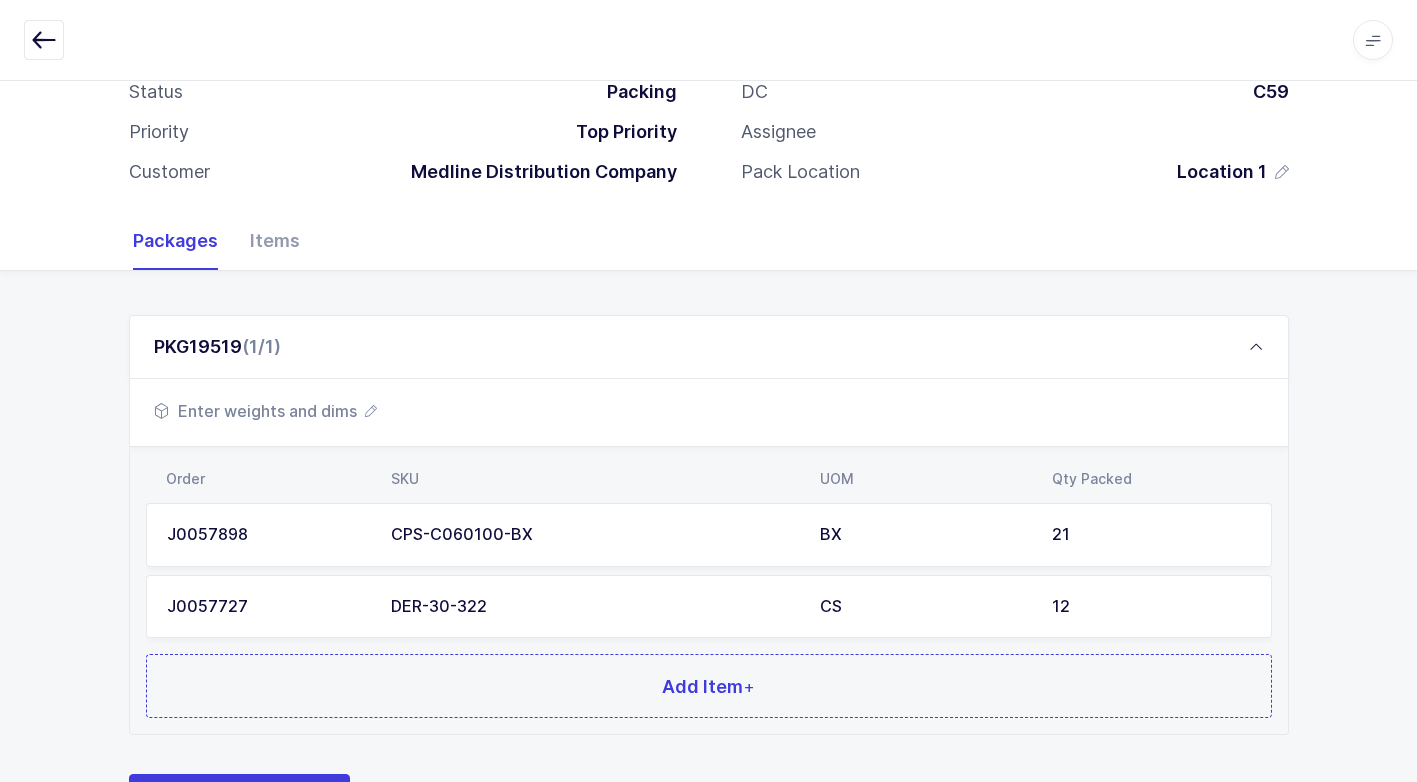 scroll, scrollTop: 224, scrollLeft: 0, axis: vertical 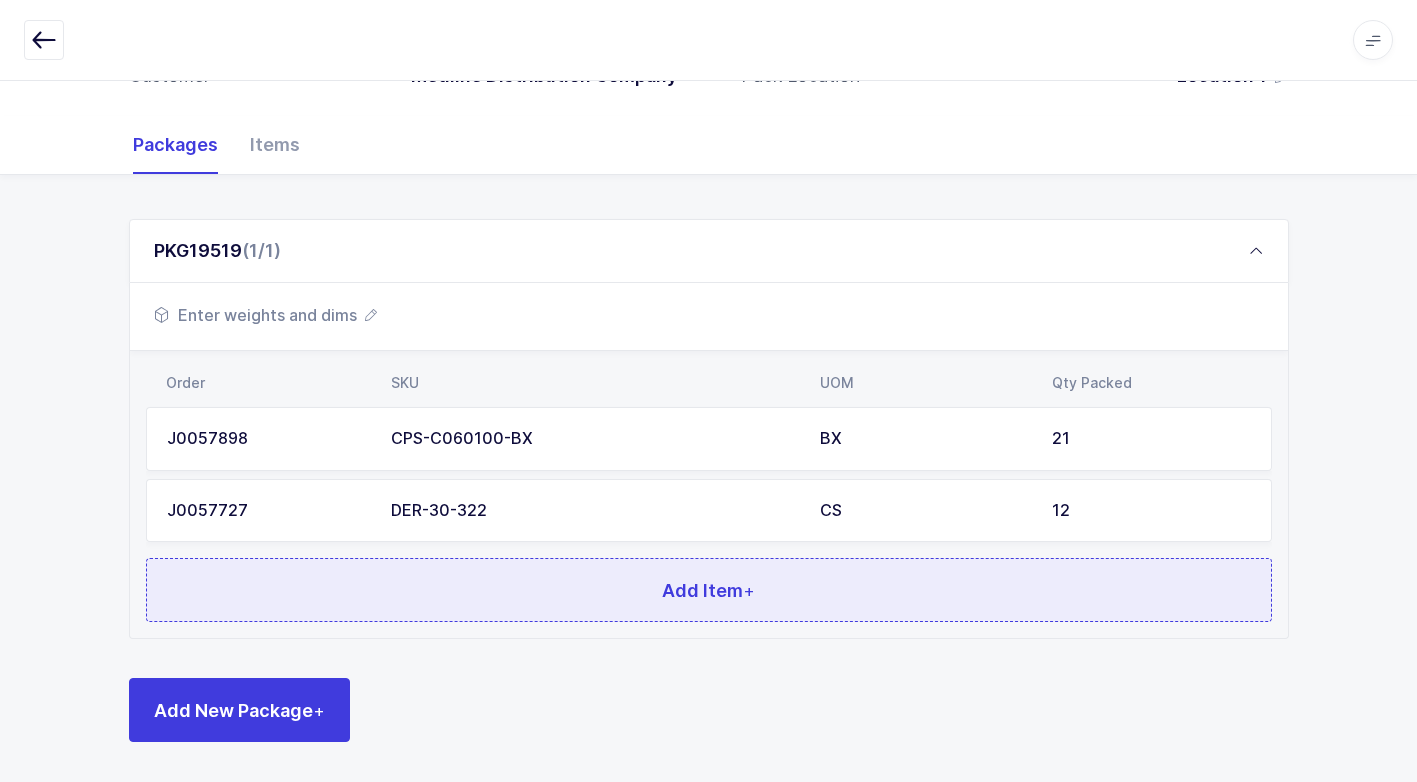 click on "Add Item  +" at bounding box center (709, 590) 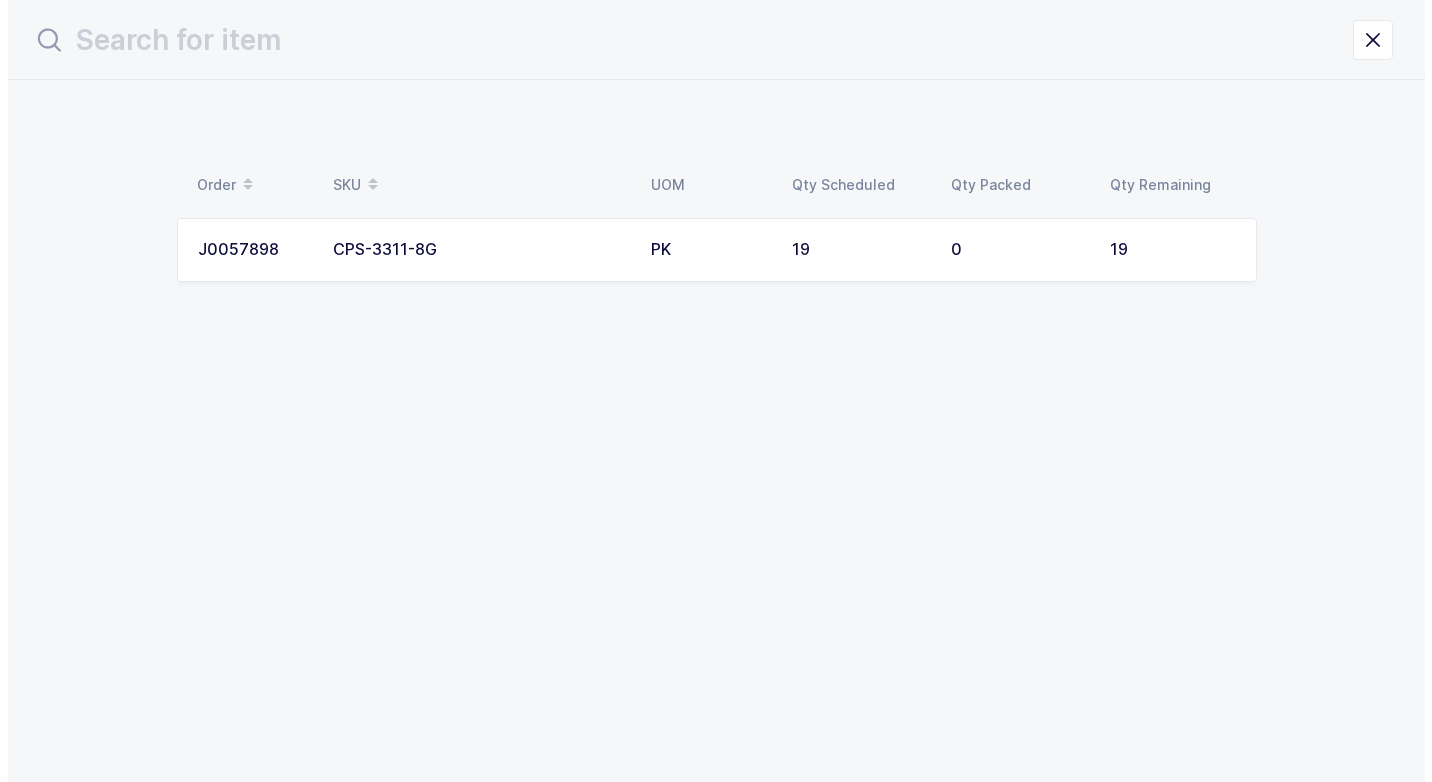 scroll, scrollTop: 0, scrollLeft: 0, axis: both 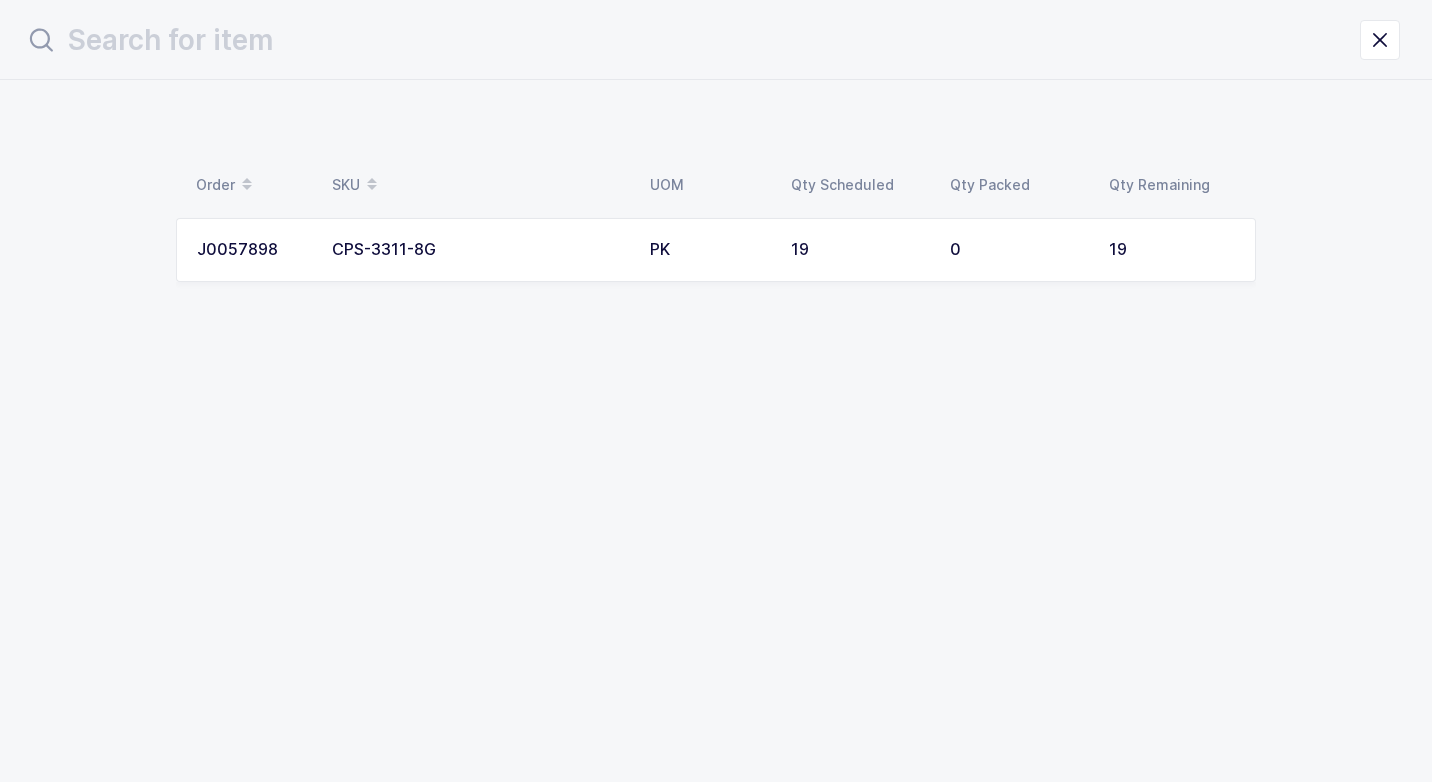 click on "CPS-3311-8G" at bounding box center [479, 250] 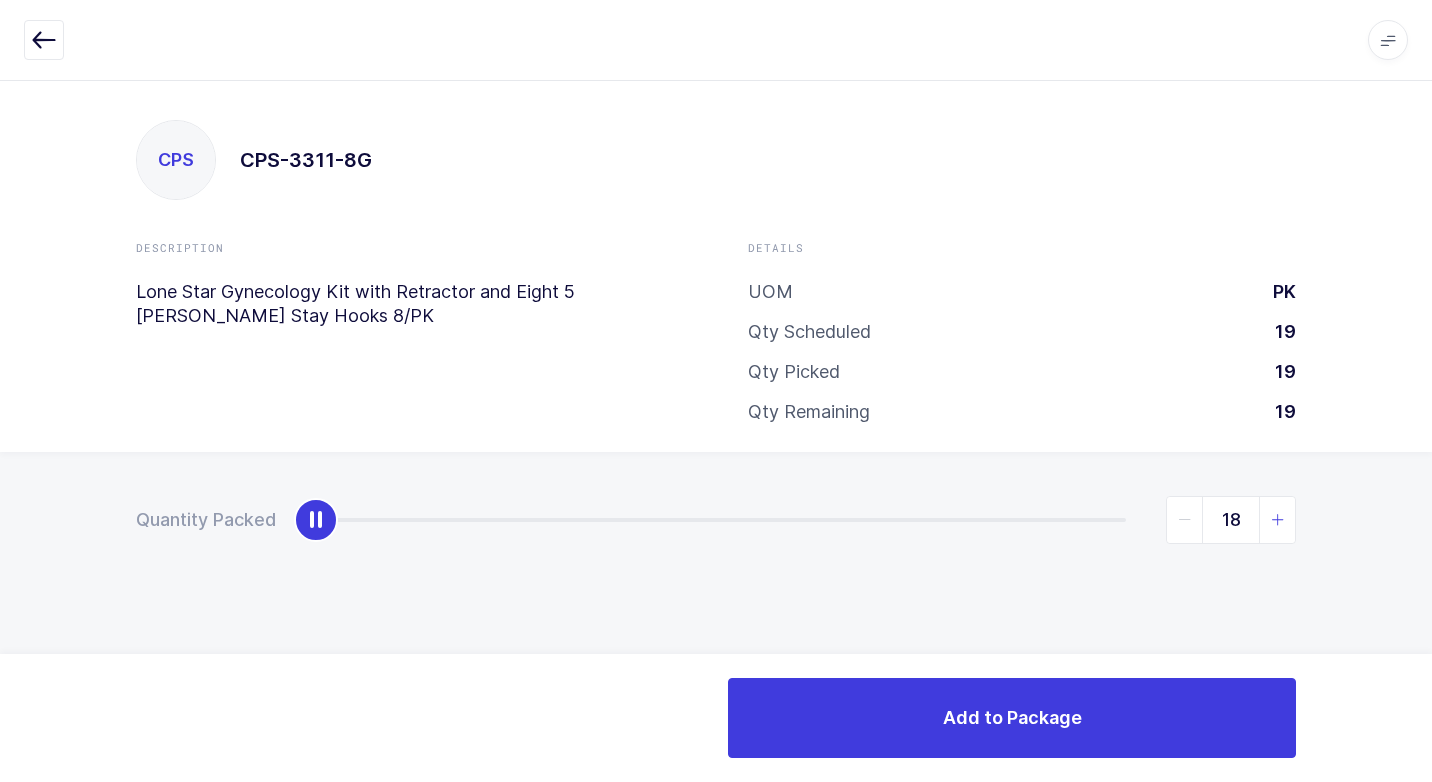 type on "19" 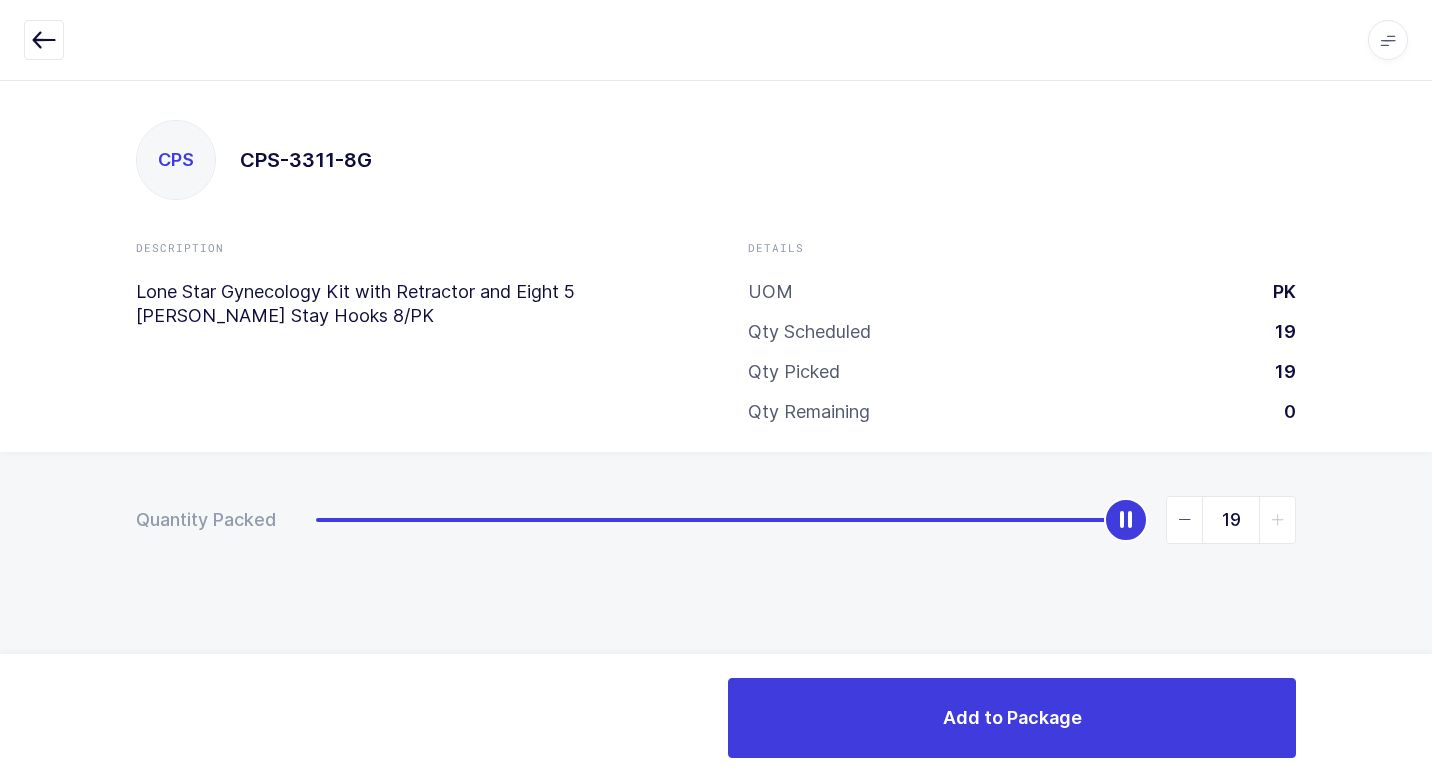 drag, startPoint x: 325, startPoint y: 517, endPoint x: 1435, endPoint y: 522, distance: 1110.0112 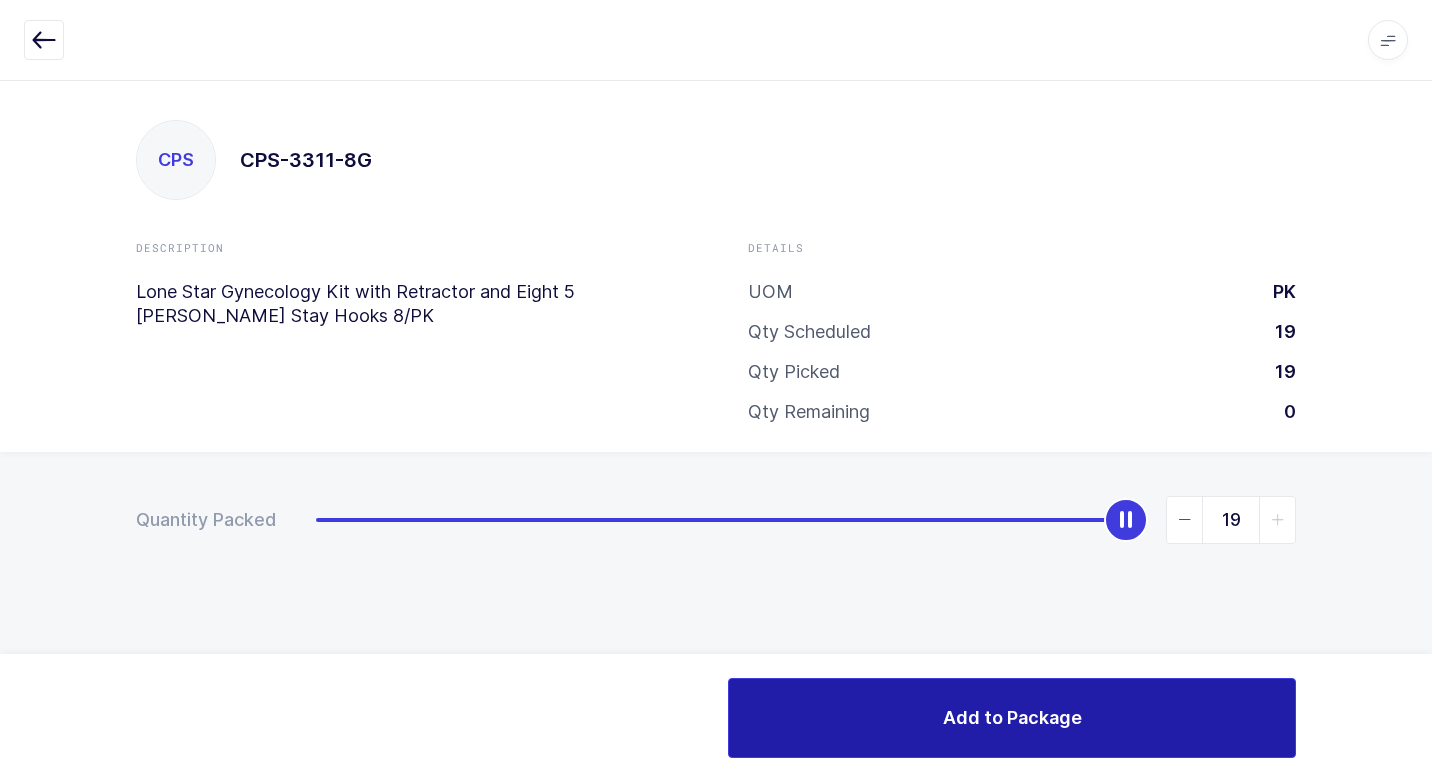 click on "Add to Package" at bounding box center [1012, 718] 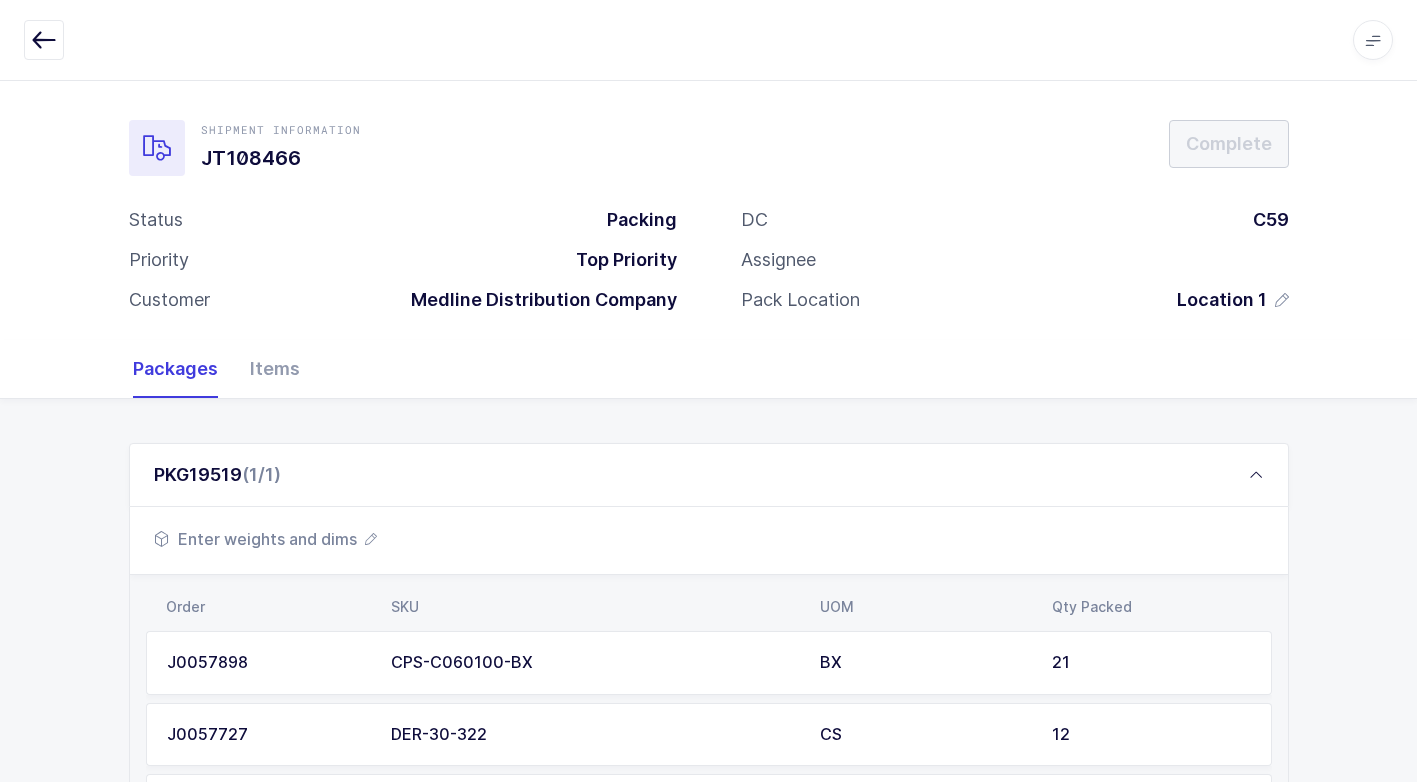 click on "Enter weights and dims" at bounding box center [265, 539] 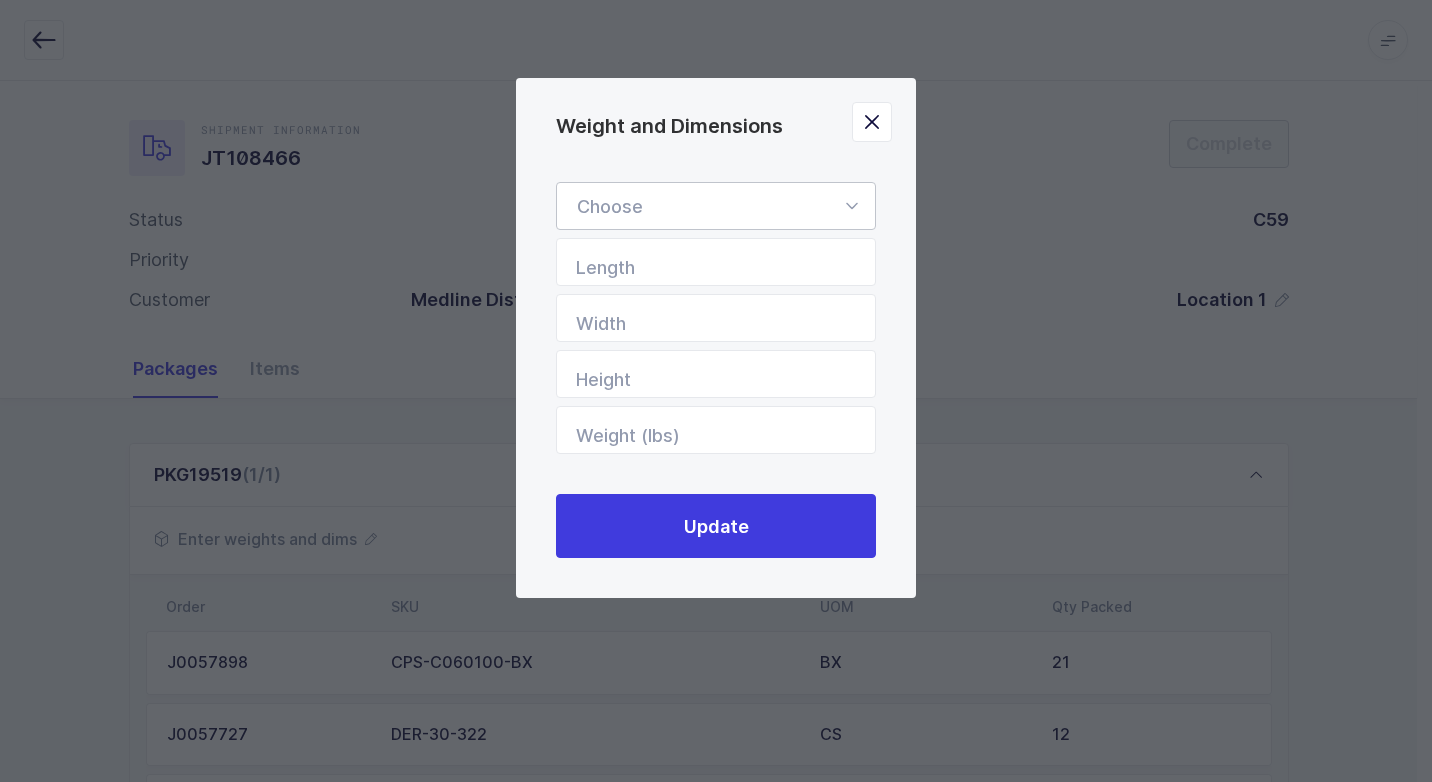 click at bounding box center [851, 206] 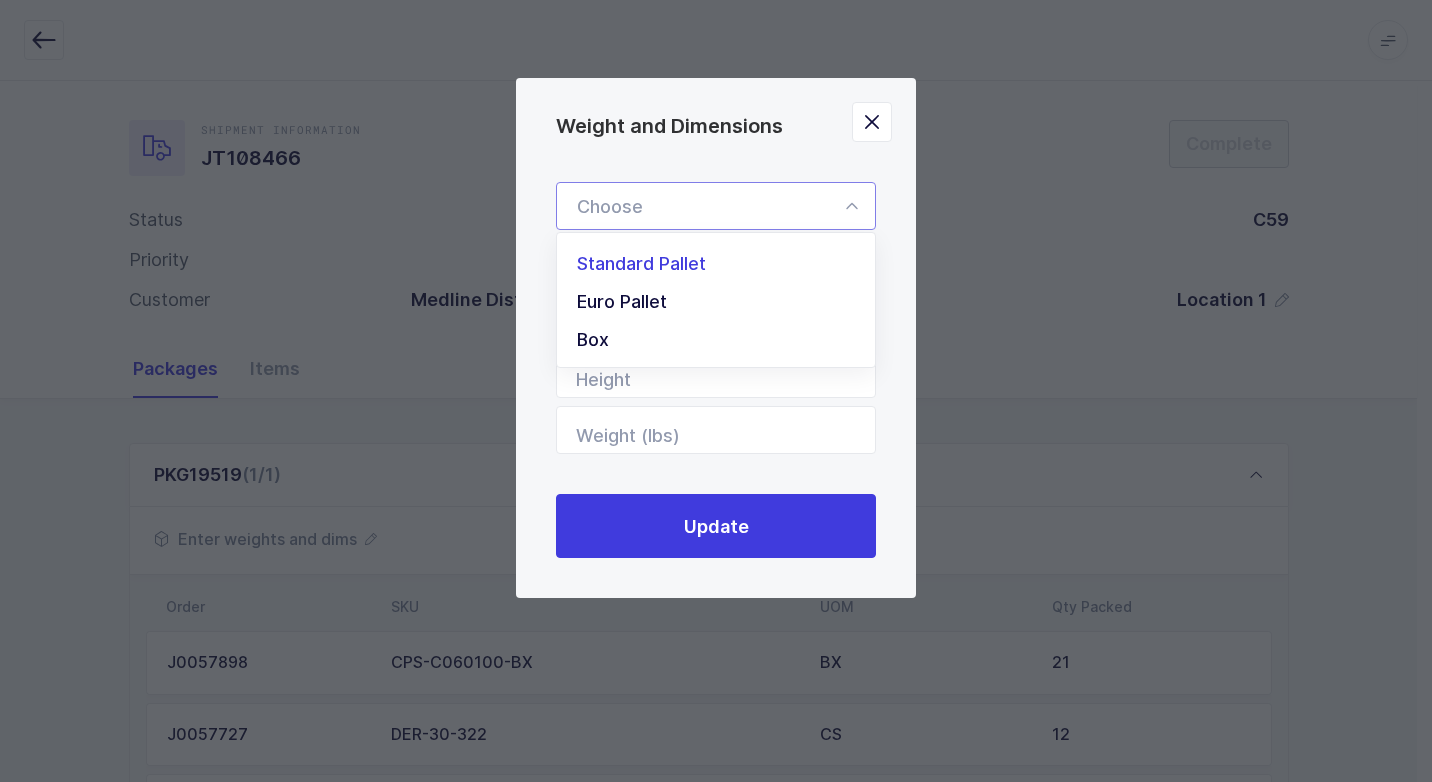 click on "Standard Pallet" at bounding box center (723, 264) 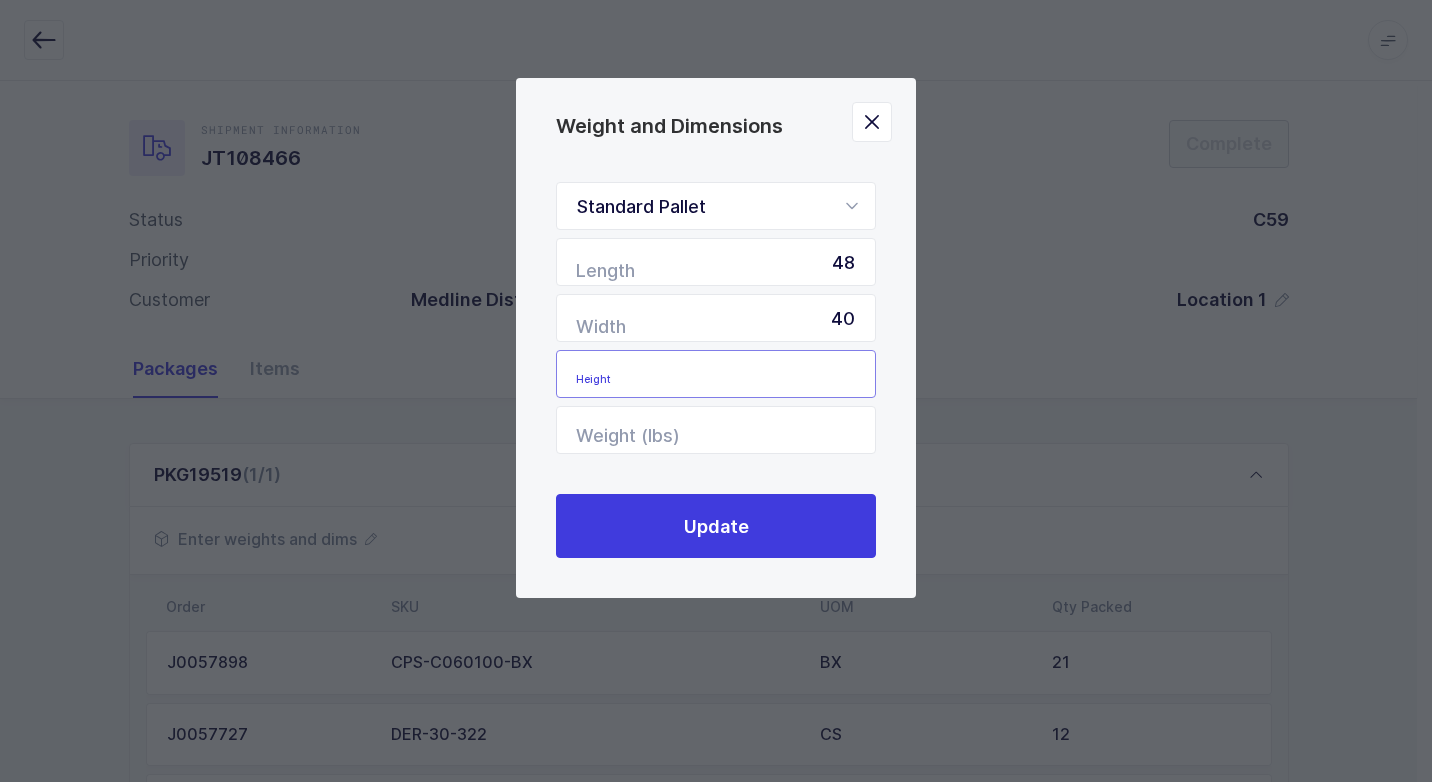 click at bounding box center (716, 374) 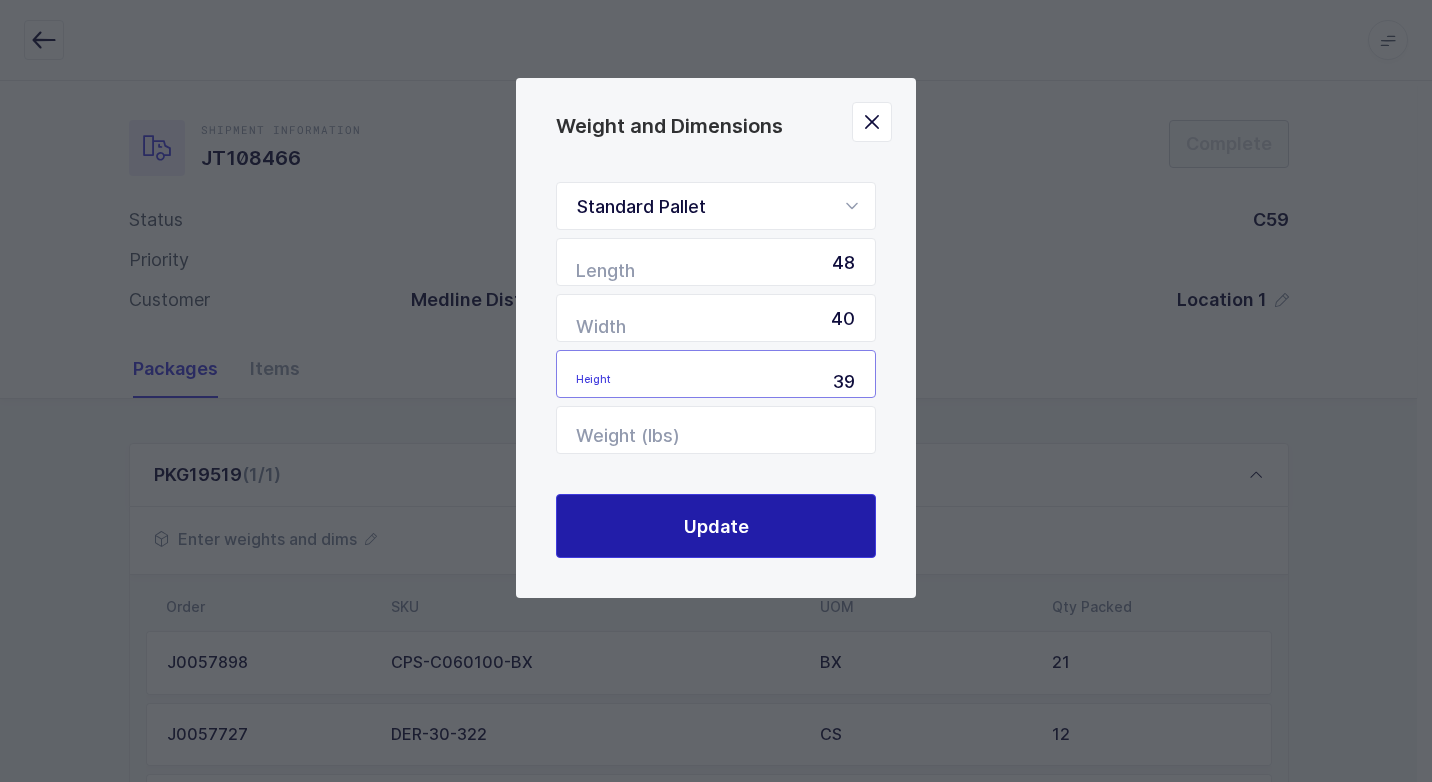type on "39" 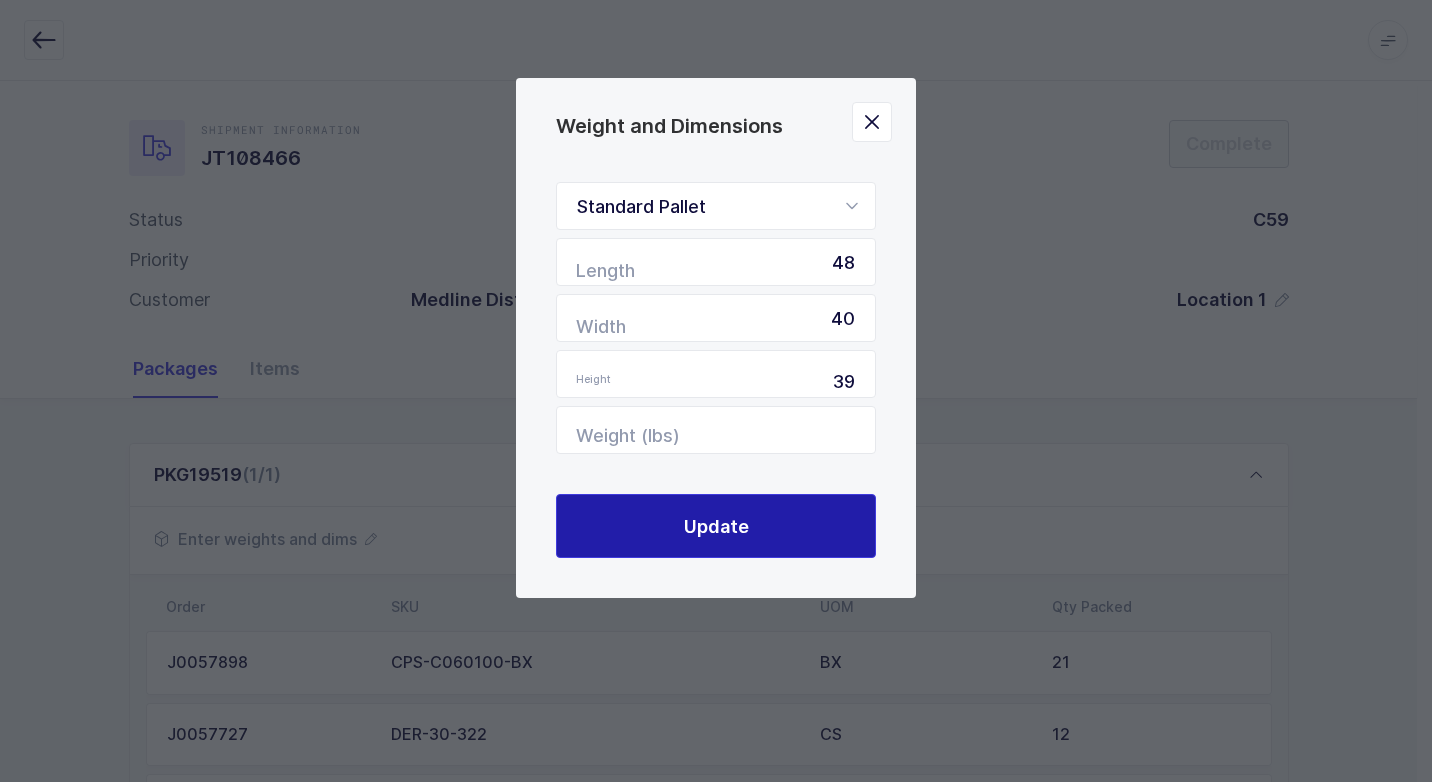 click on "Update" at bounding box center [716, 526] 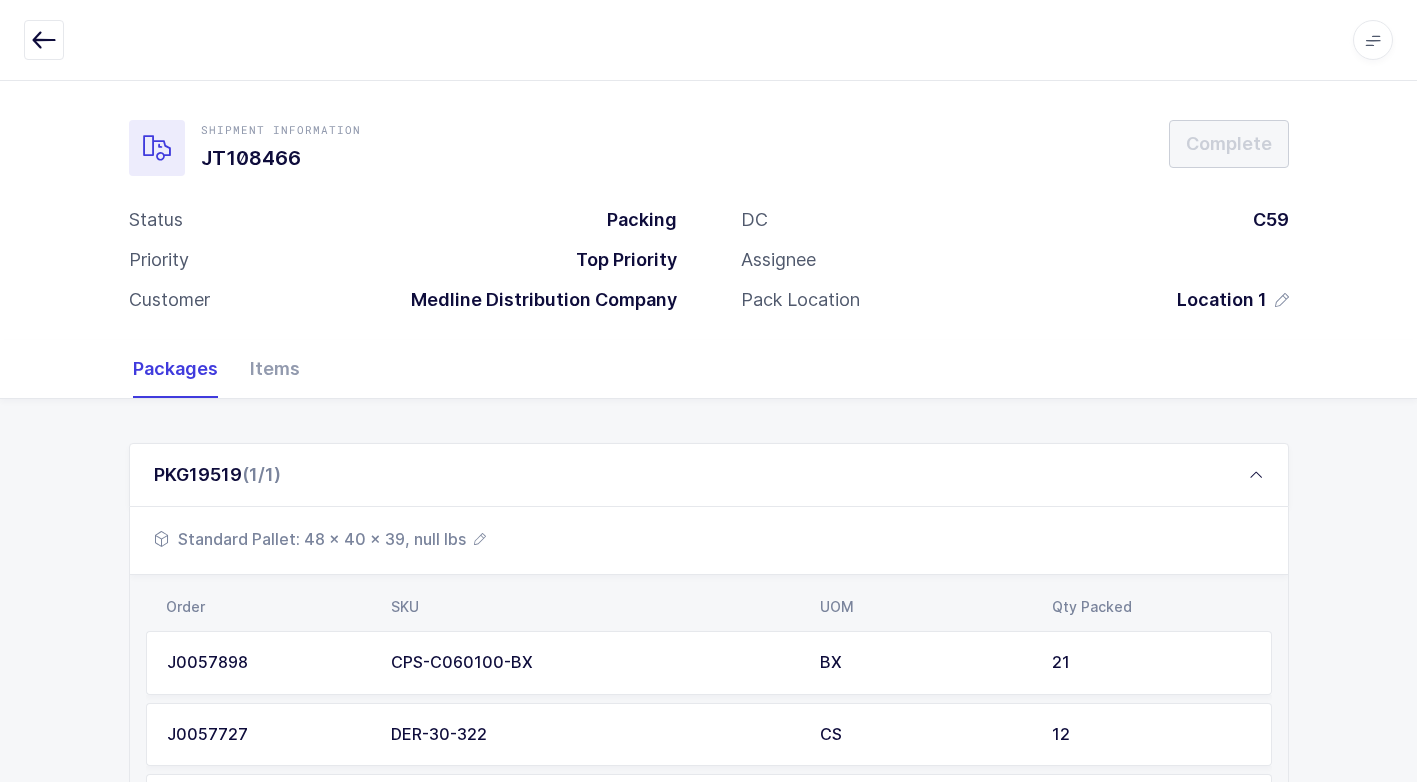 click on "Standard Pallet: 48 x 40 x 39, null lbs" at bounding box center [320, 539] 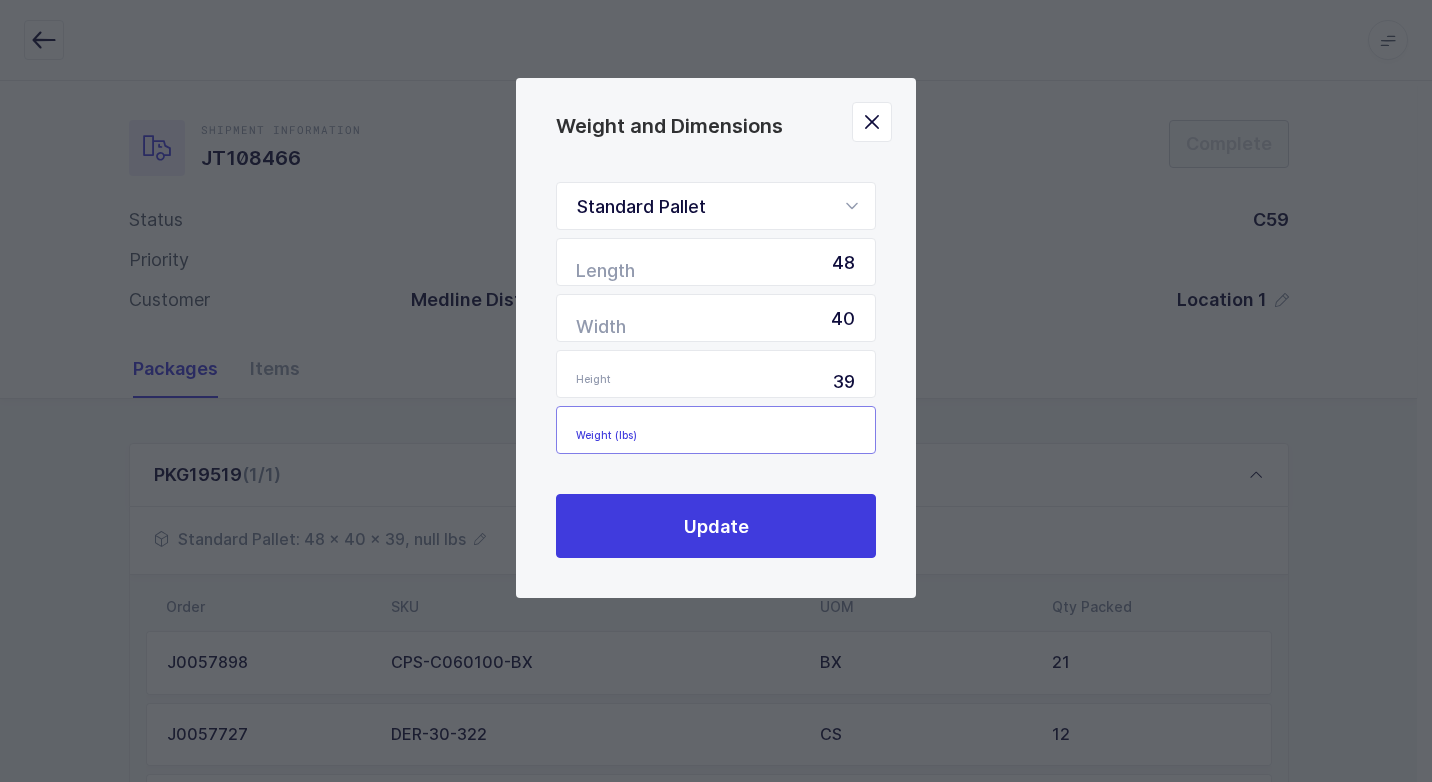 click at bounding box center [716, 430] 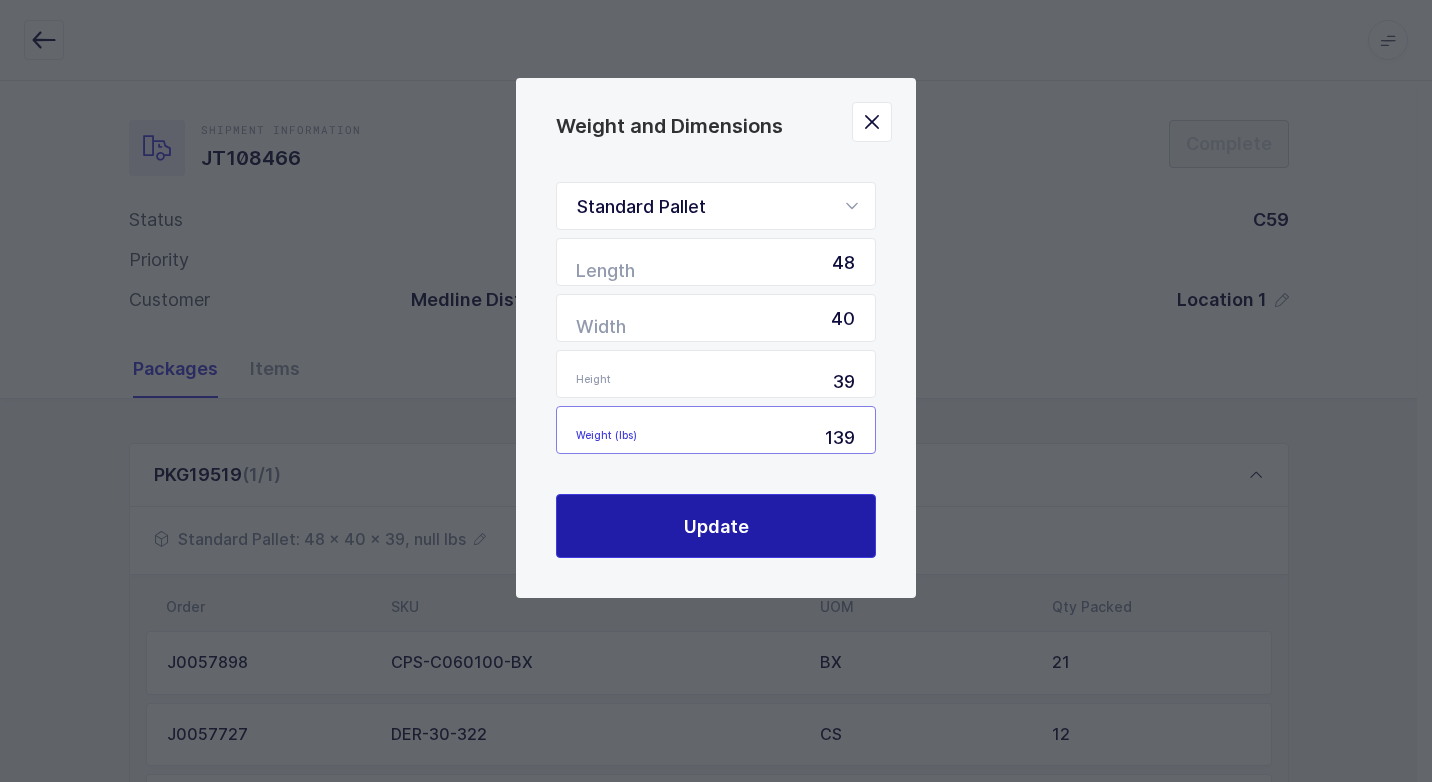 type on "139" 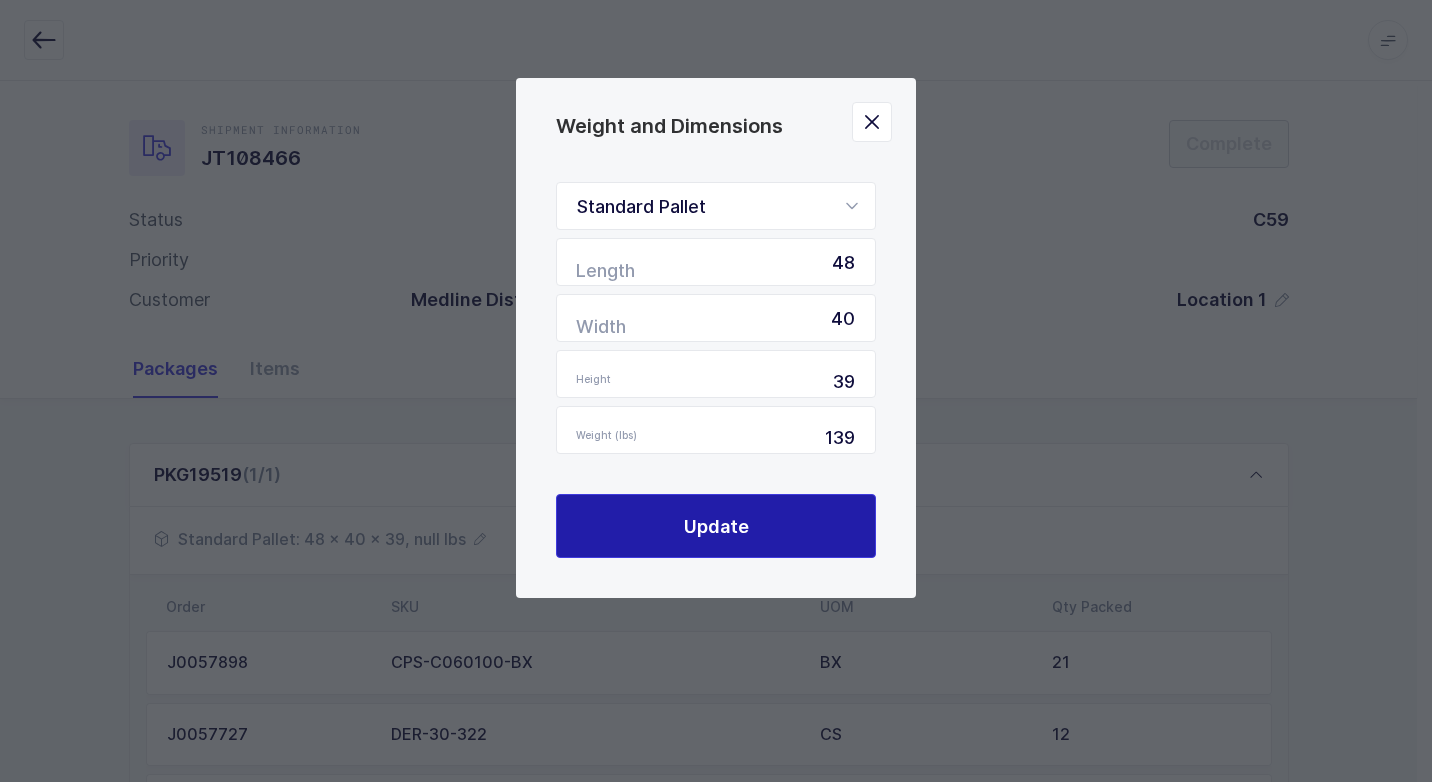 drag, startPoint x: 753, startPoint y: 532, endPoint x: 748, endPoint y: 518, distance: 14.866069 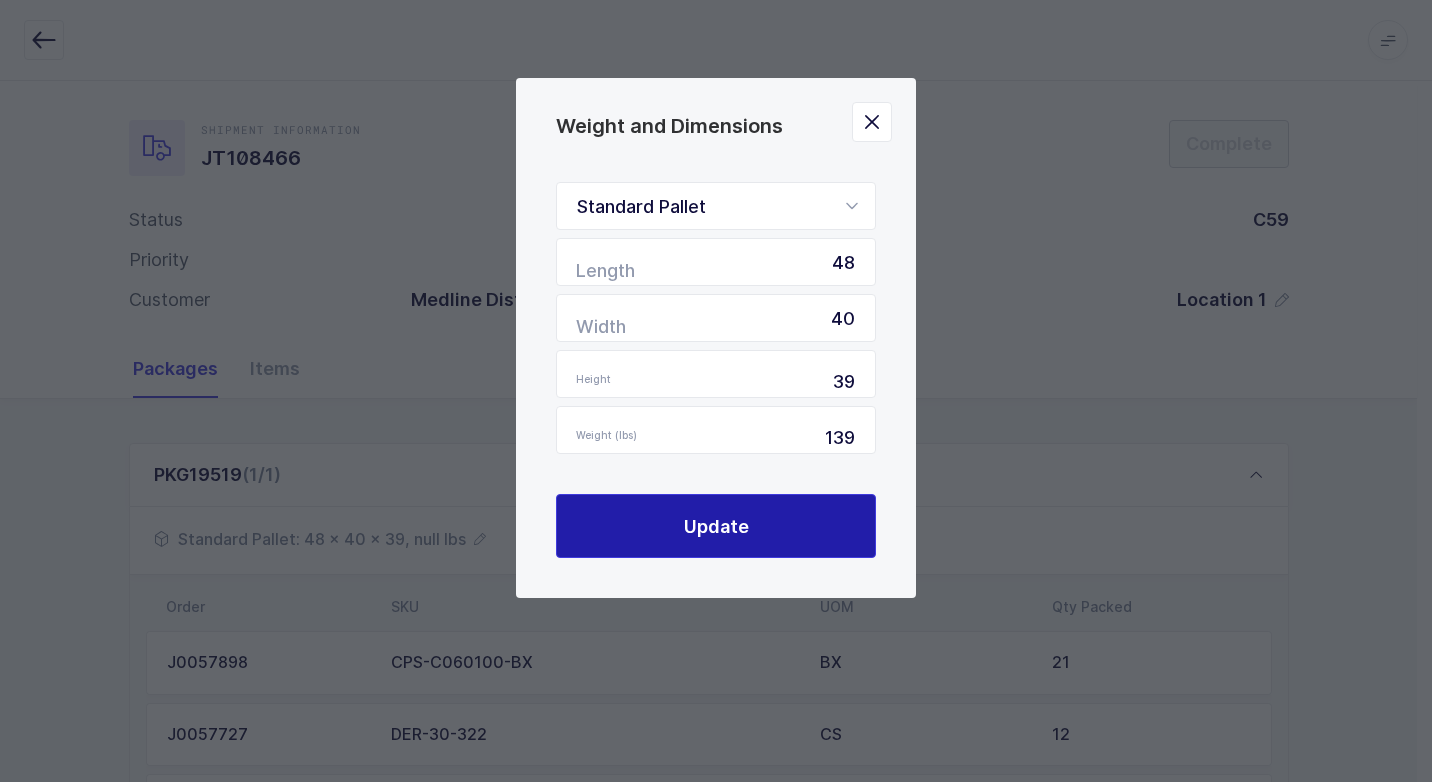 click on "Update" at bounding box center (716, 526) 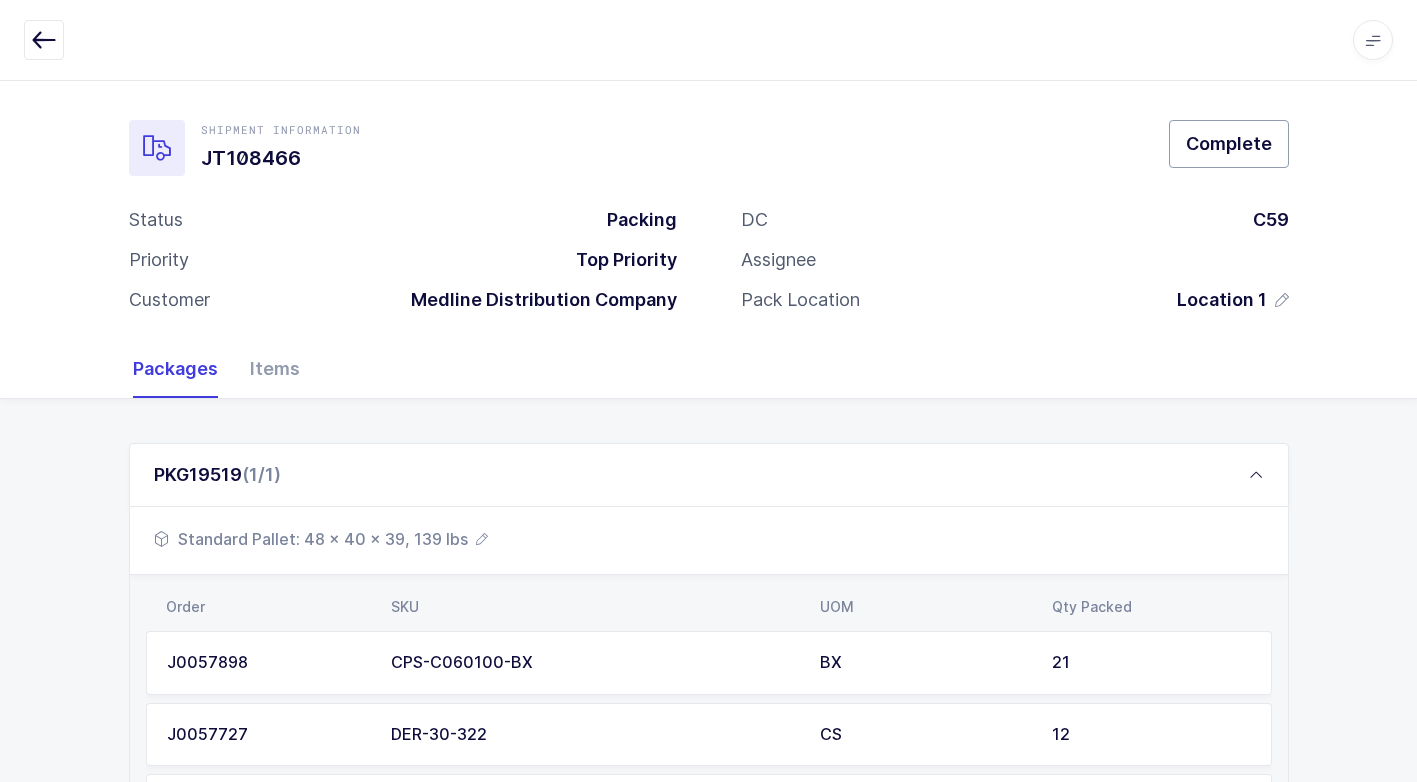 click on "Complete" at bounding box center [1229, 143] 